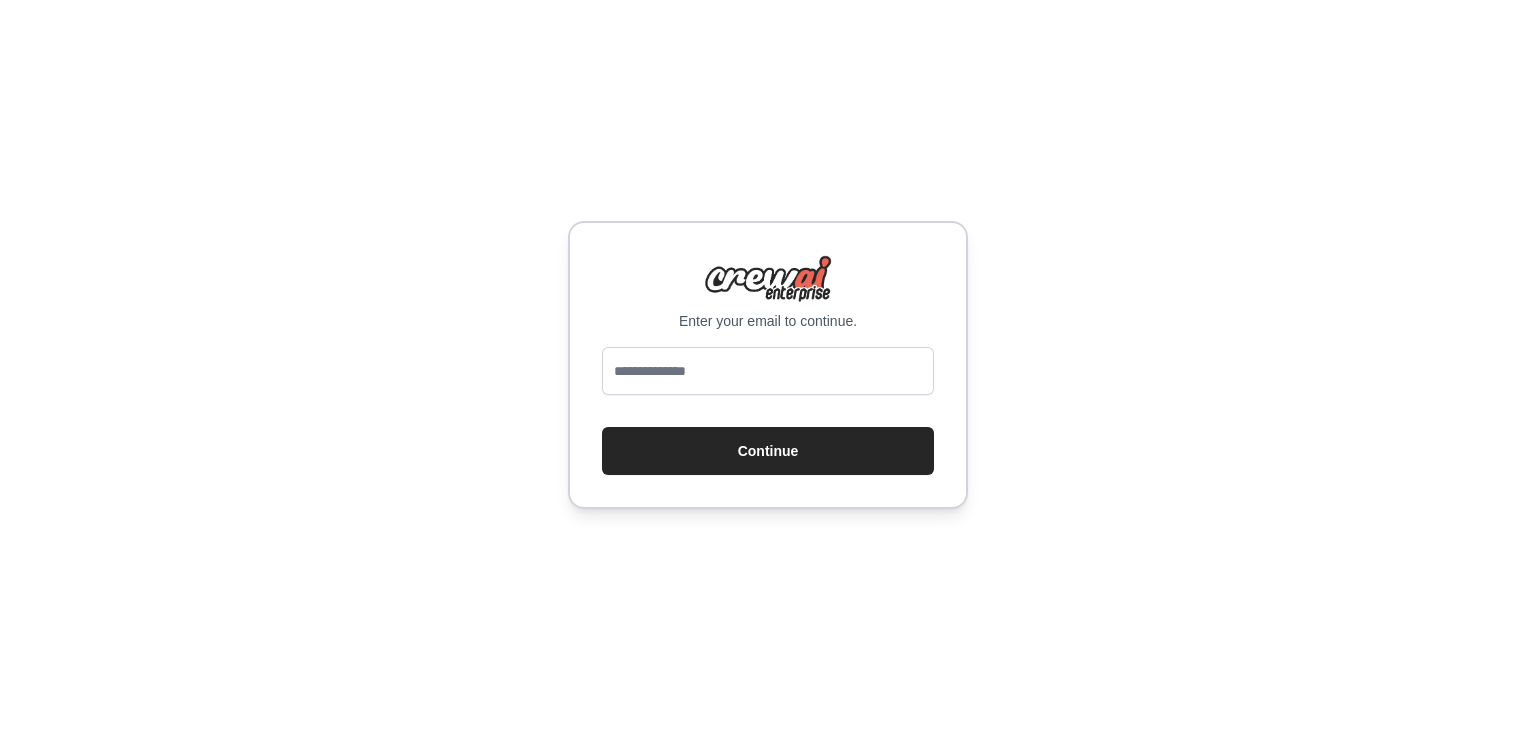 scroll, scrollTop: 0, scrollLeft: 0, axis: both 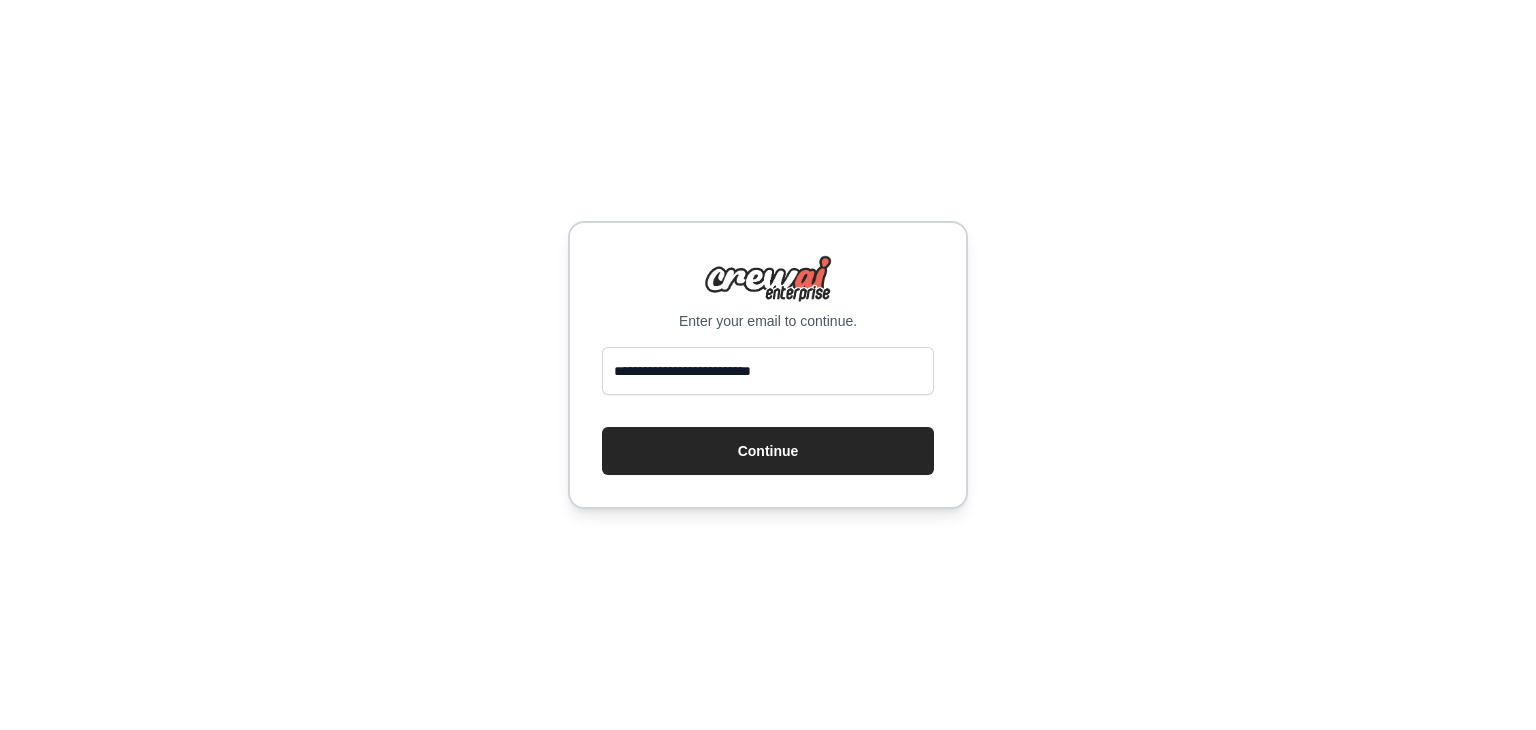 type on "**********" 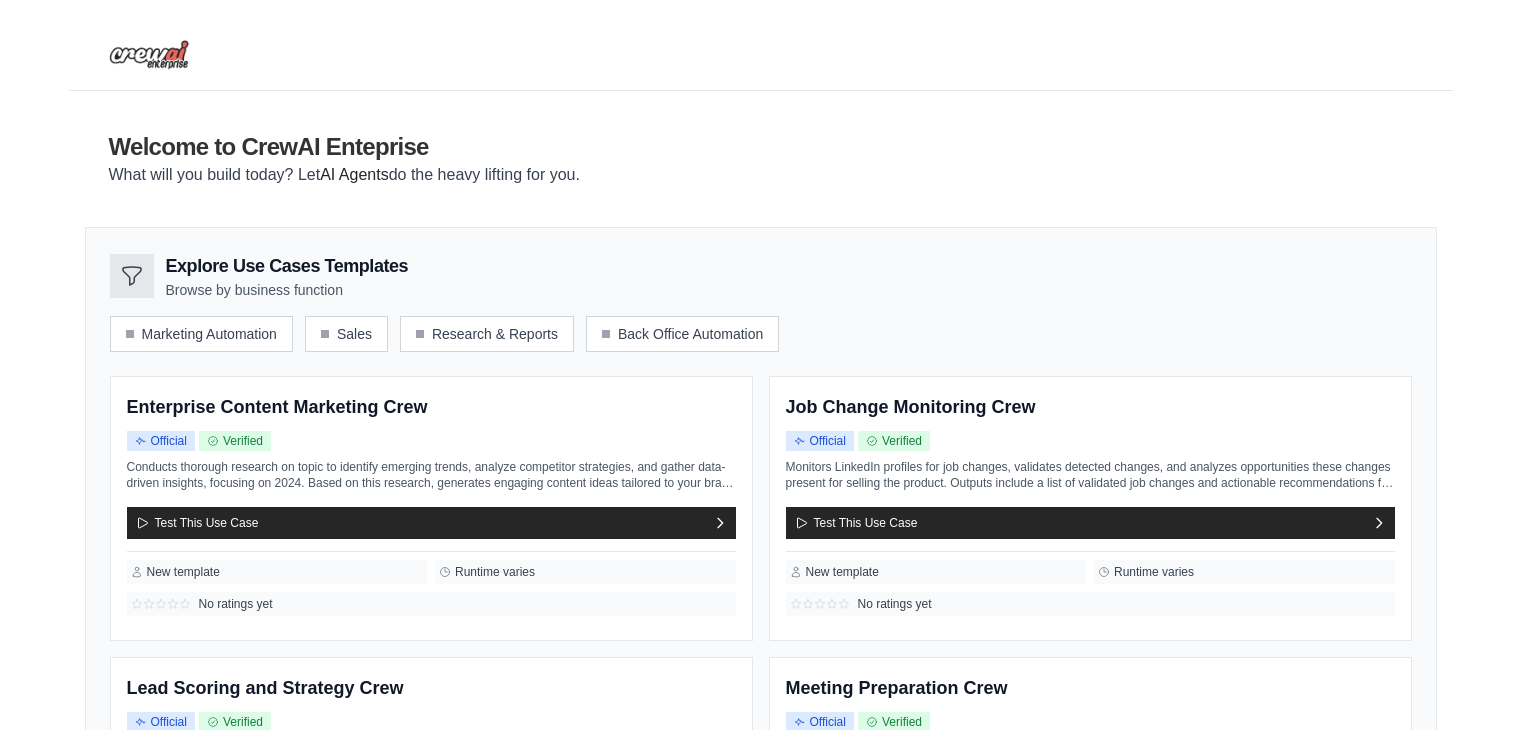 scroll, scrollTop: 0, scrollLeft: 0, axis: both 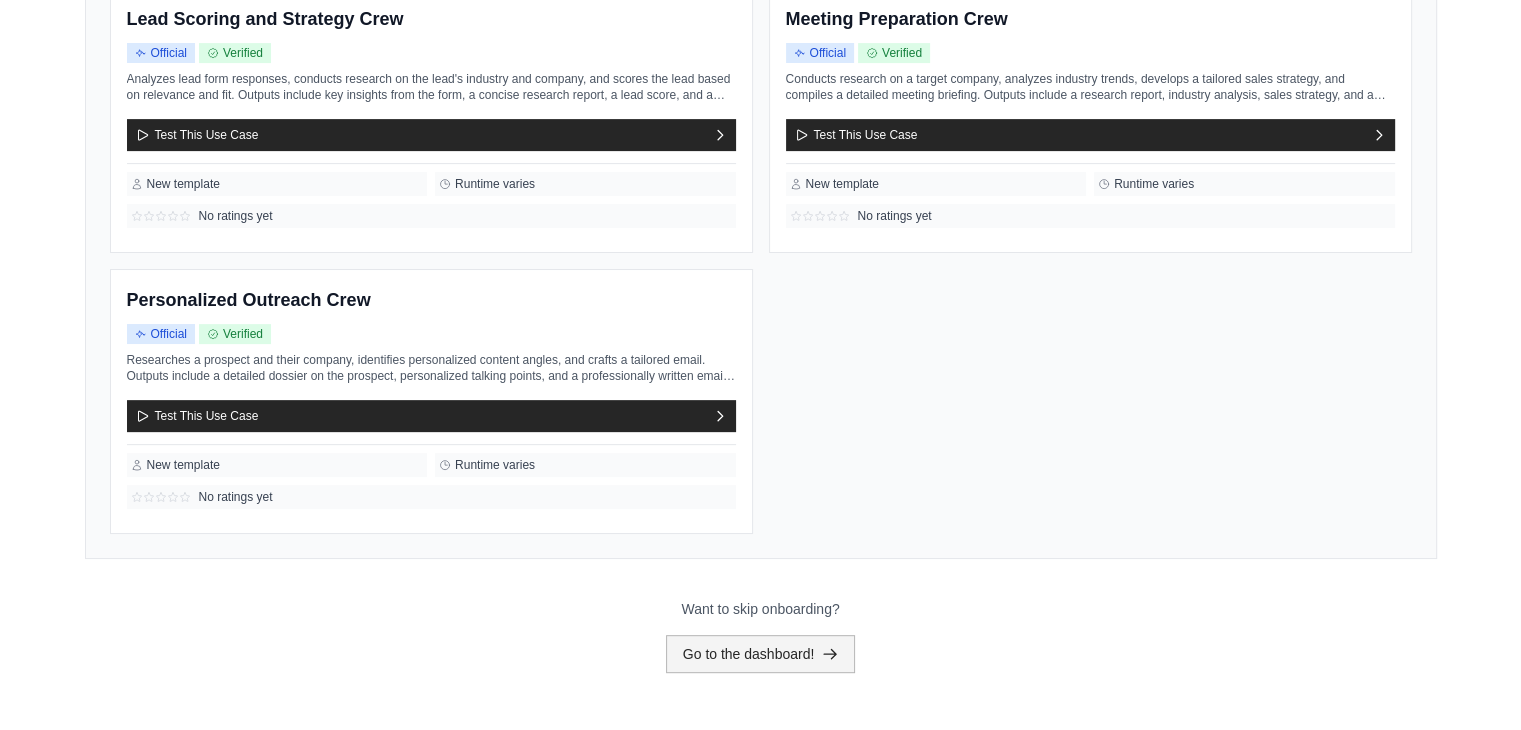 click on "Go to the dashboard!" at bounding box center (761, 654) 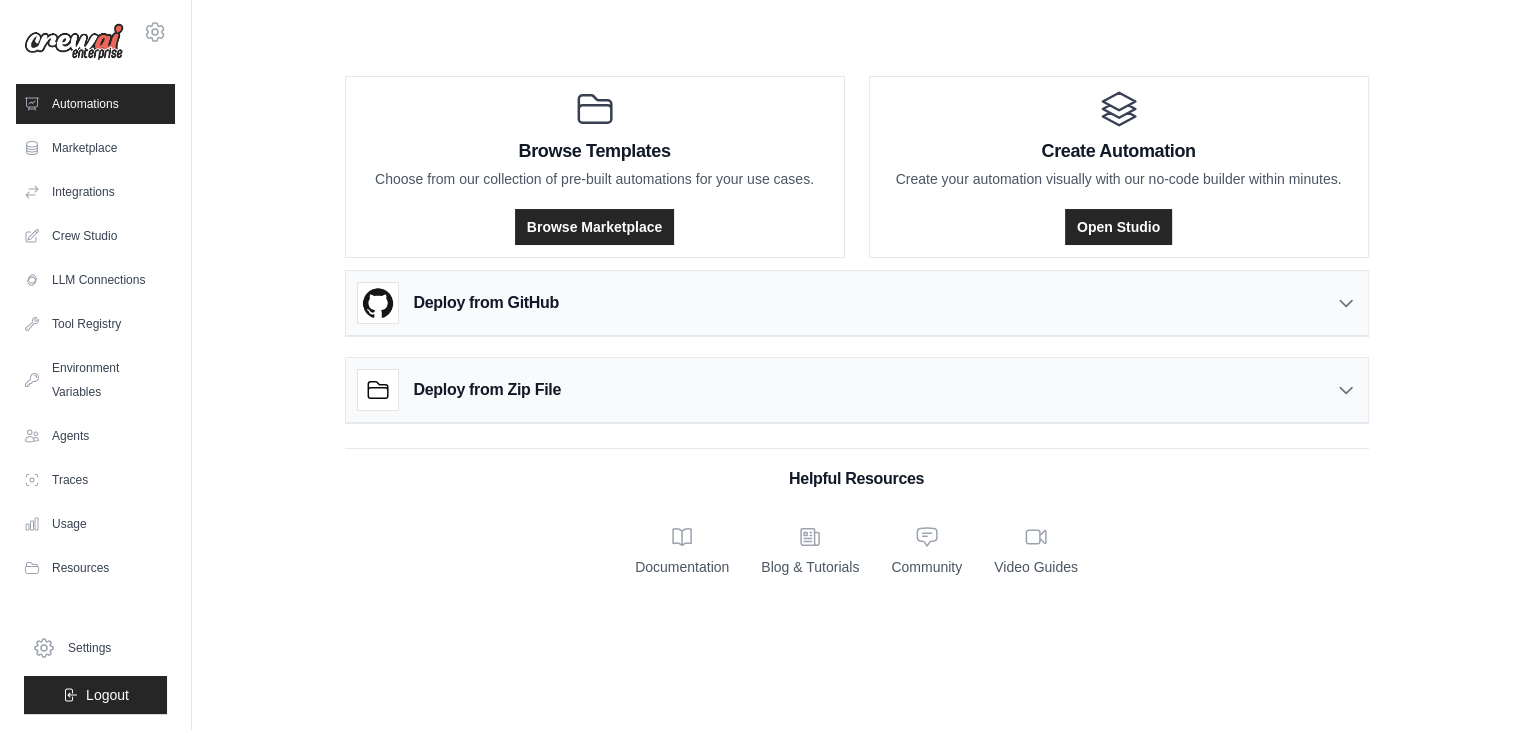 scroll, scrollTop: 0, scrollLeft: 0, axis: both 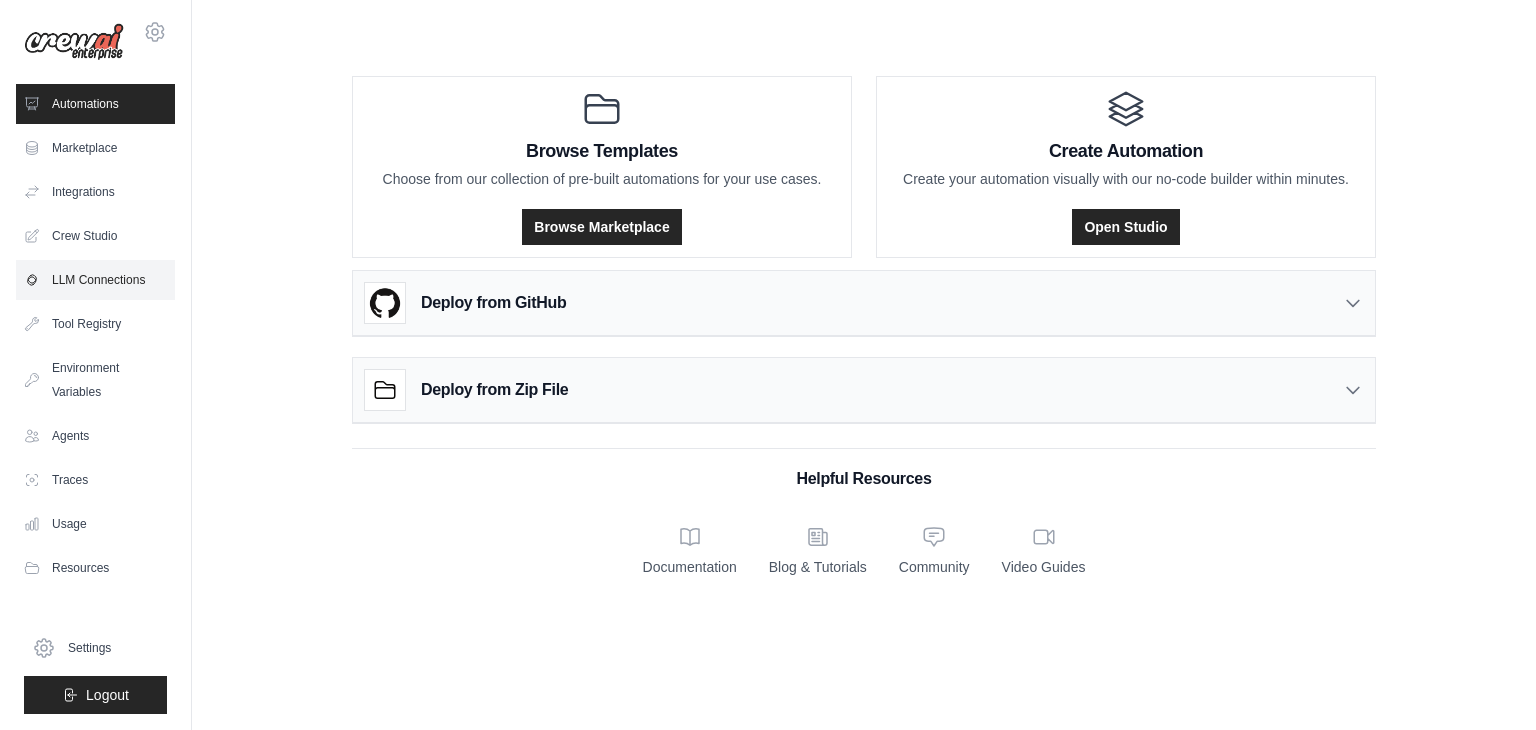 click on "LLM Connections" at bounding box center (95, 280) 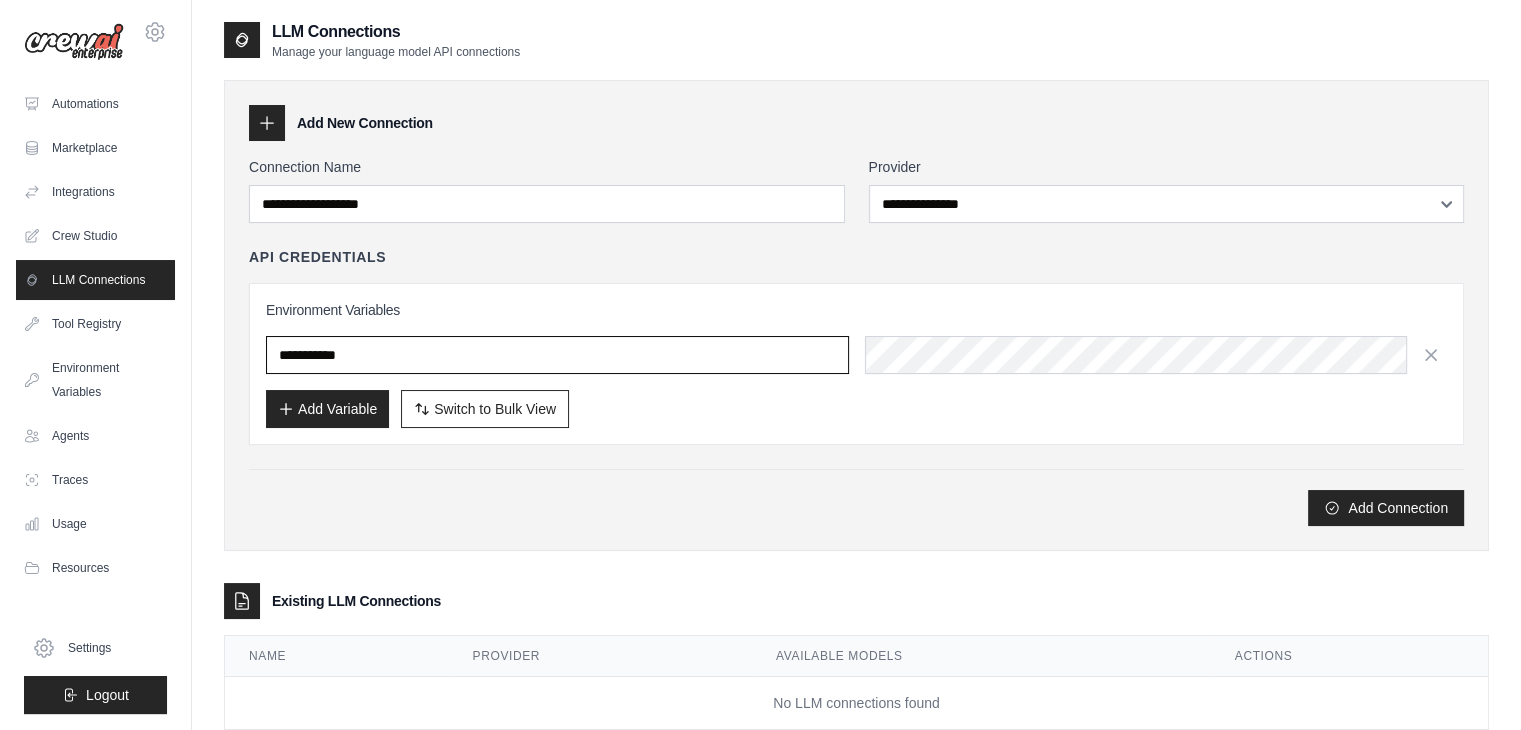 click at bounding box center [557, 355] 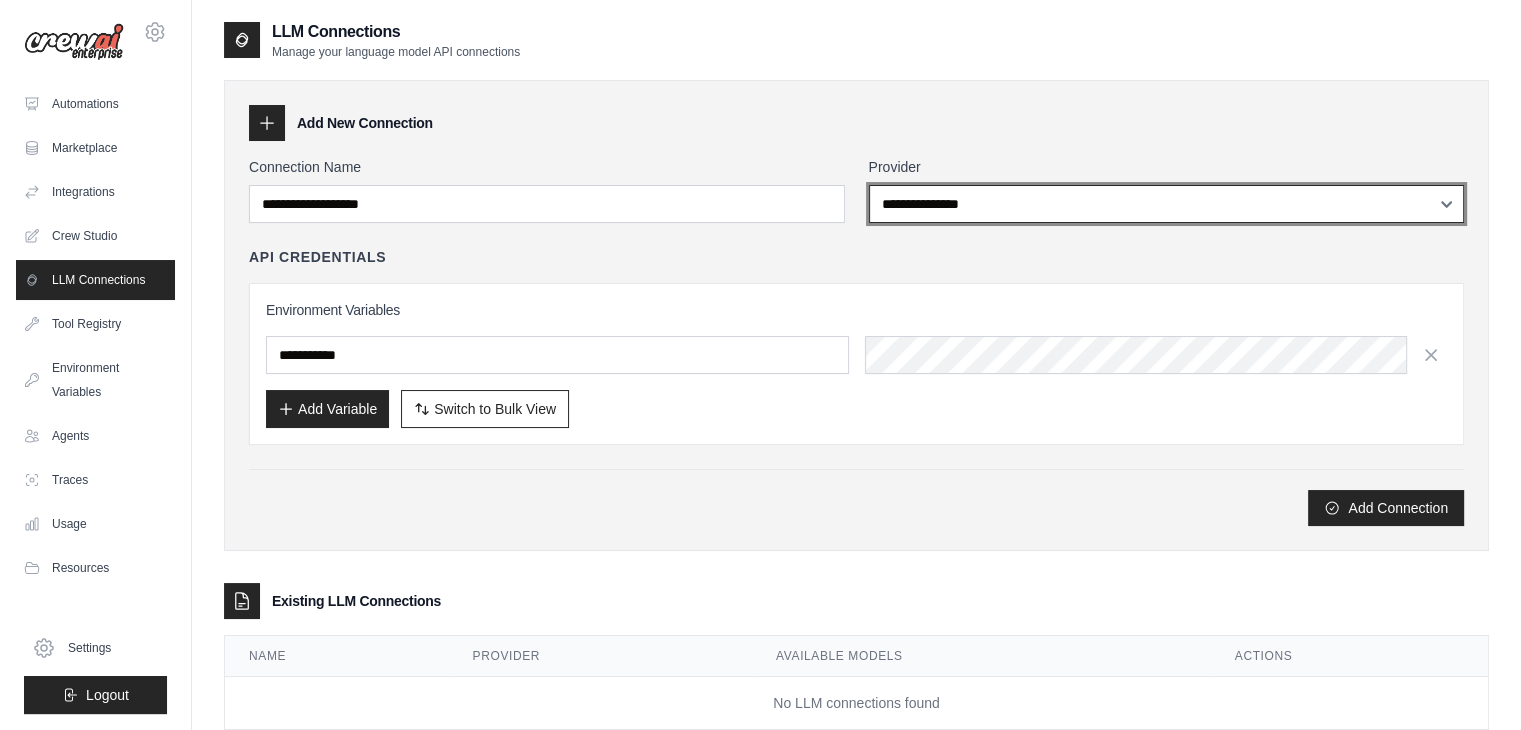 click on "**********" at bounding box center (1167, 204) 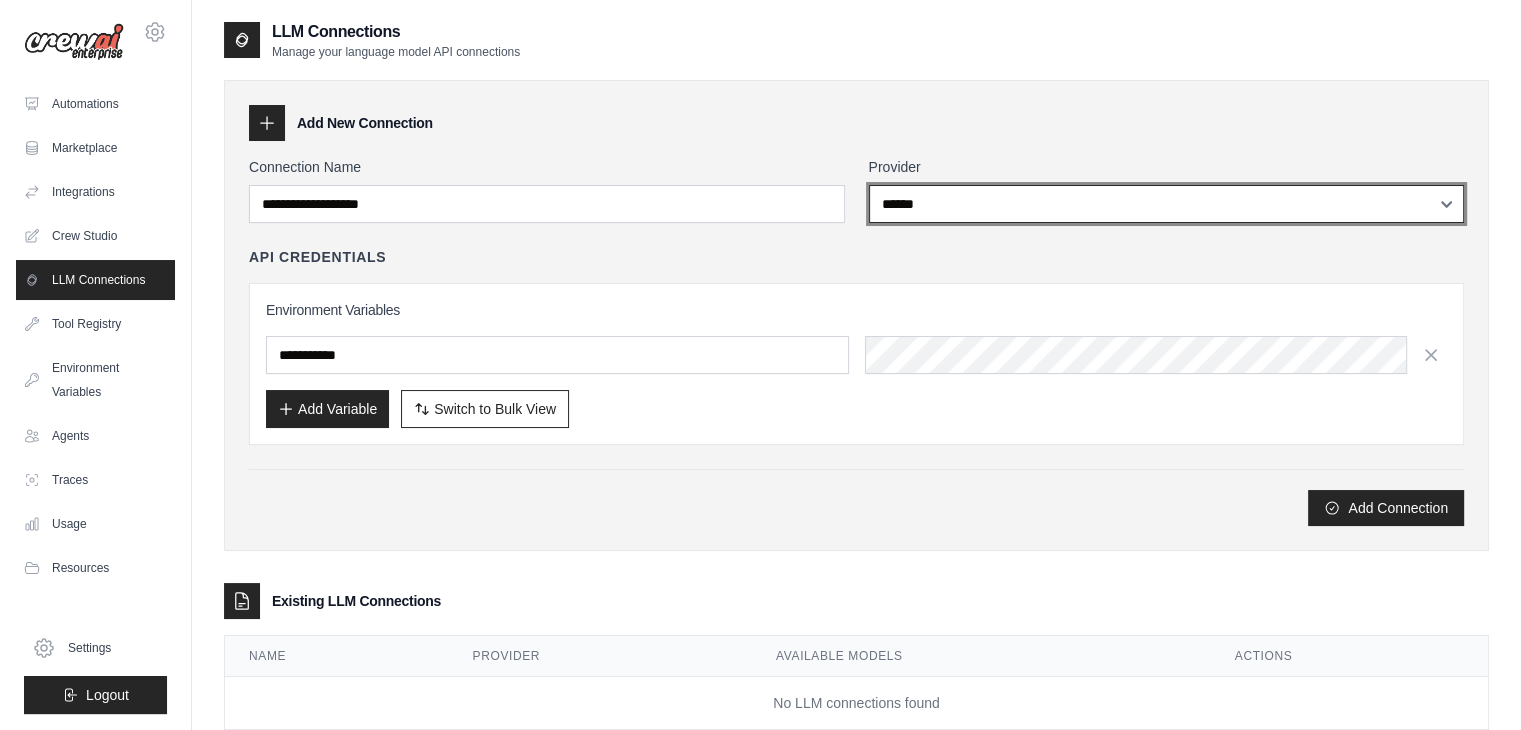 click on "**********" at bounding box center [1167, 204] 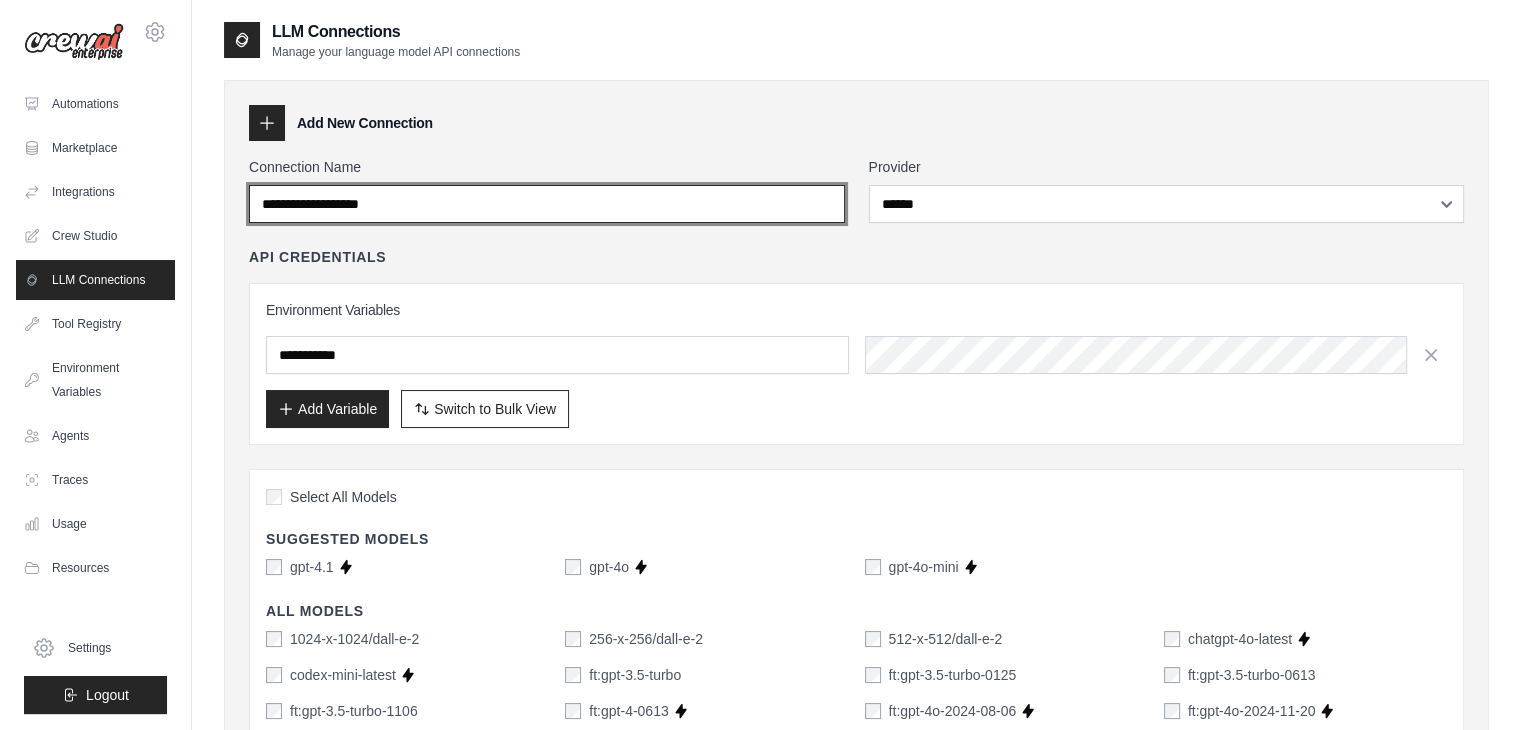 click on "Connection Name" at bounding box center (547, 204) 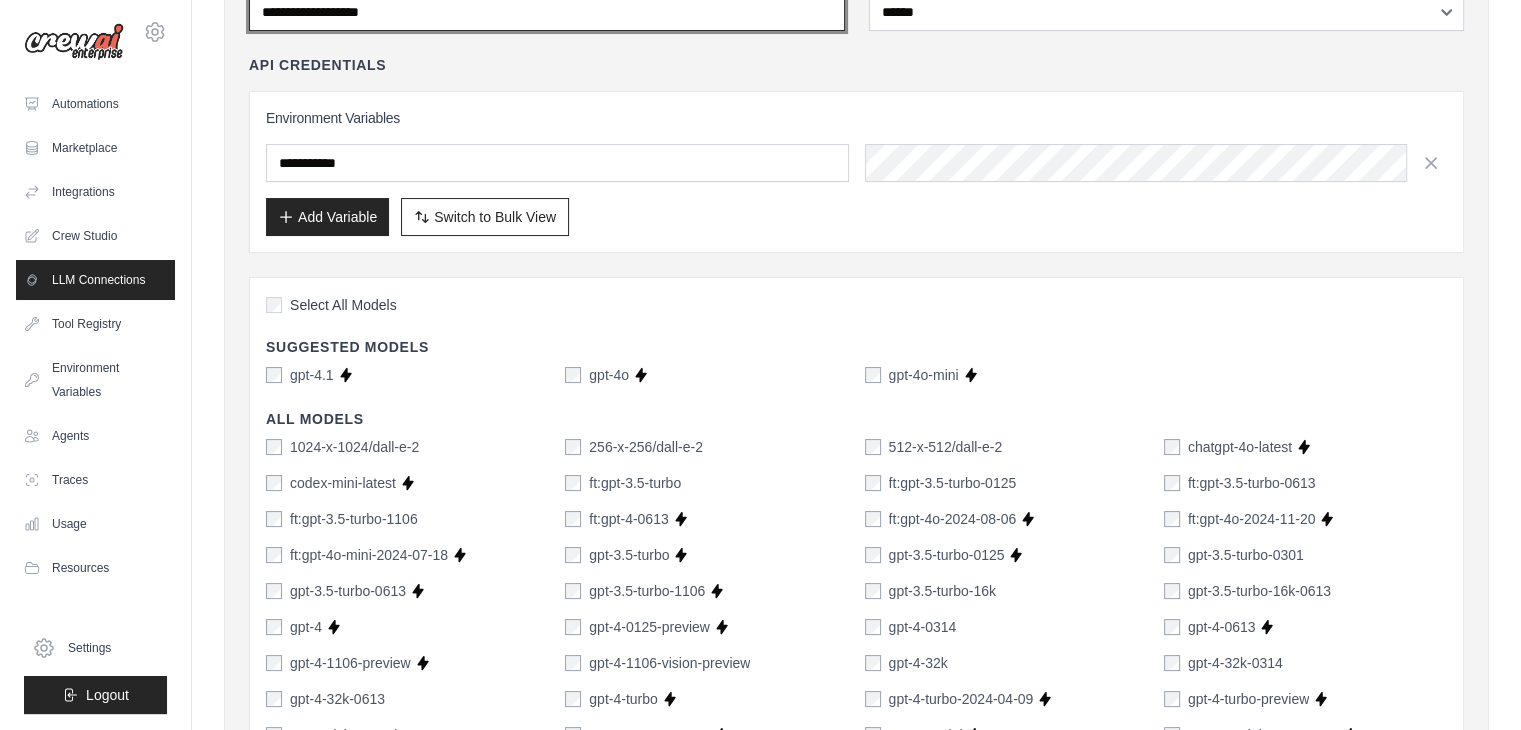 scroll, scrollTop: 200, scrollLeft: 0, axis: vertical 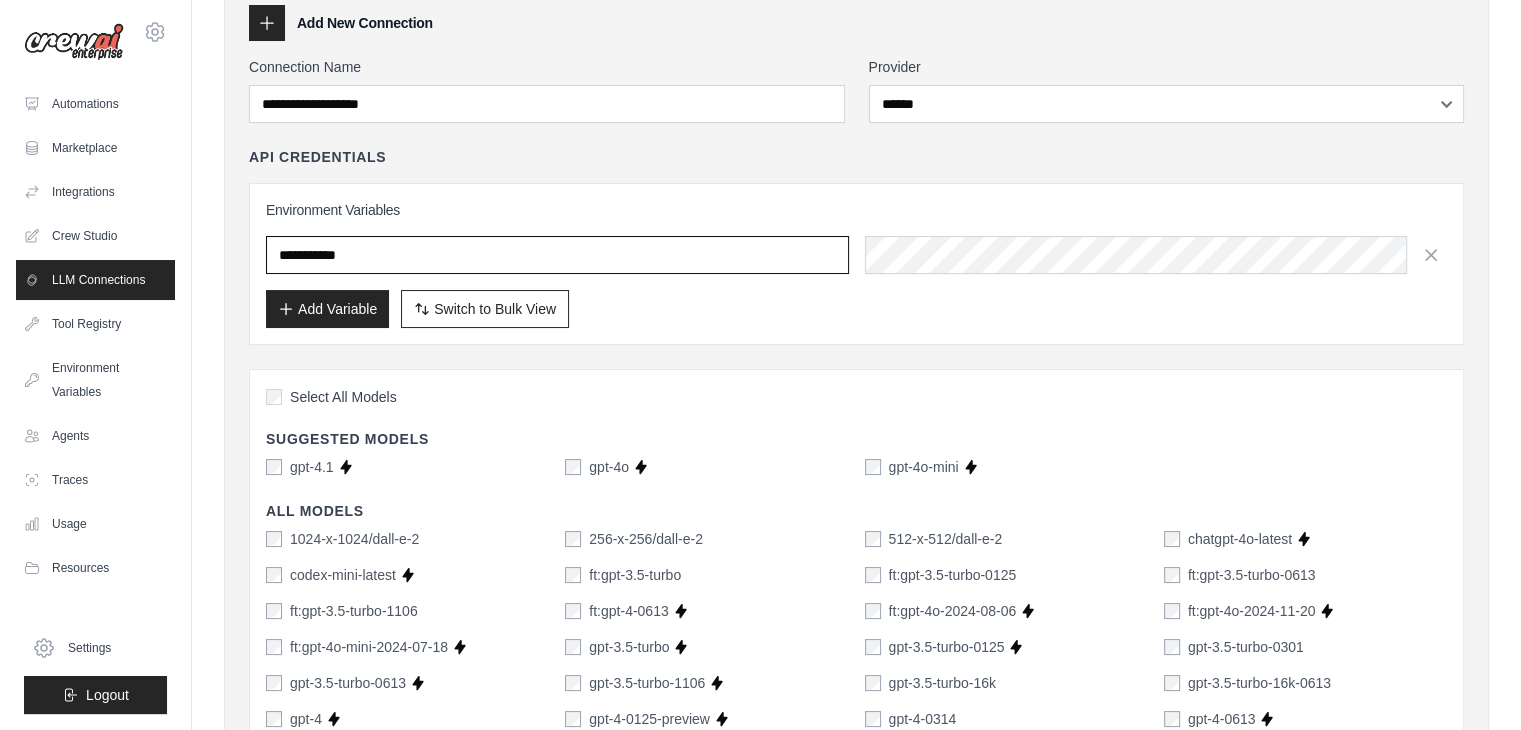 click at bounding box center [557, 255] 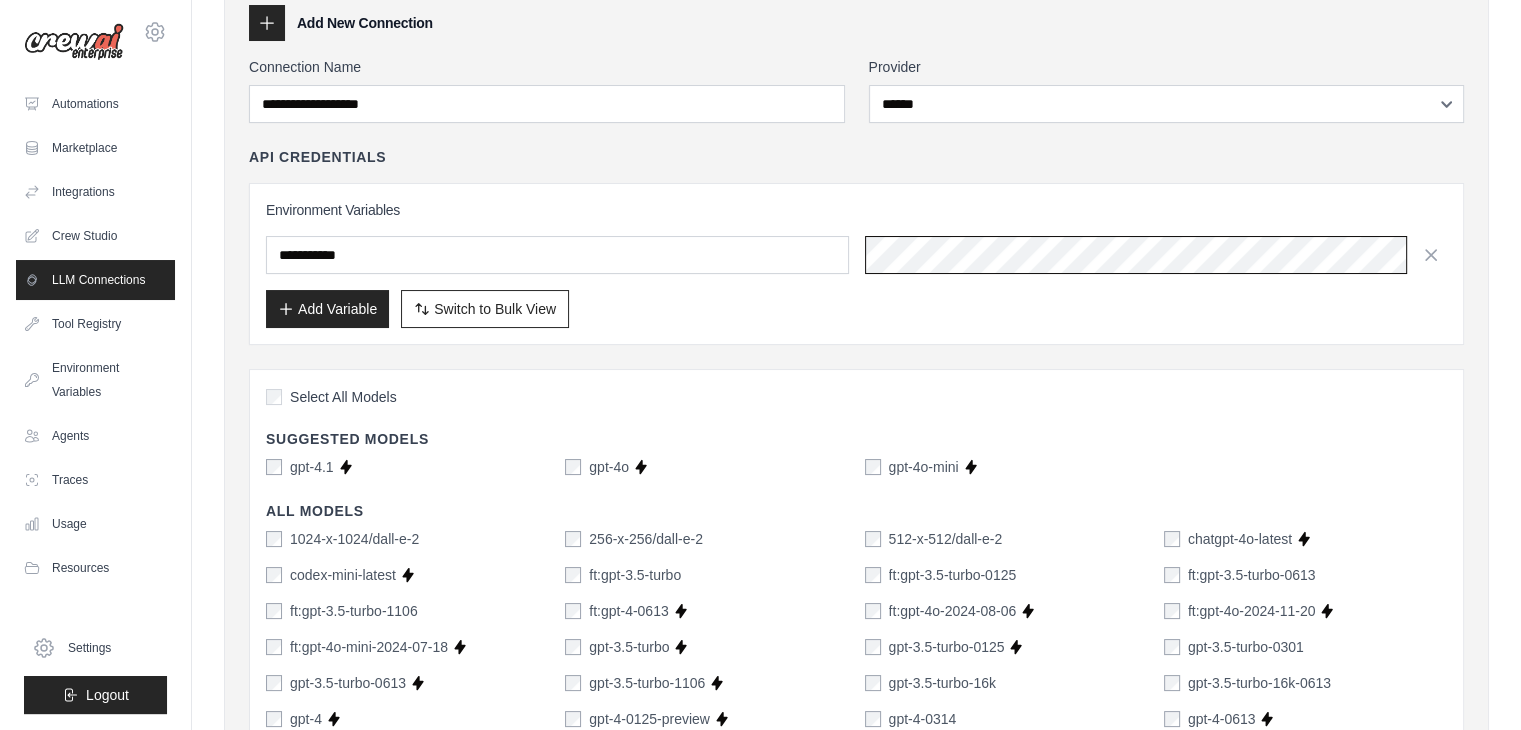 scroll, scrollTop: 0, scrollLeft: 744, axis: horizontal 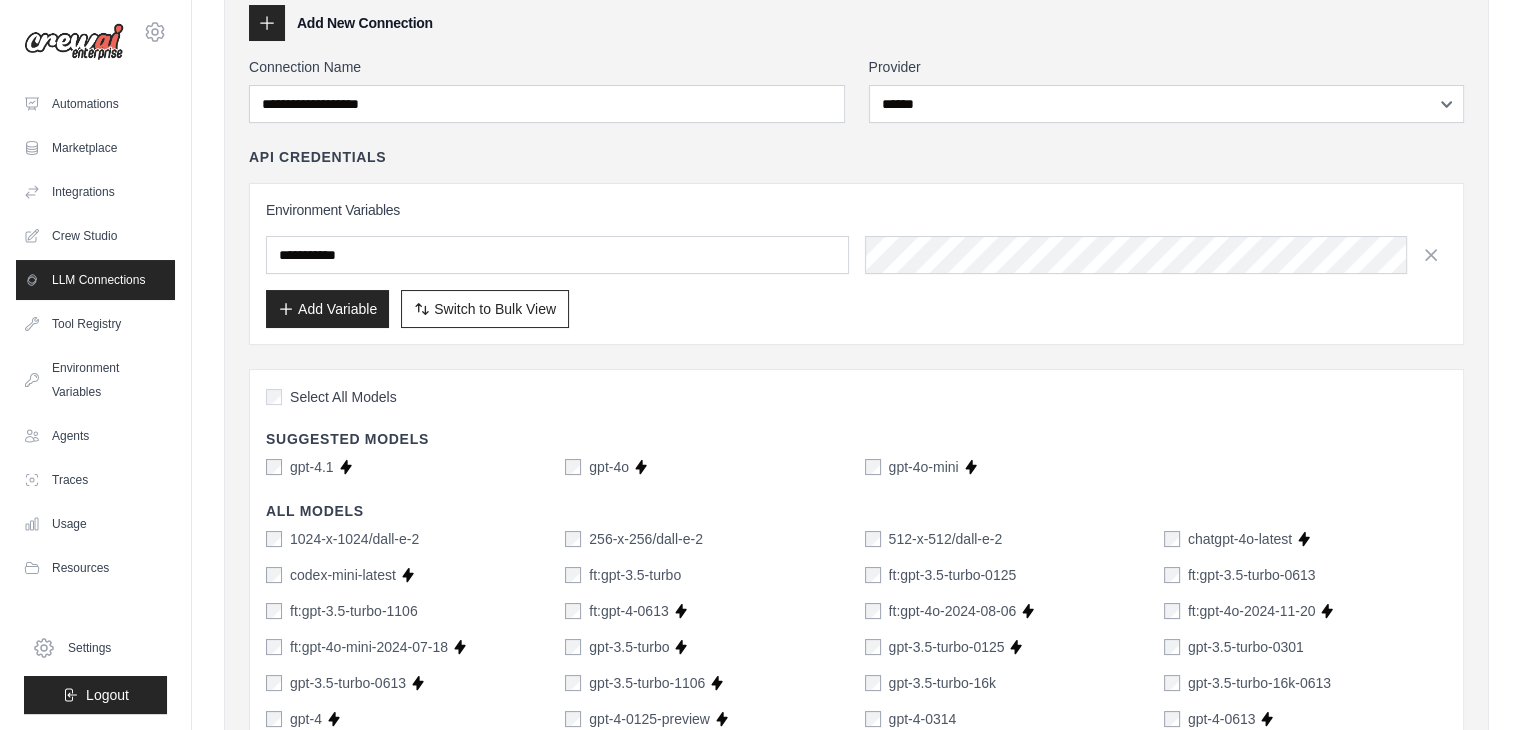 click on "Add Variable" at bounding box center (327, 309) 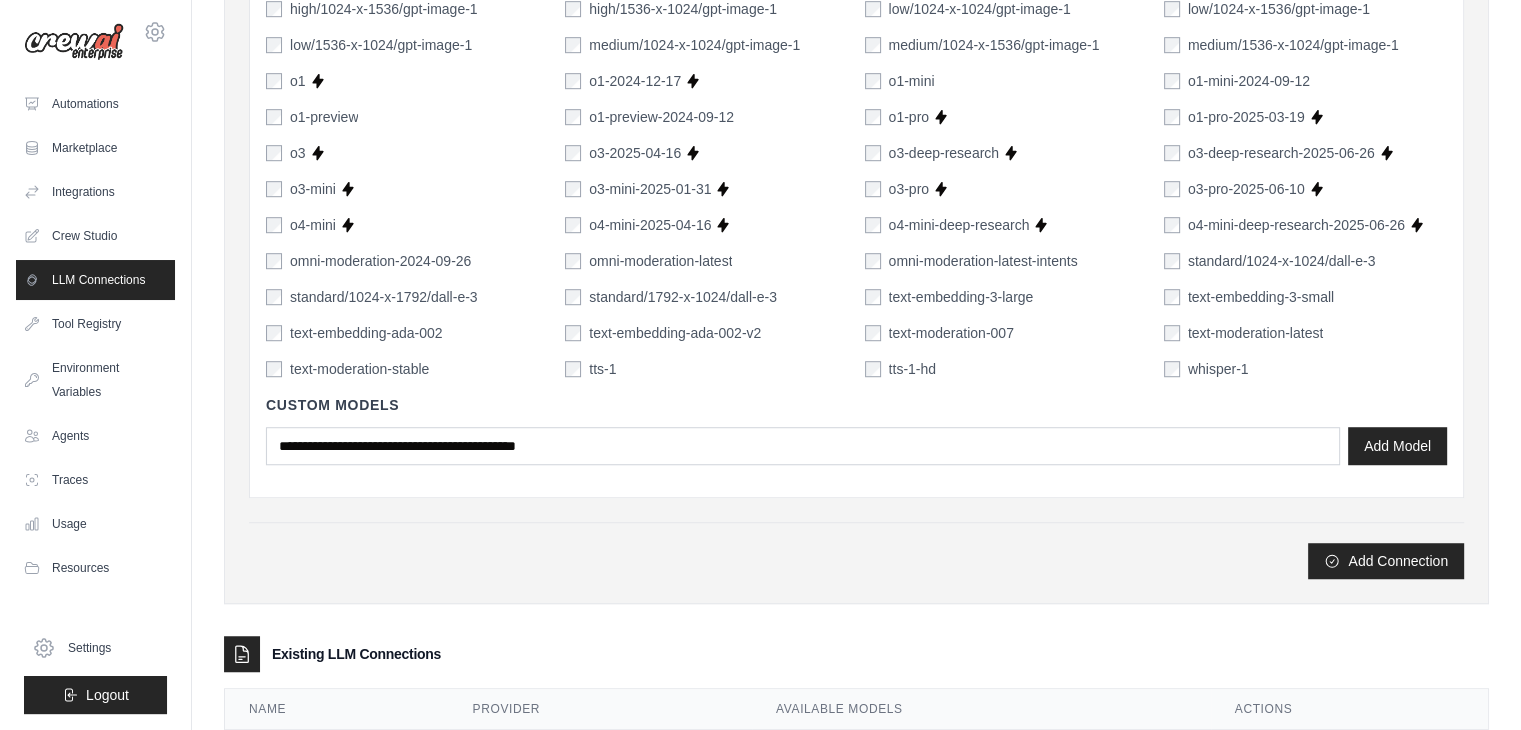 scroll, scrollTop: 1393, scrollLeft: 0, axis: vertical 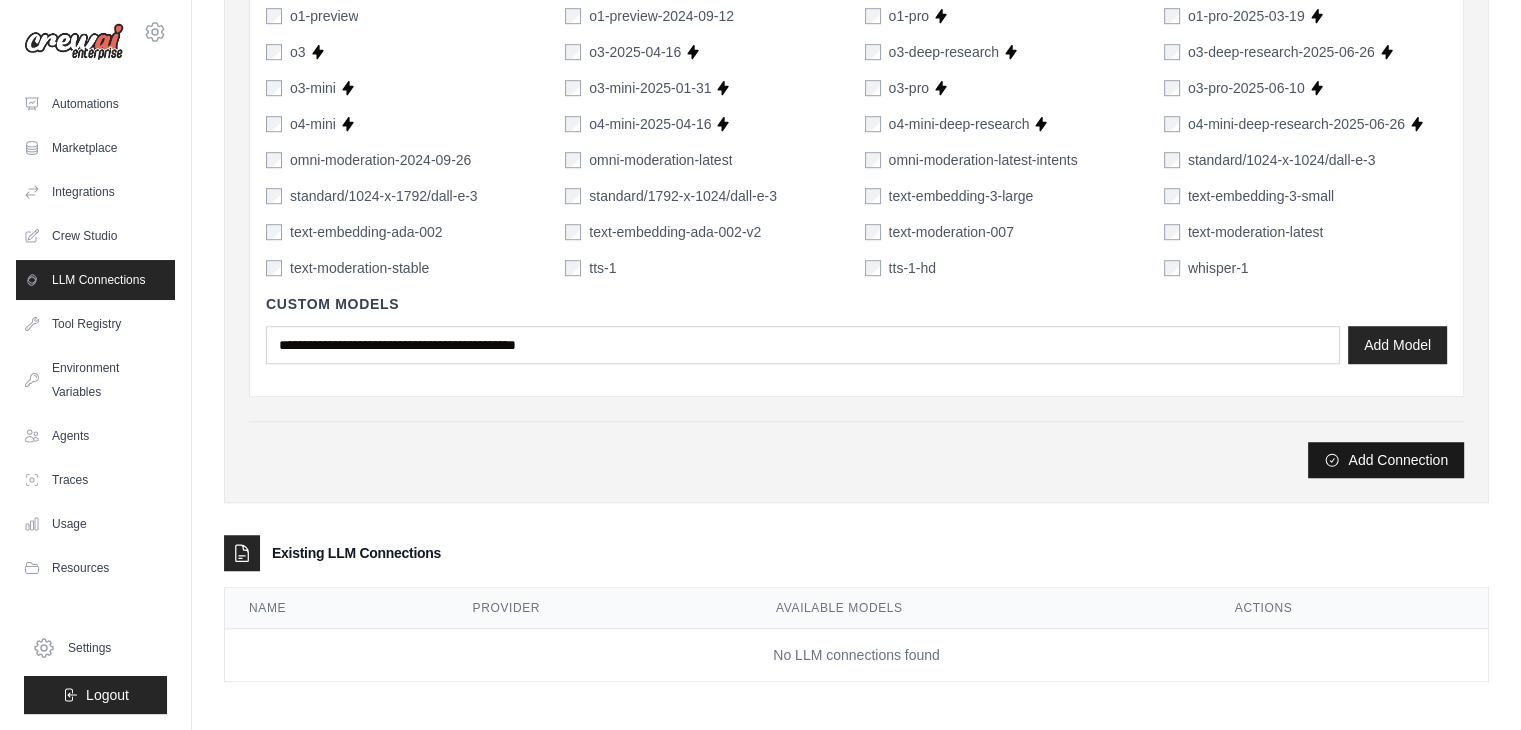 click on "Add Connection" at bounding box center (1386, 460) 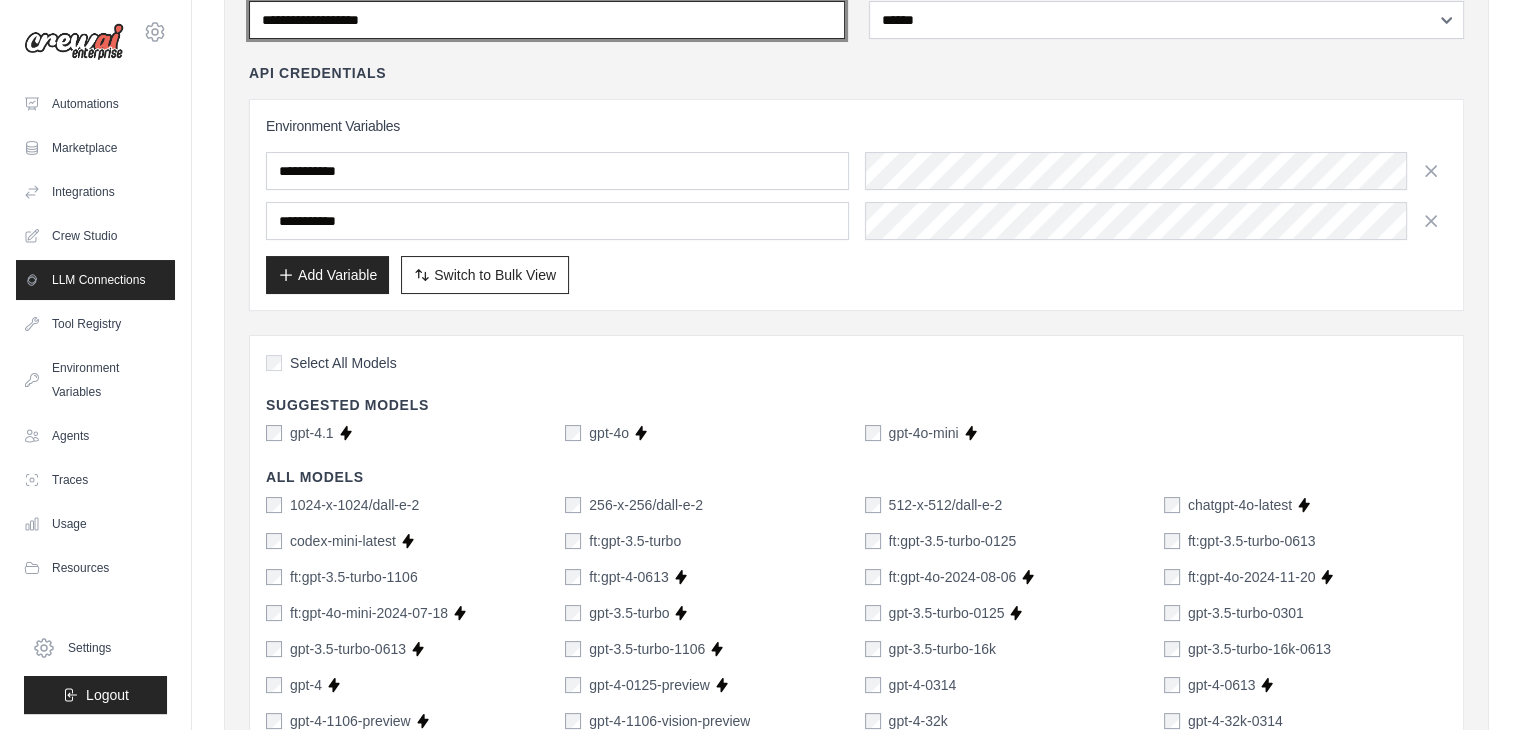 scroll, scrollTop: 0, scrollLeft: 0, axis: both 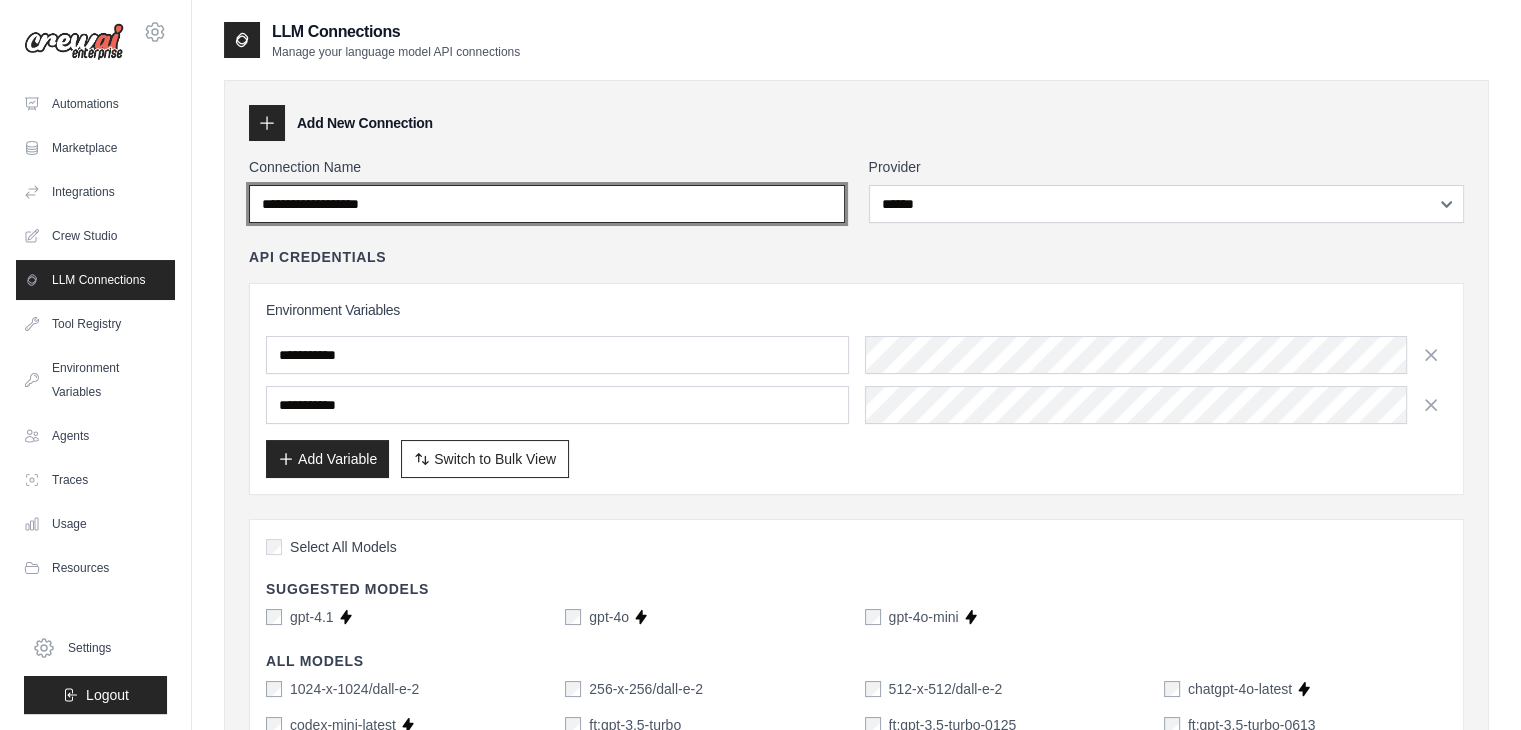 click on "Connection Name" at bounding box center (547, 204) 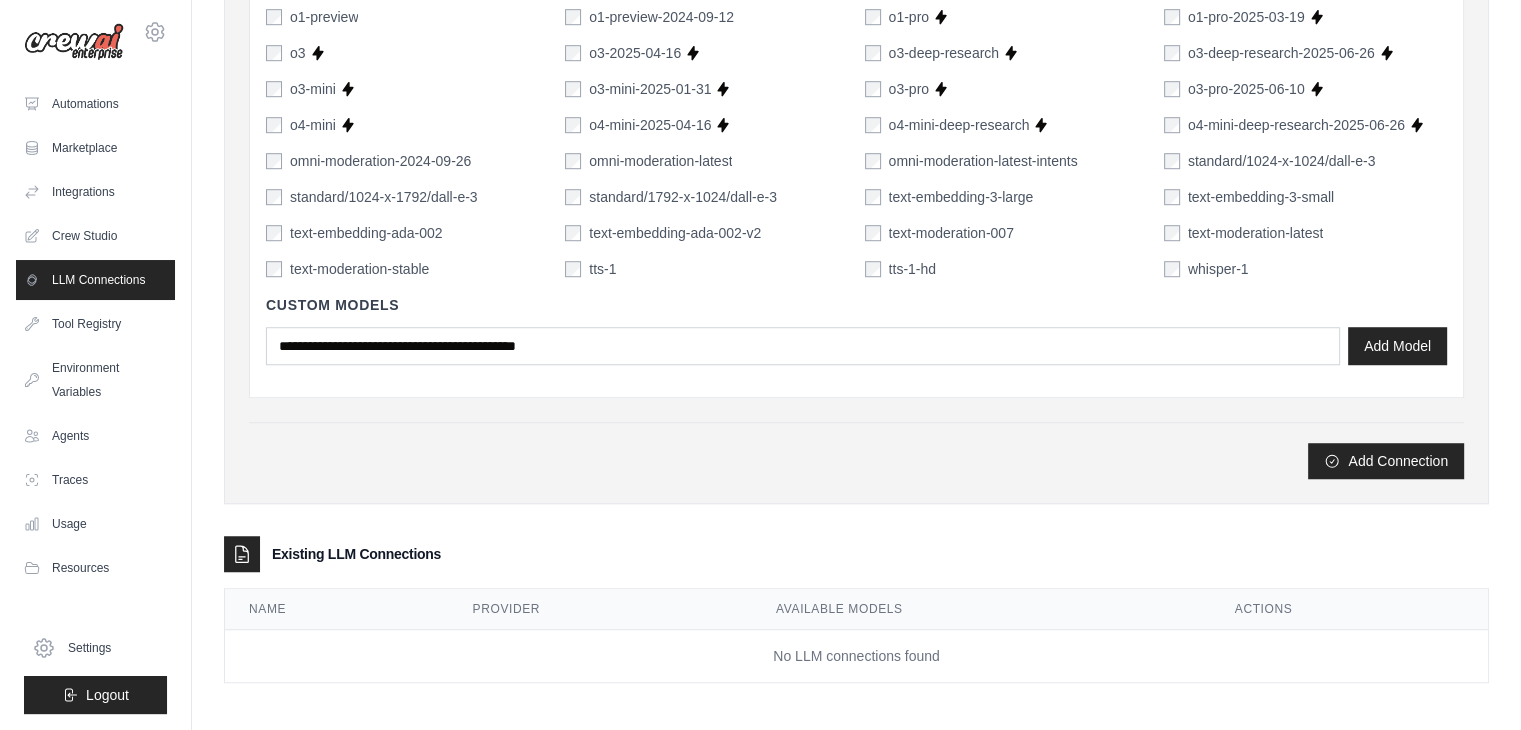 scroll, scrollTop: 1393, scrollLeft: 0, axis: vertical 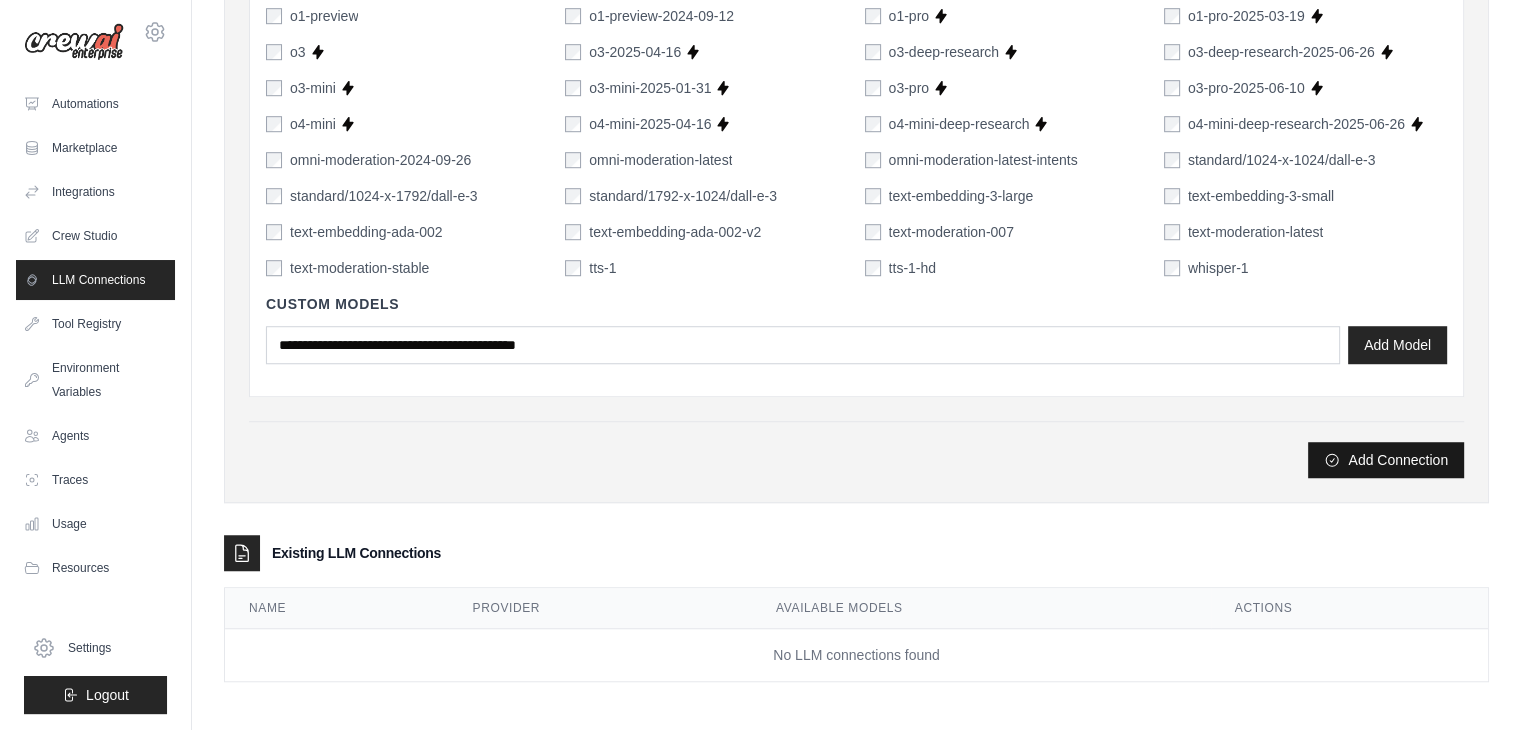 type on "**********" 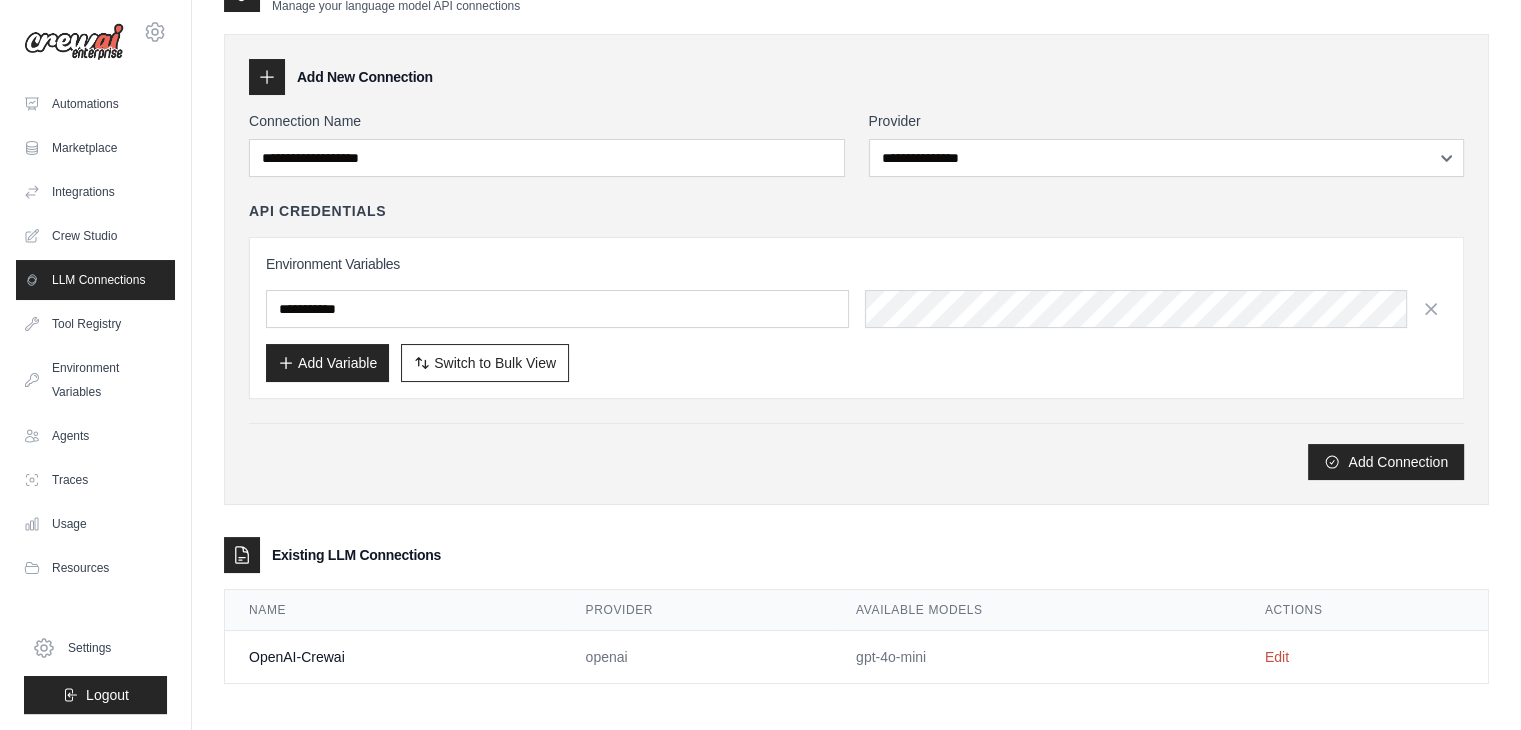 scroll, scrollTop: 117, scrollLeft: 0, axis: vertical 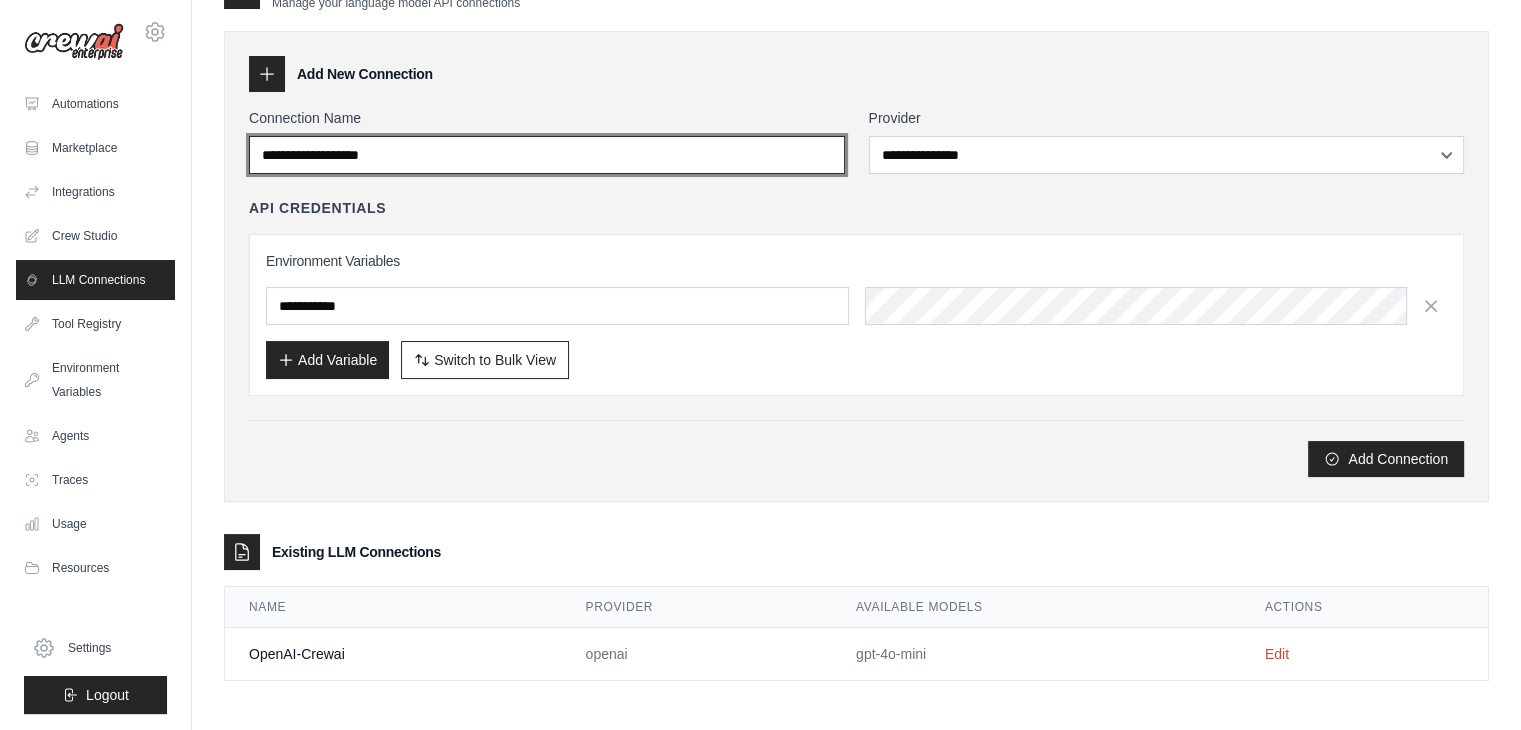 click on "Connection Name" at bounding box center (547, 155) 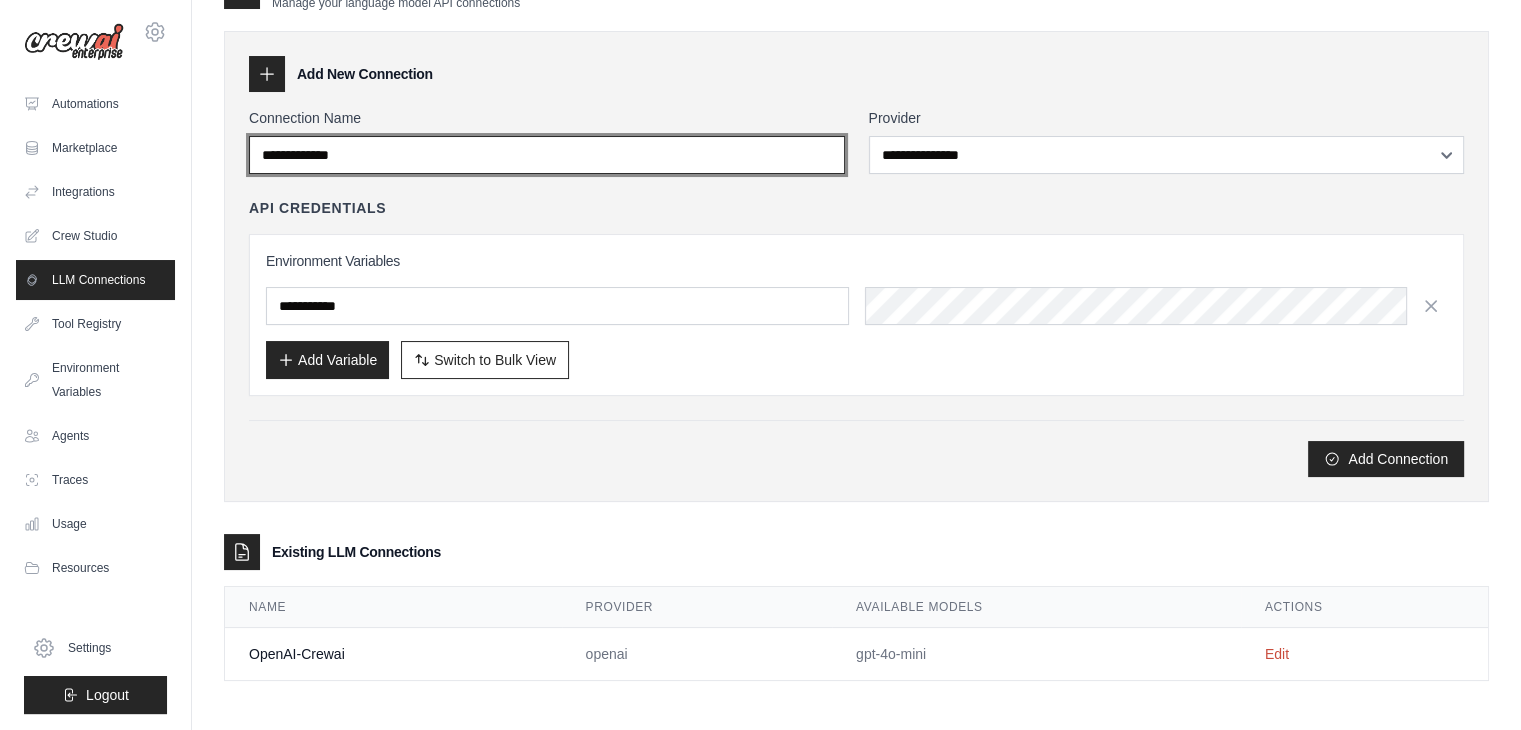 type on "**********" 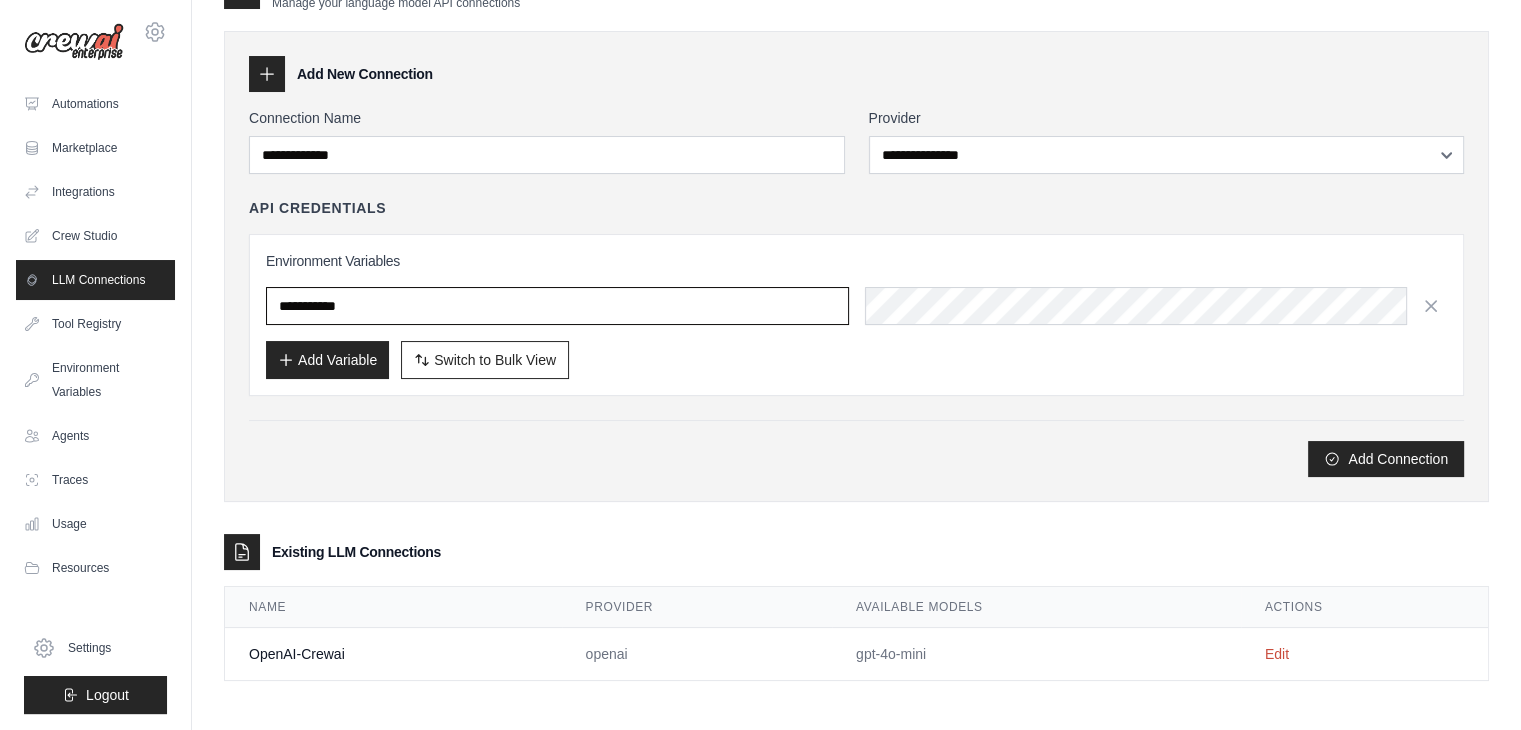 click at bounding box center (557, 306) 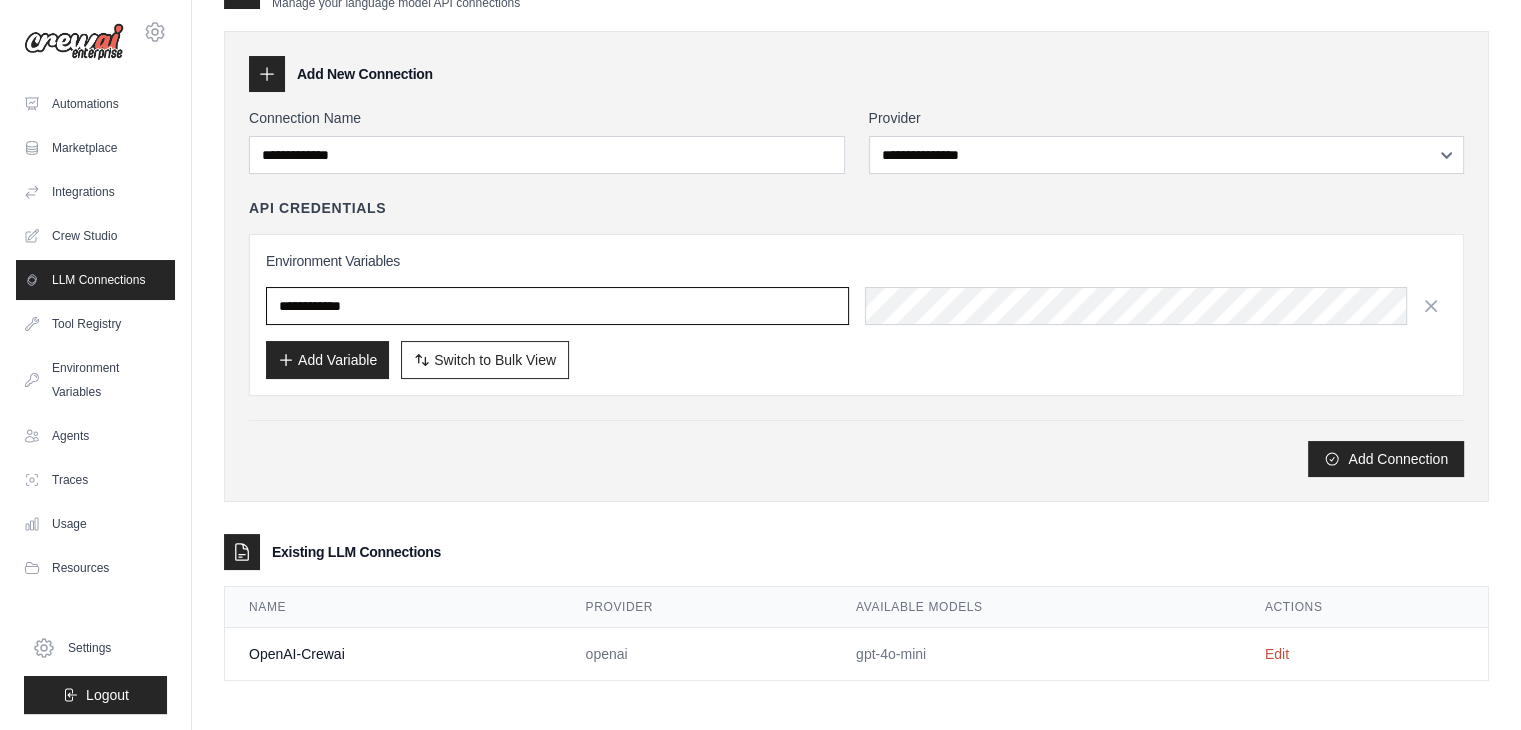 type on "**********" 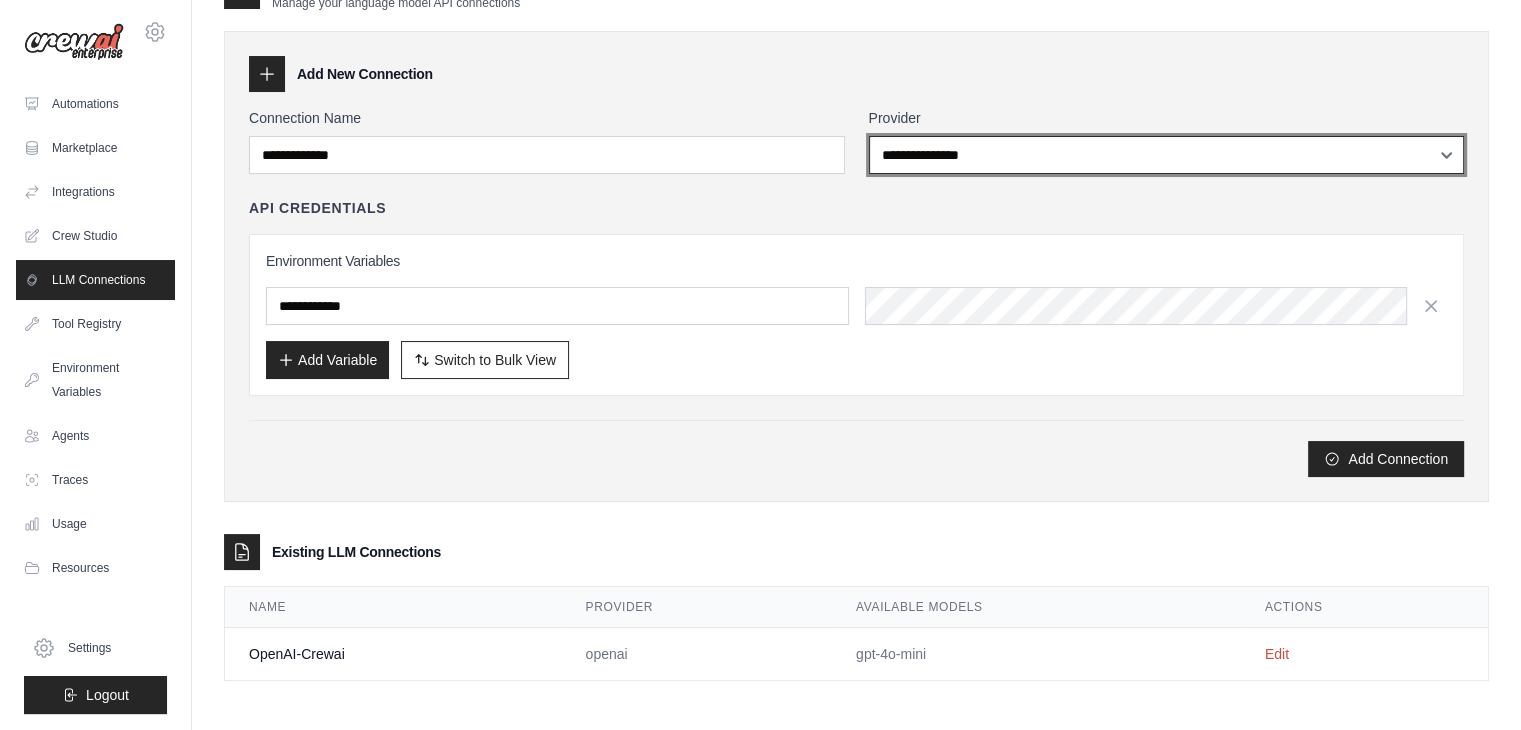 click on "**********" at bounding box center [1167, 155] 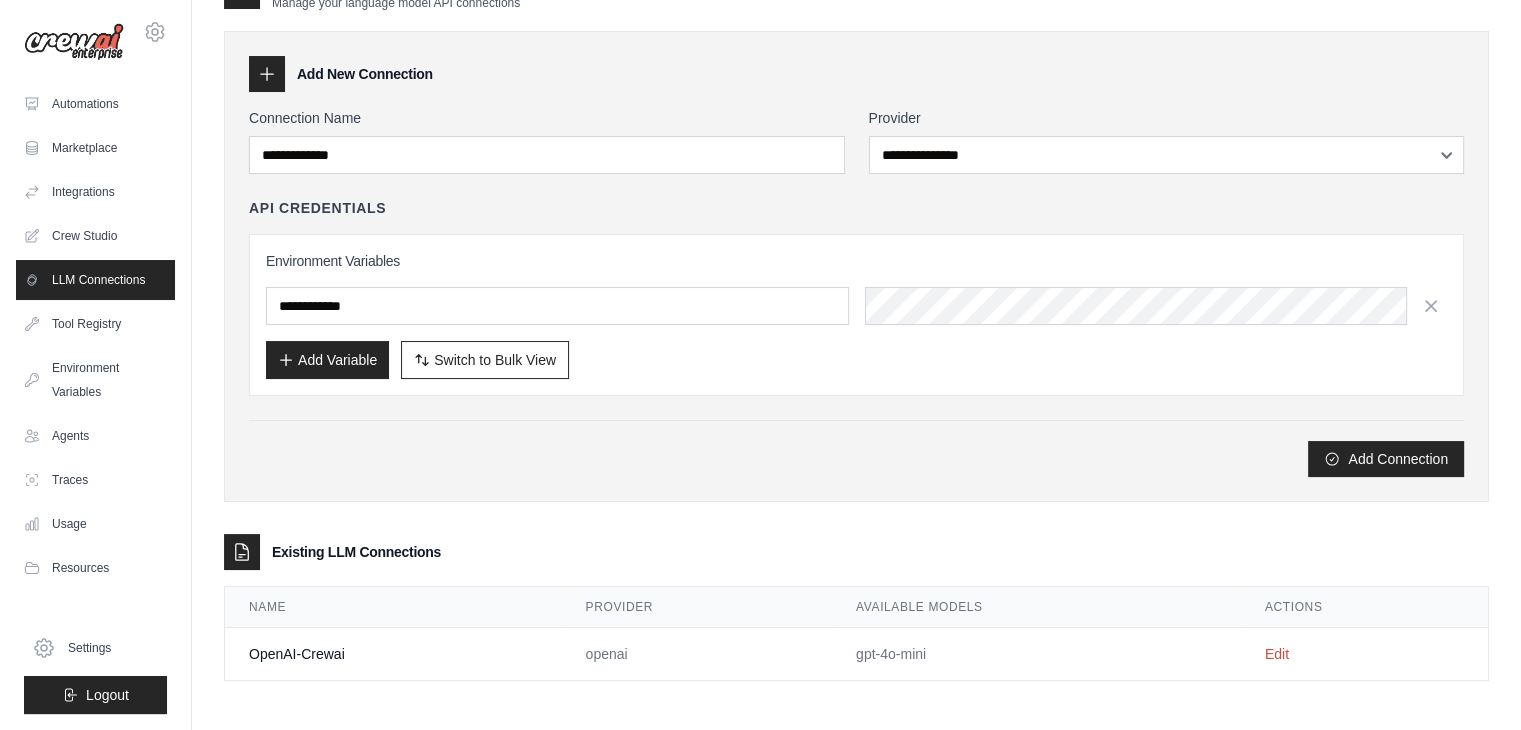 click on "Add Connection" at bounding box center (856, 459) 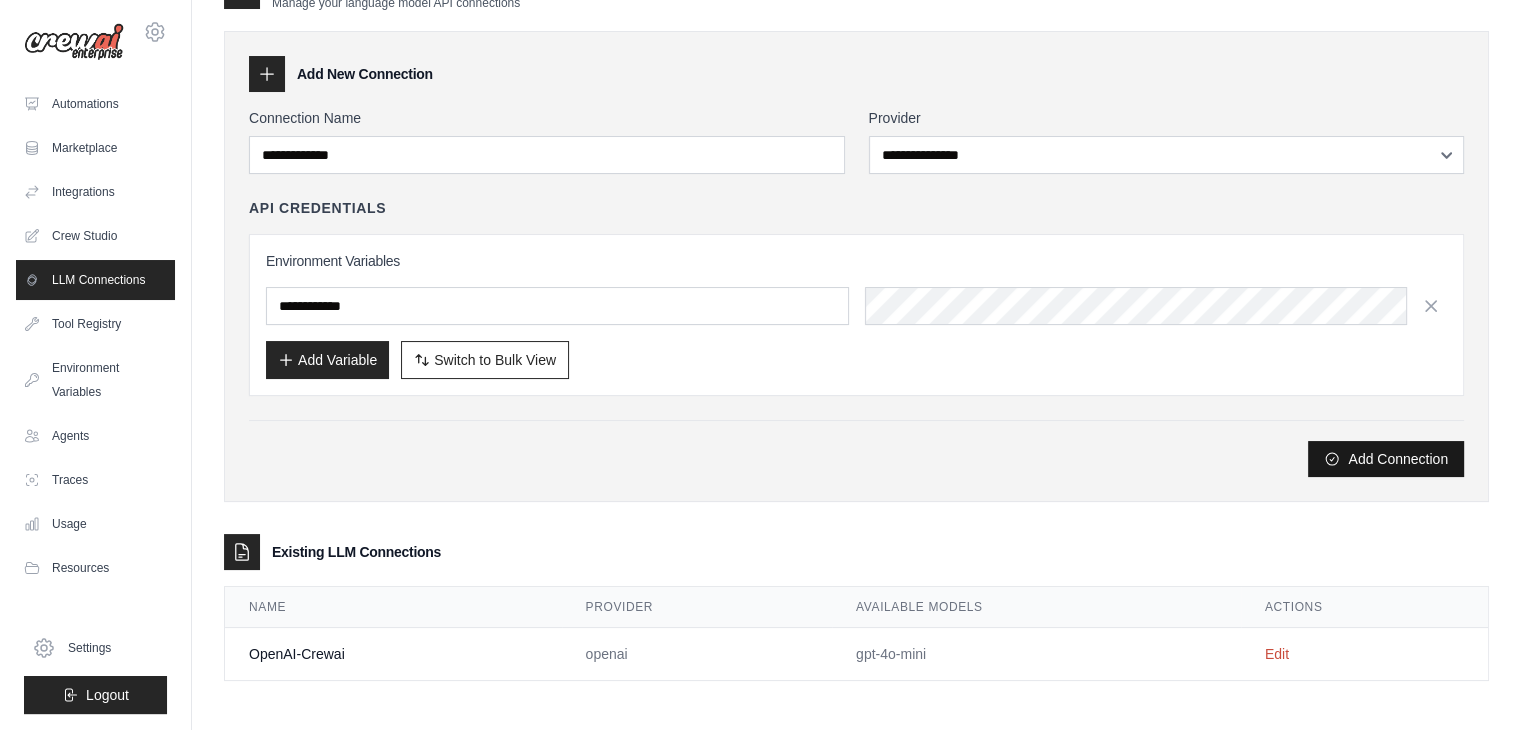 click on "Add Connection" at bounding box center (1386, 459) 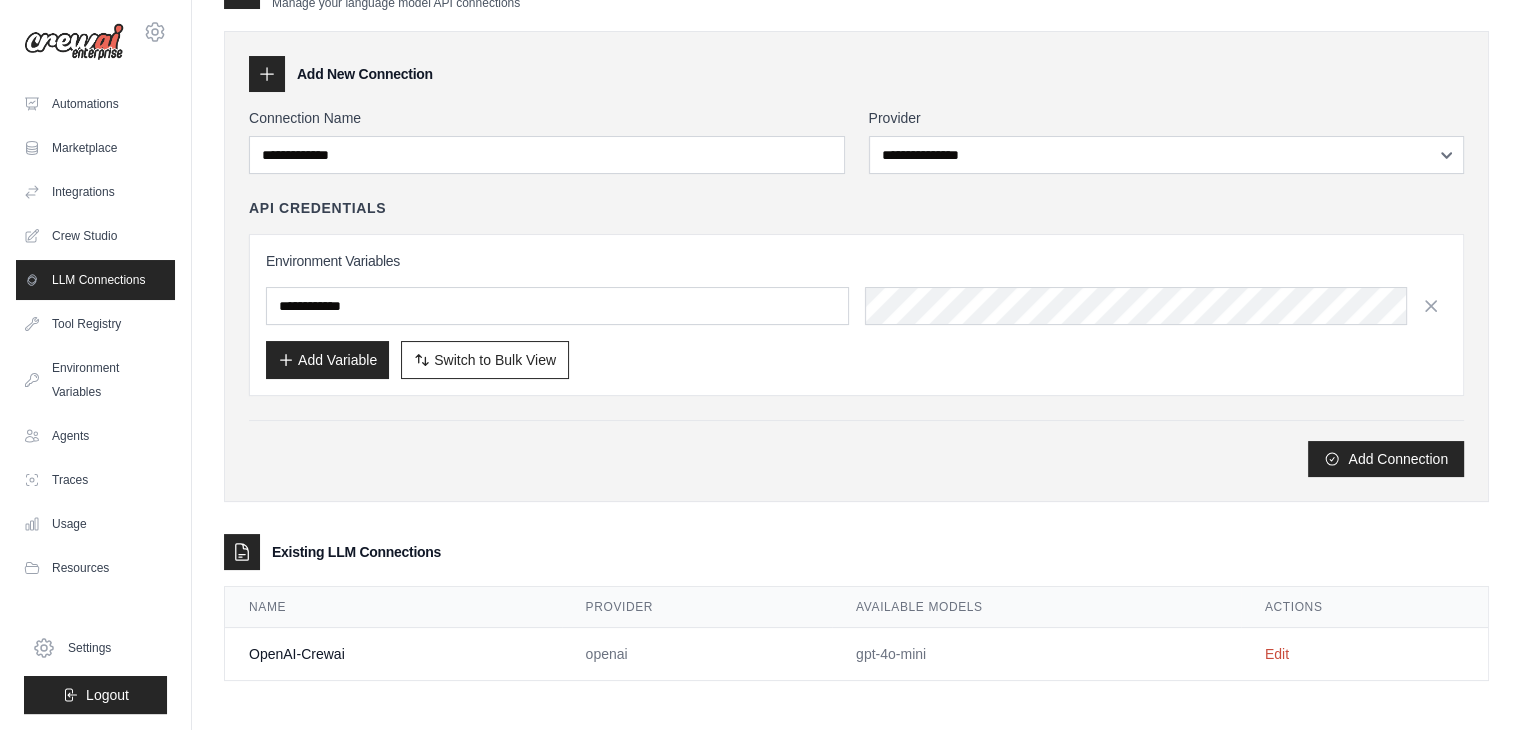 click on "Add Variable" at bounding box center (327, 360) 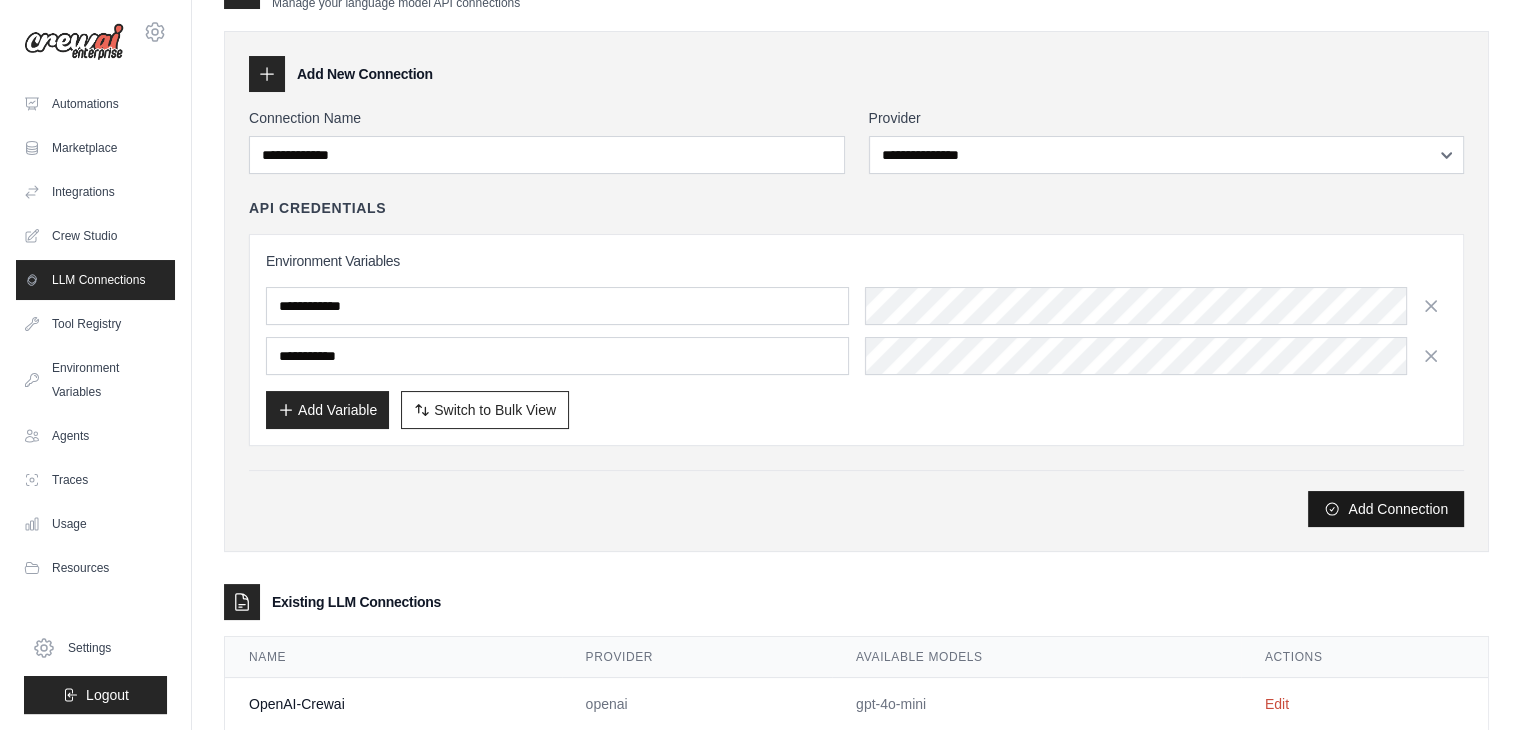 click on "Add Connection" at bounding box center [1386, 509] 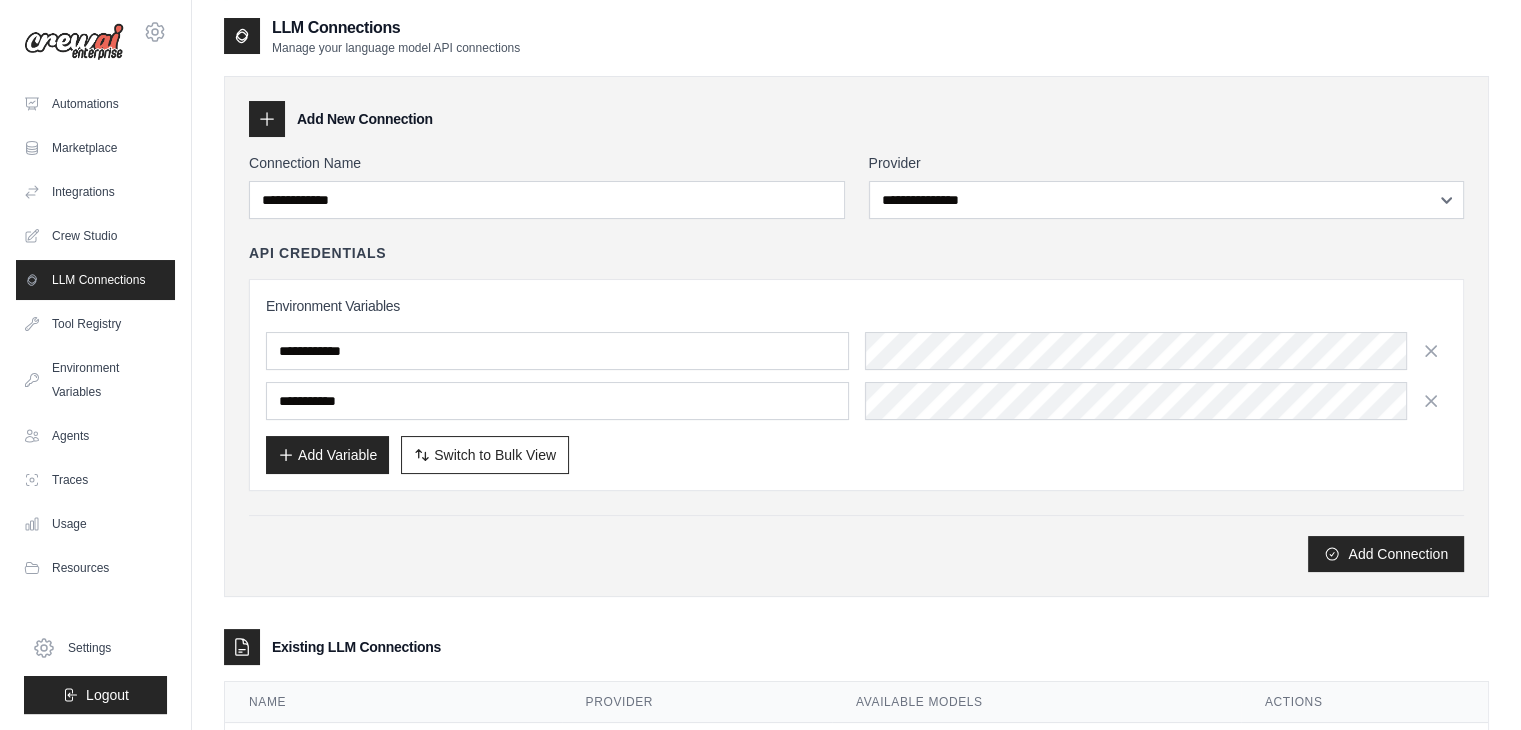 scroll, scrollTop: 100, scrollLeft: 0, axis: vertical 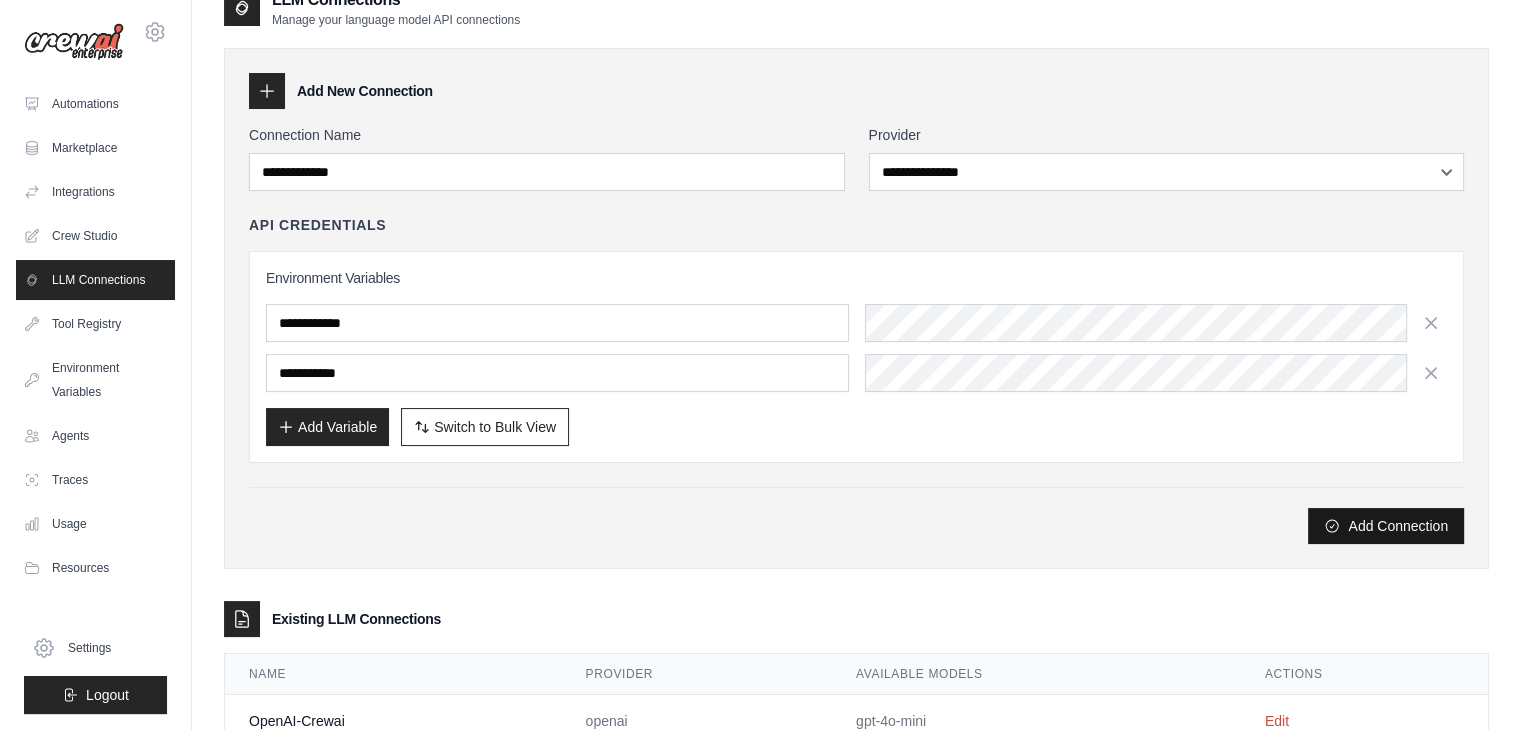 click on "Add Connection" at bounding box center [1386, 526] 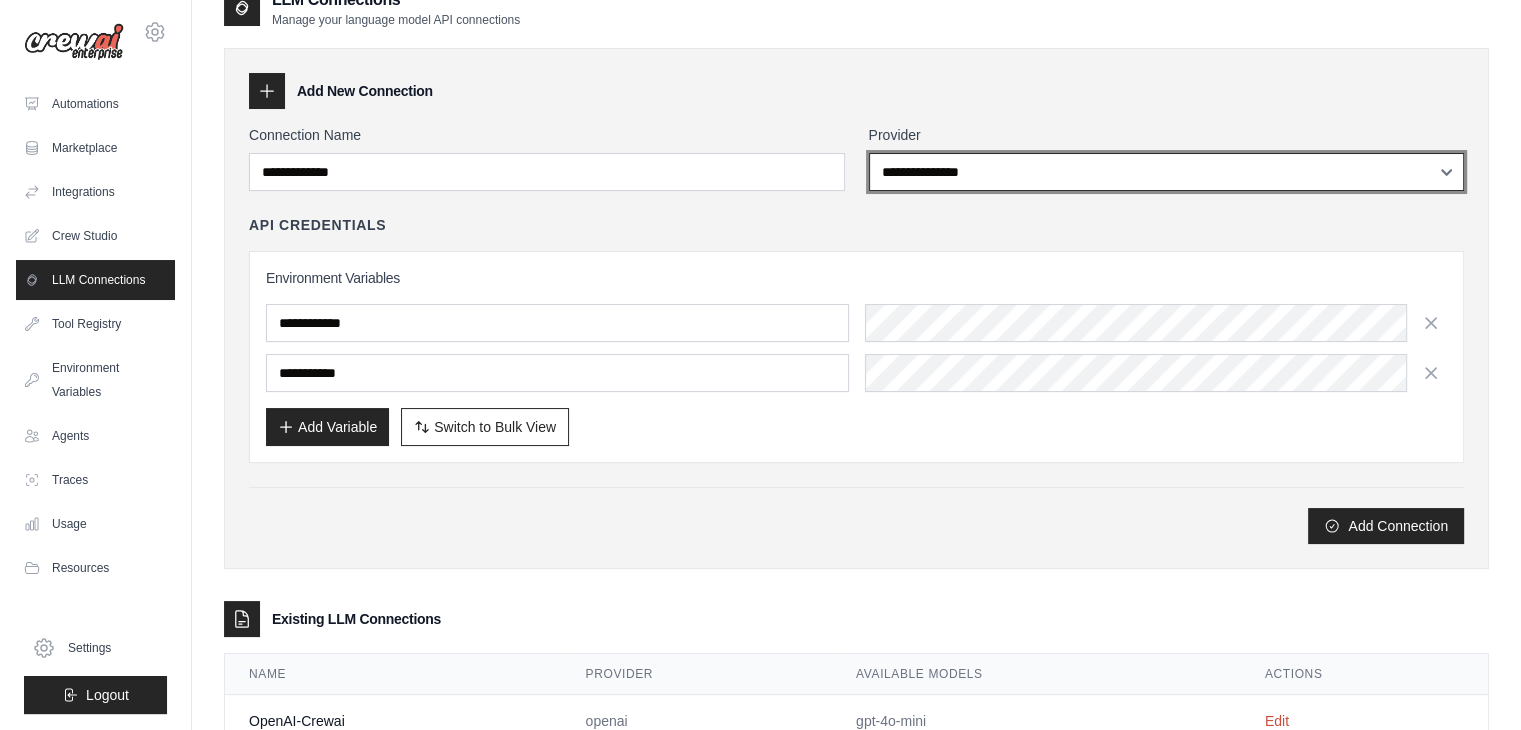 click on "**********" at bounding box center (1167, 172) 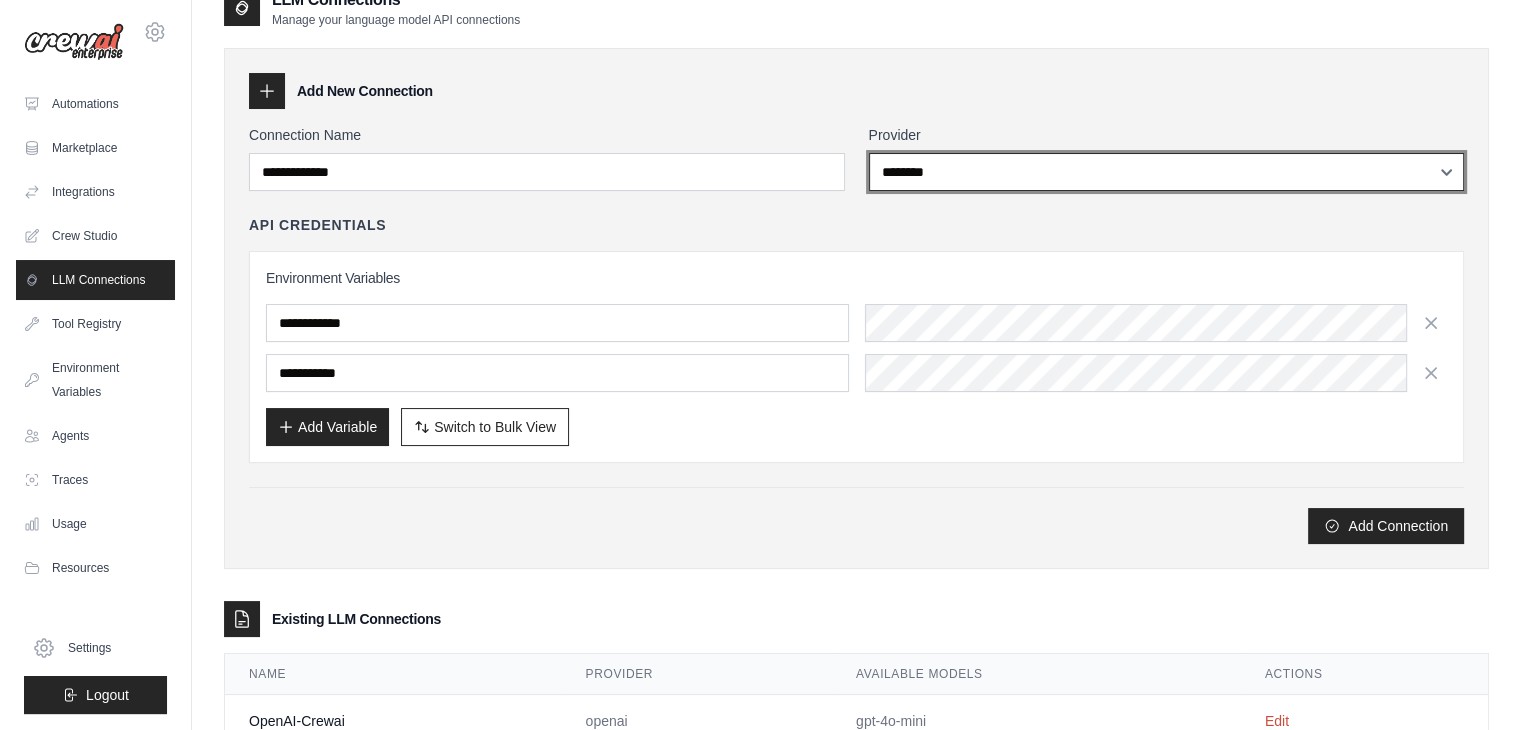 click on "**********" at bounding box center (1167, 172) 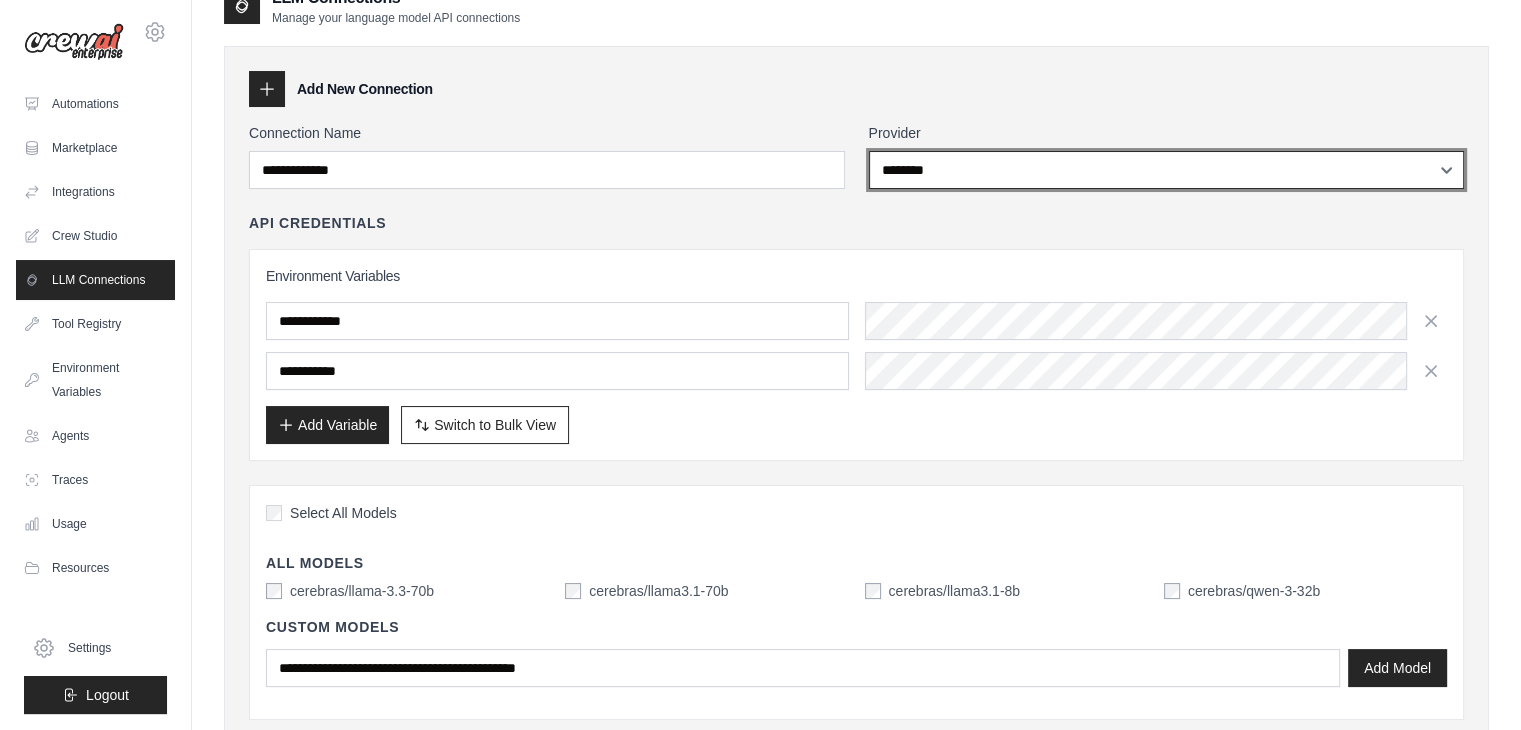 scroll, scrollTop: 67, scrollLeft: 0, axis: vertical 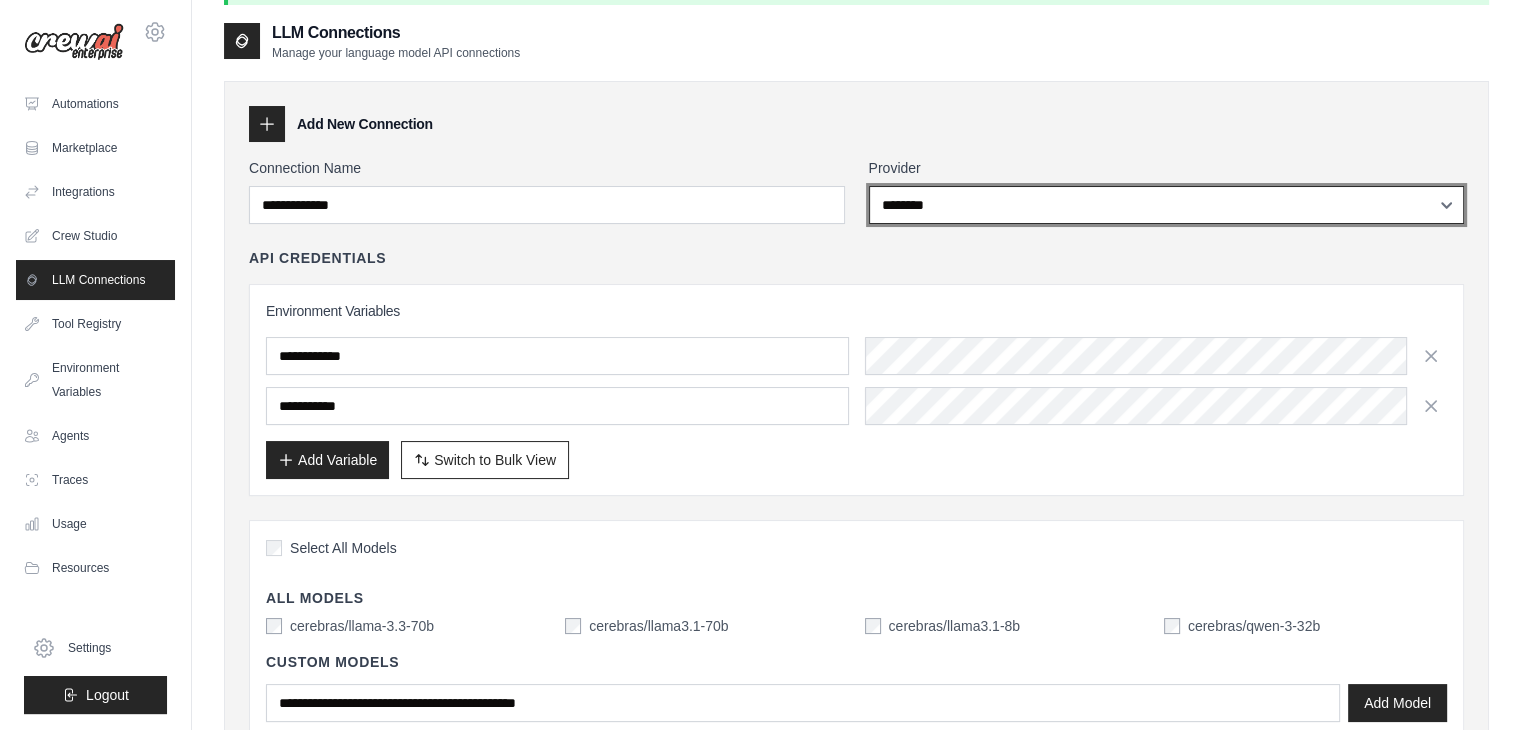 click on "**********" at bounding box center [1167, 205] 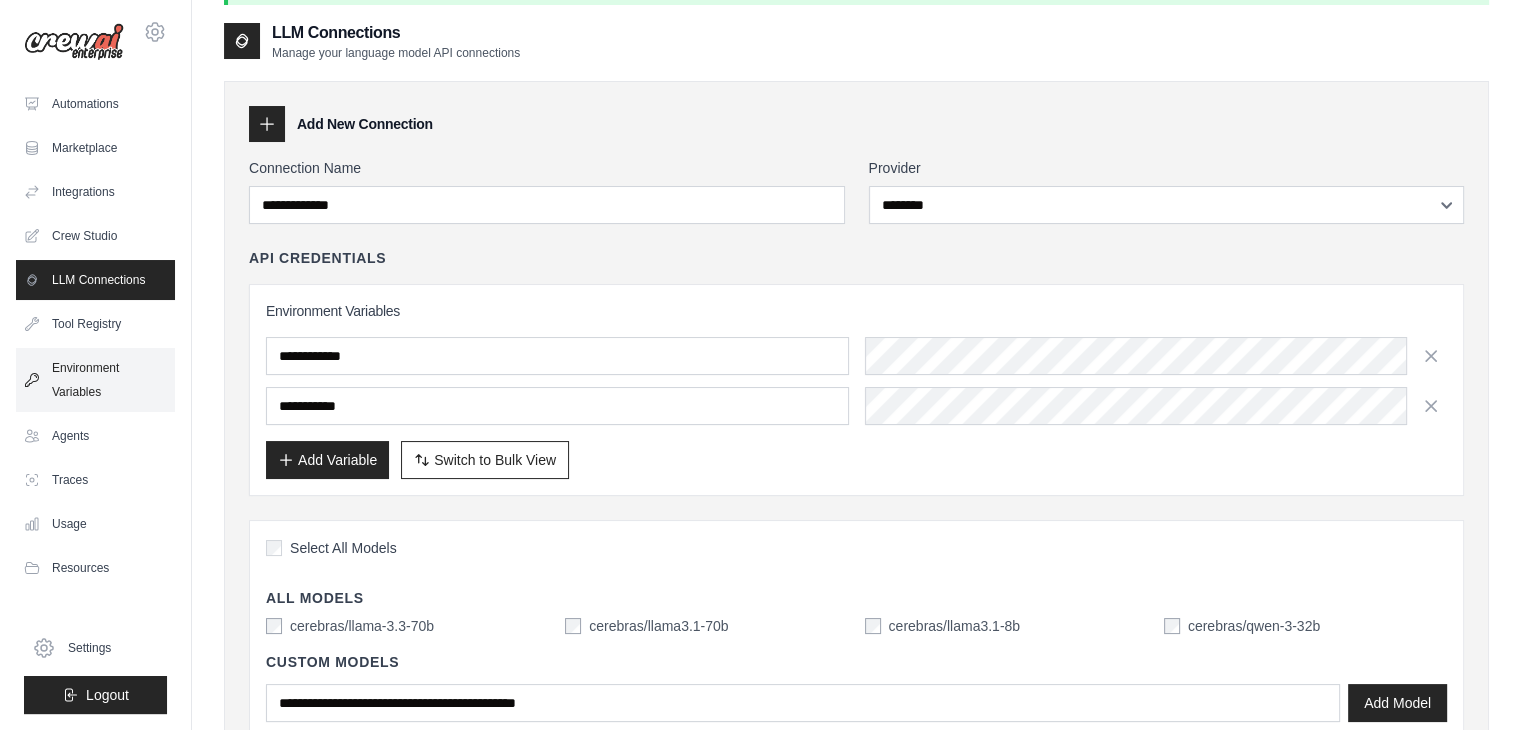 click on "Environment Variables" at bounding box center (95, 380) 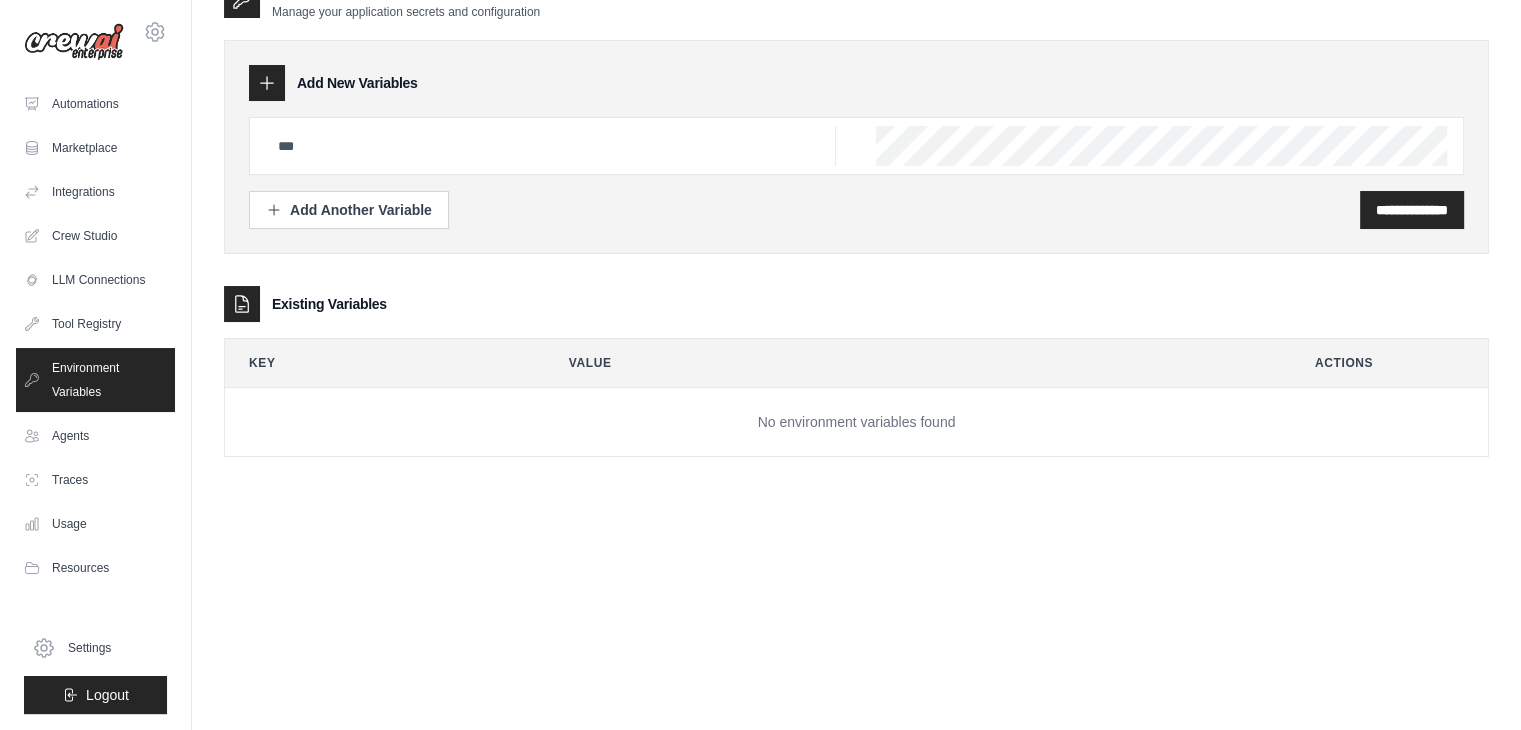 scroll, scrollTop: 0, scrollLeft: 0, axis: both 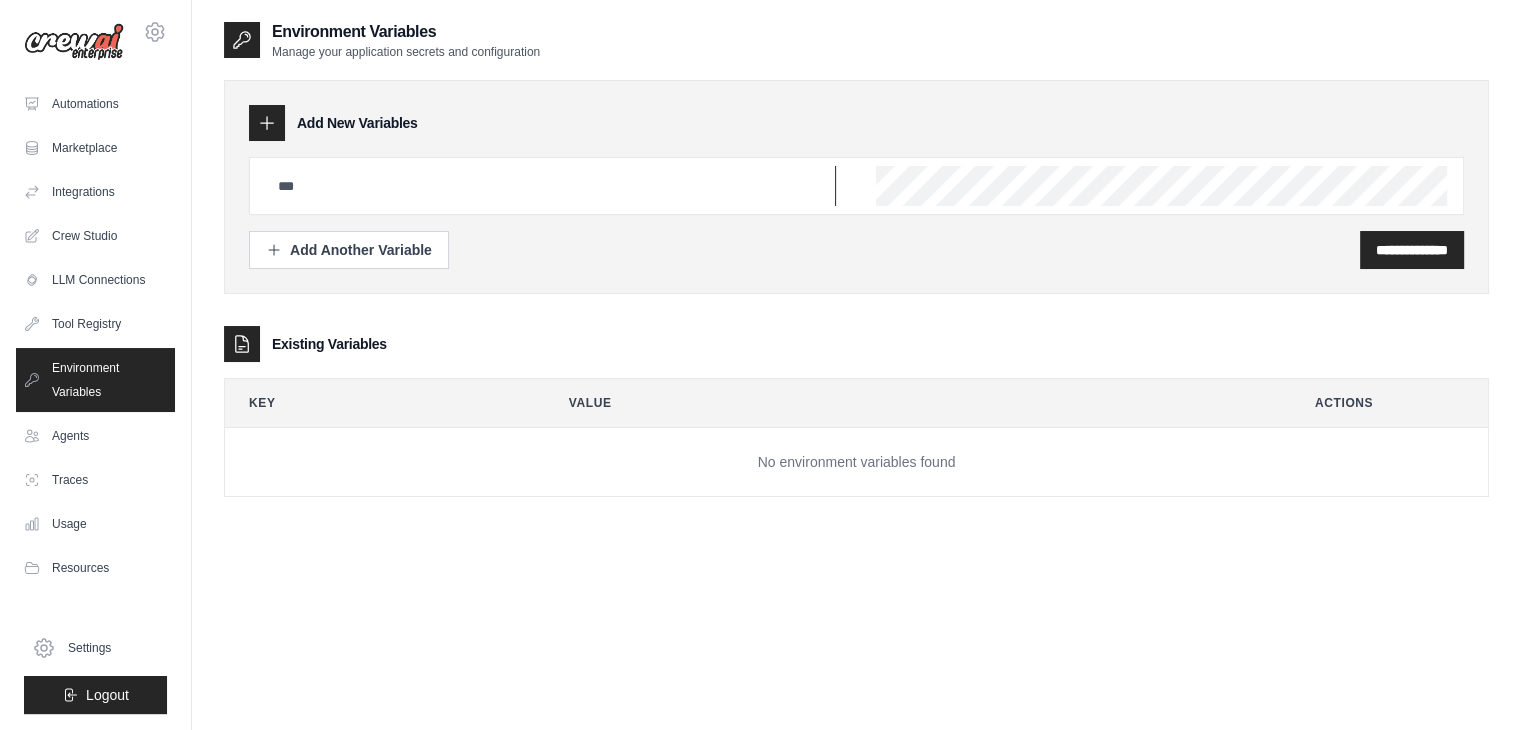 click at bounding box center [551, 186] 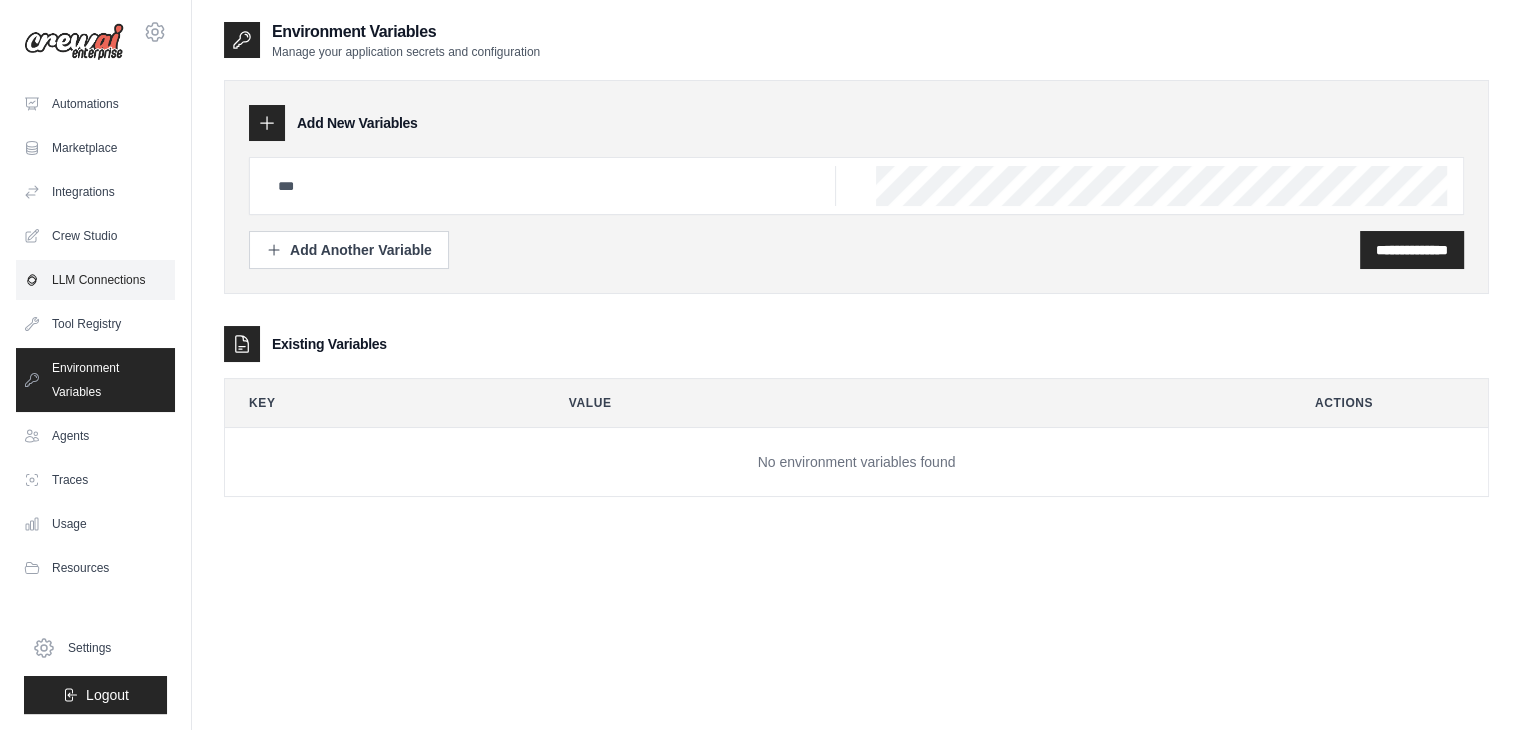click on "LLM Connections" at bounding box center [95, 280] 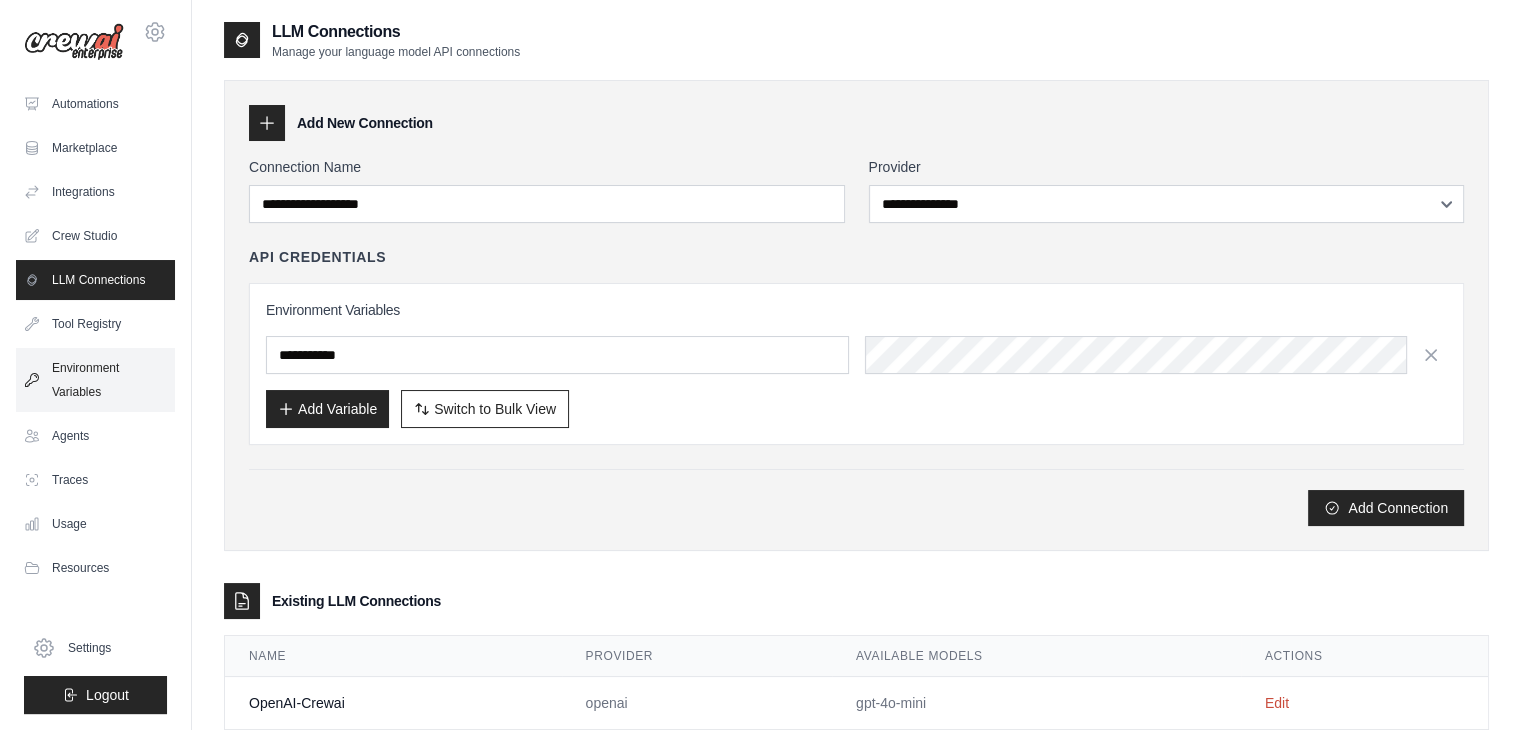 click on "Environment Variables" at bounding box center [95, 380] 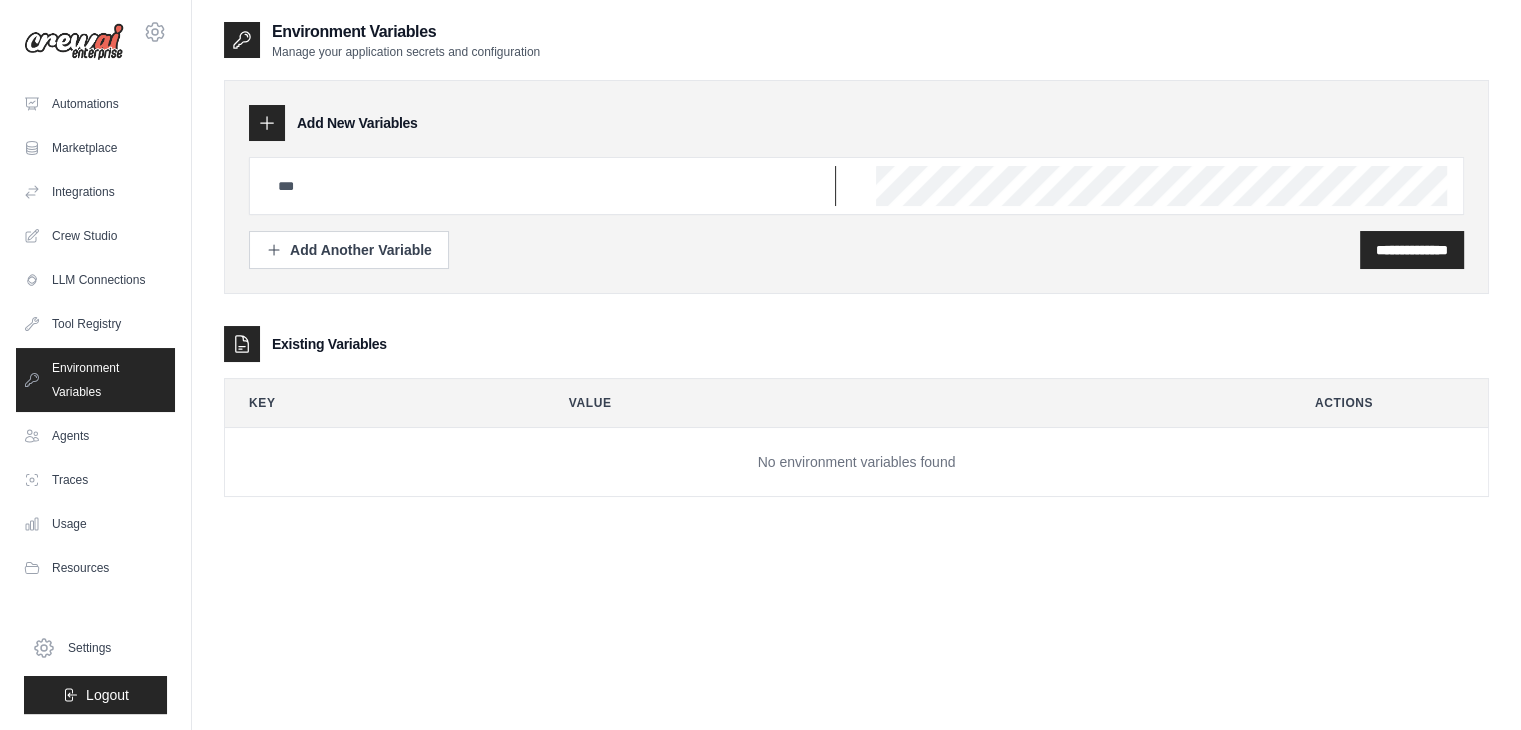 click at bounding box center [551, 186] 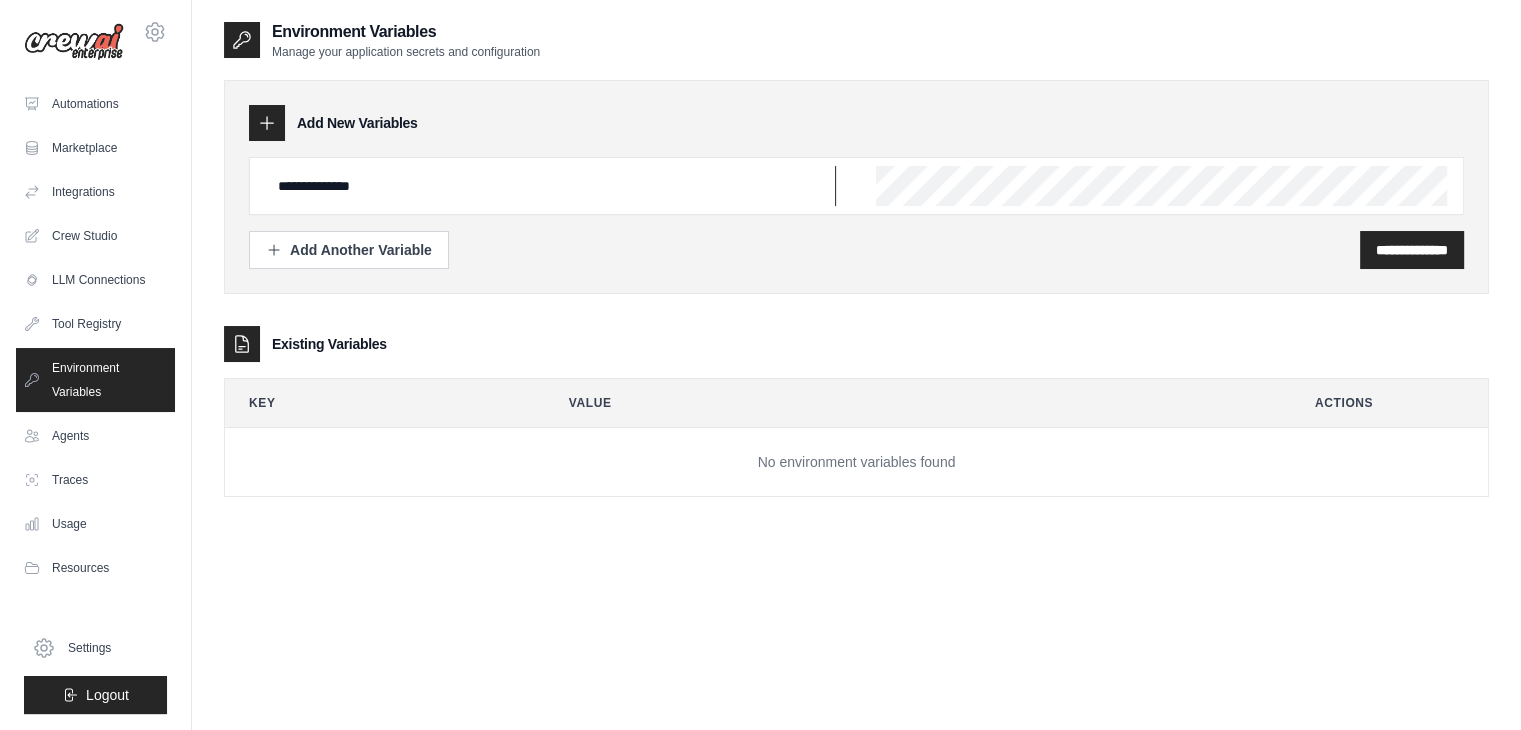 type on "**********" 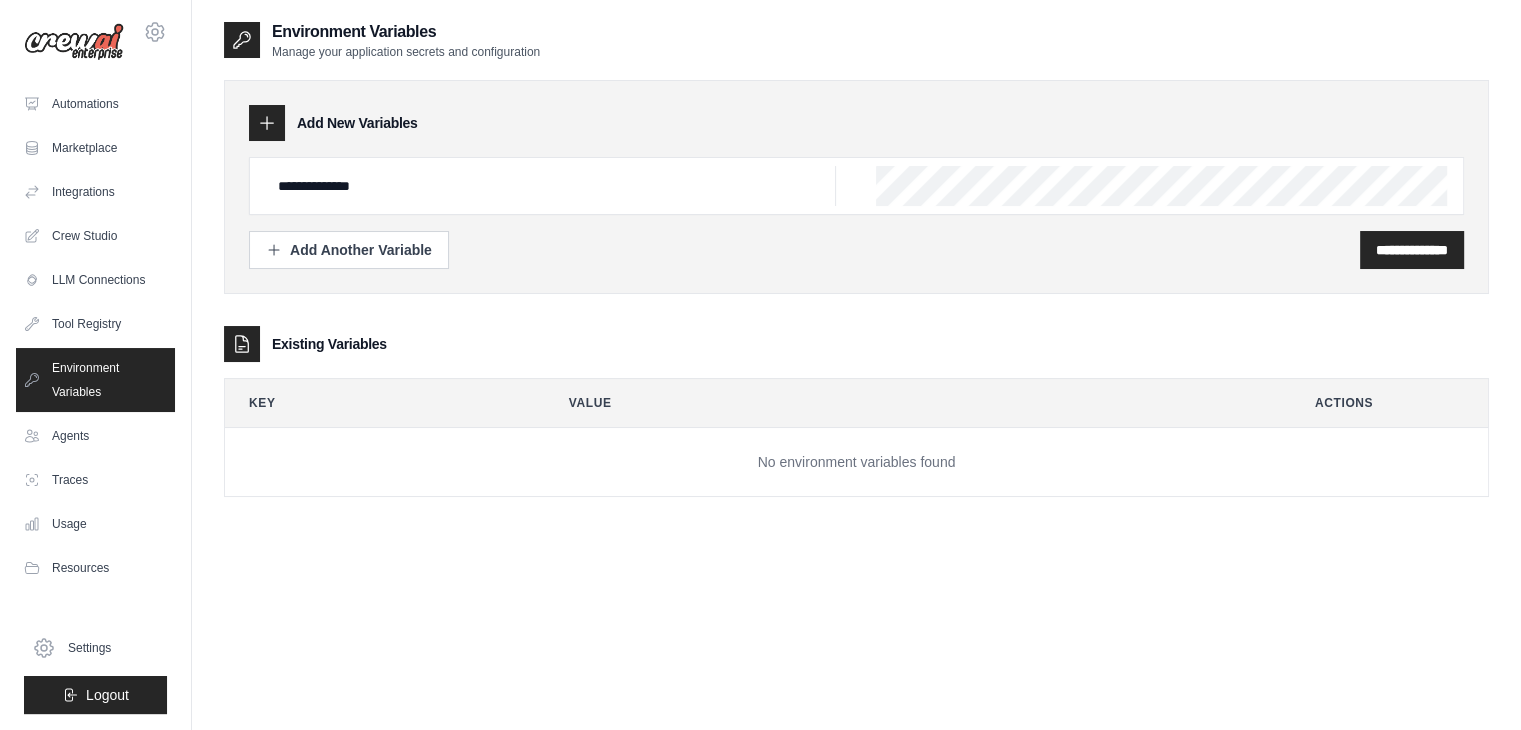 scroll, scrollTop: 0, scrollLeft: 847, axis: horizontal 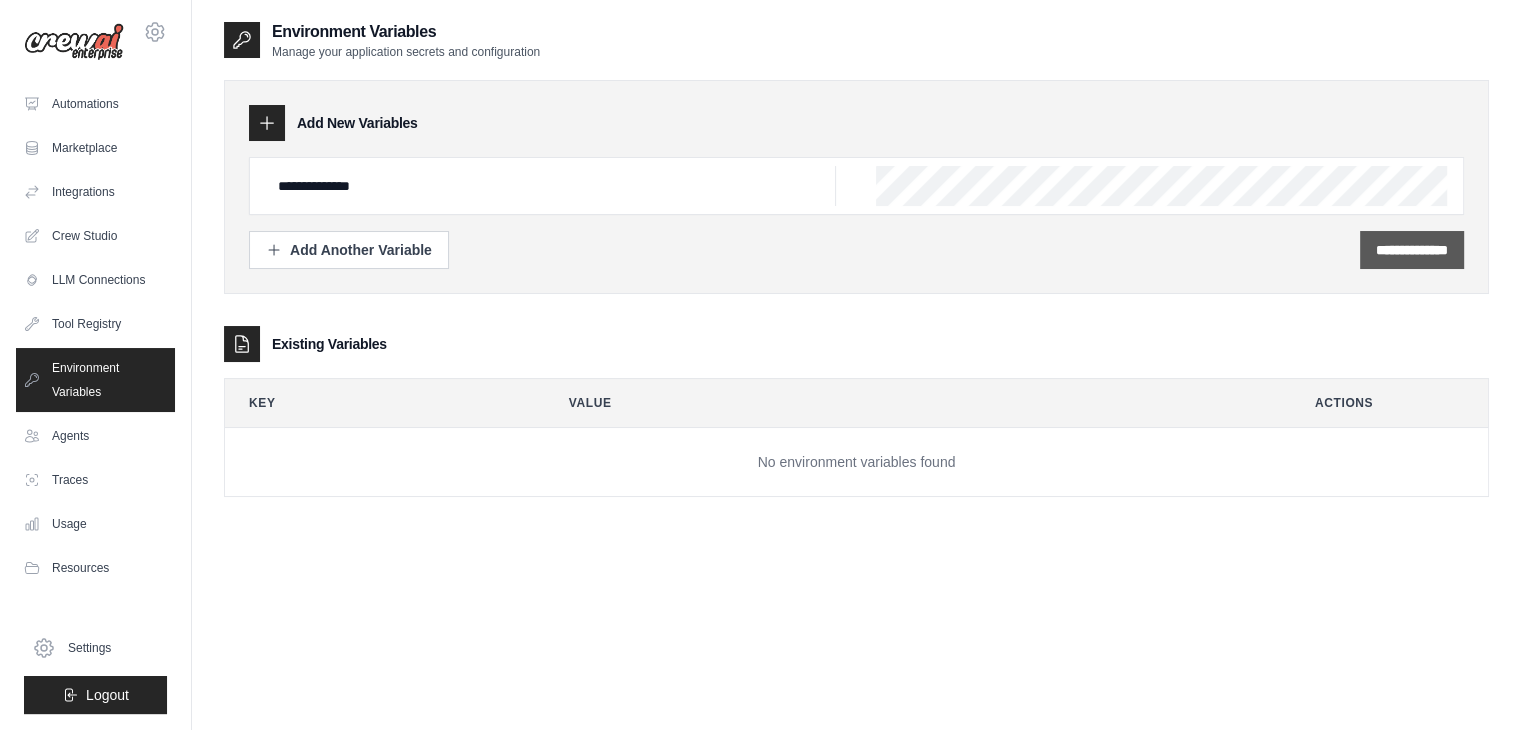 click on "**********" at bounding box center [1412, 250] 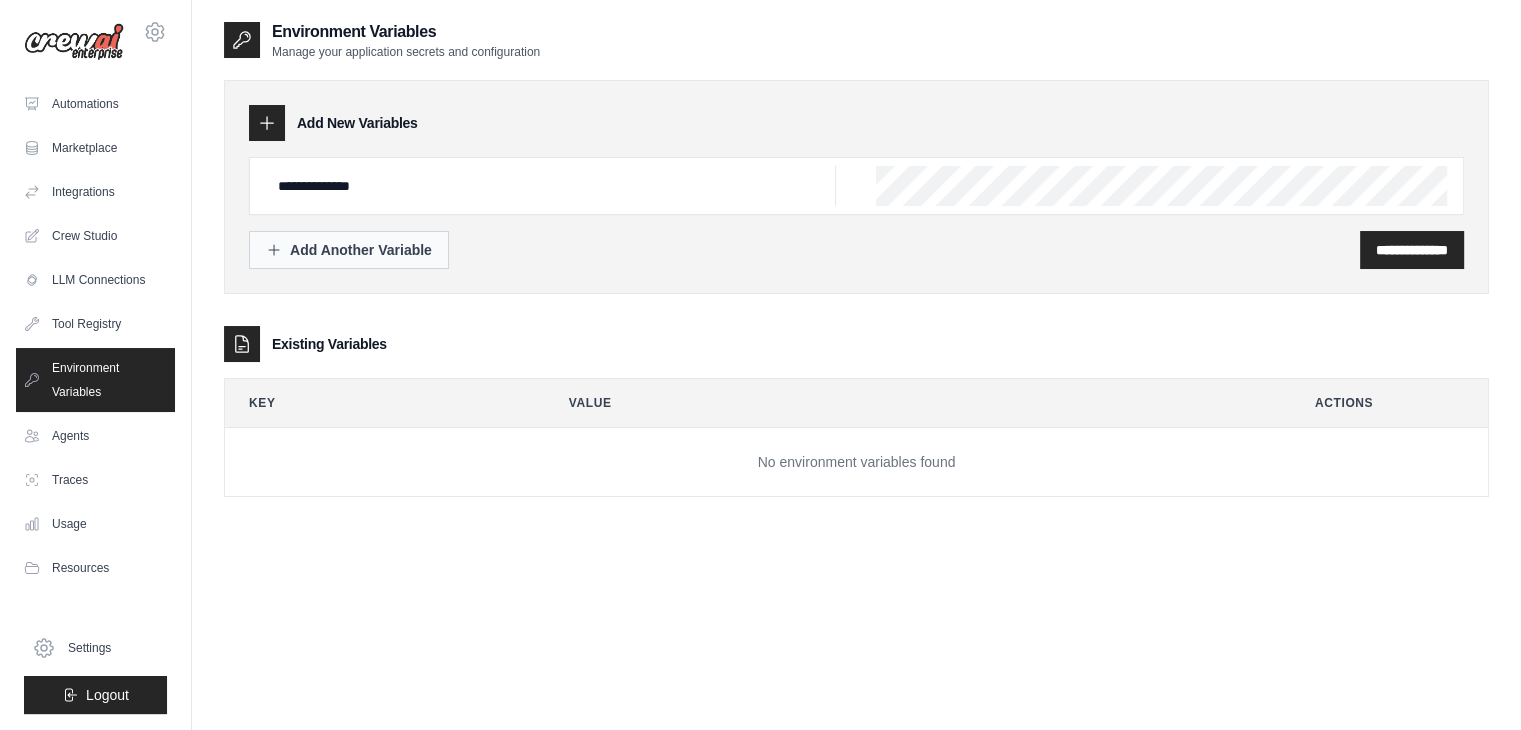 click on "Add Another Variable" at bounding box center [349, 250] 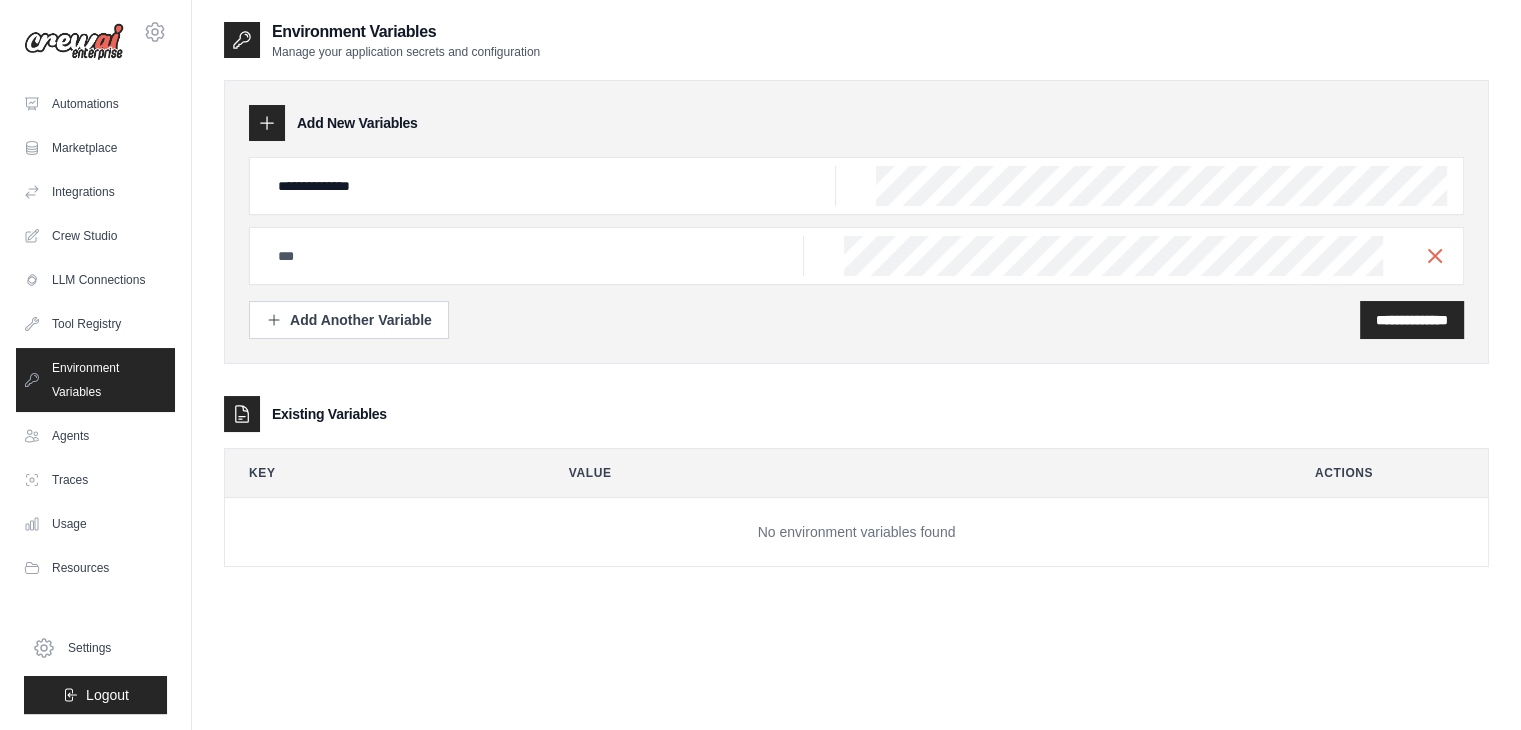 type 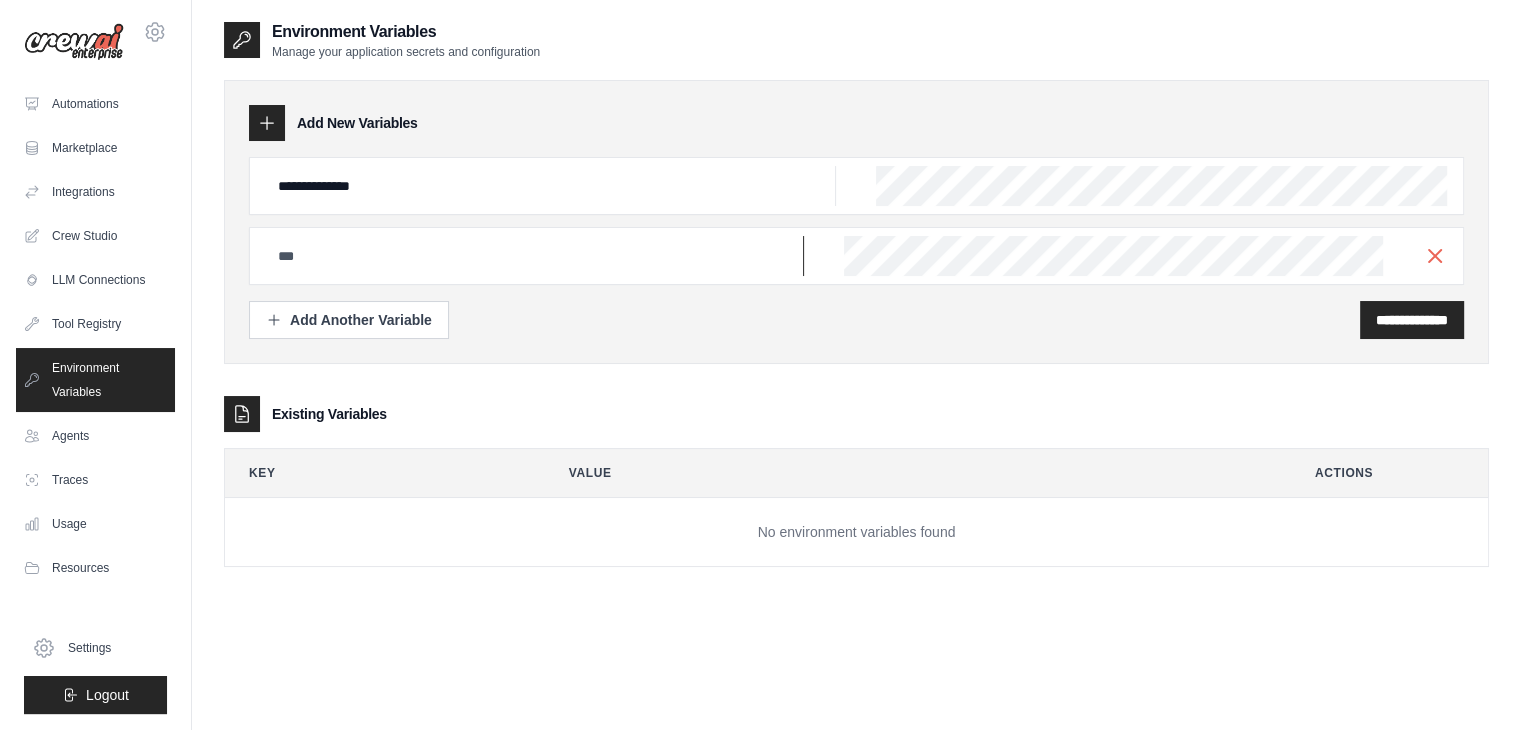 click at bounding box center [551, 186] 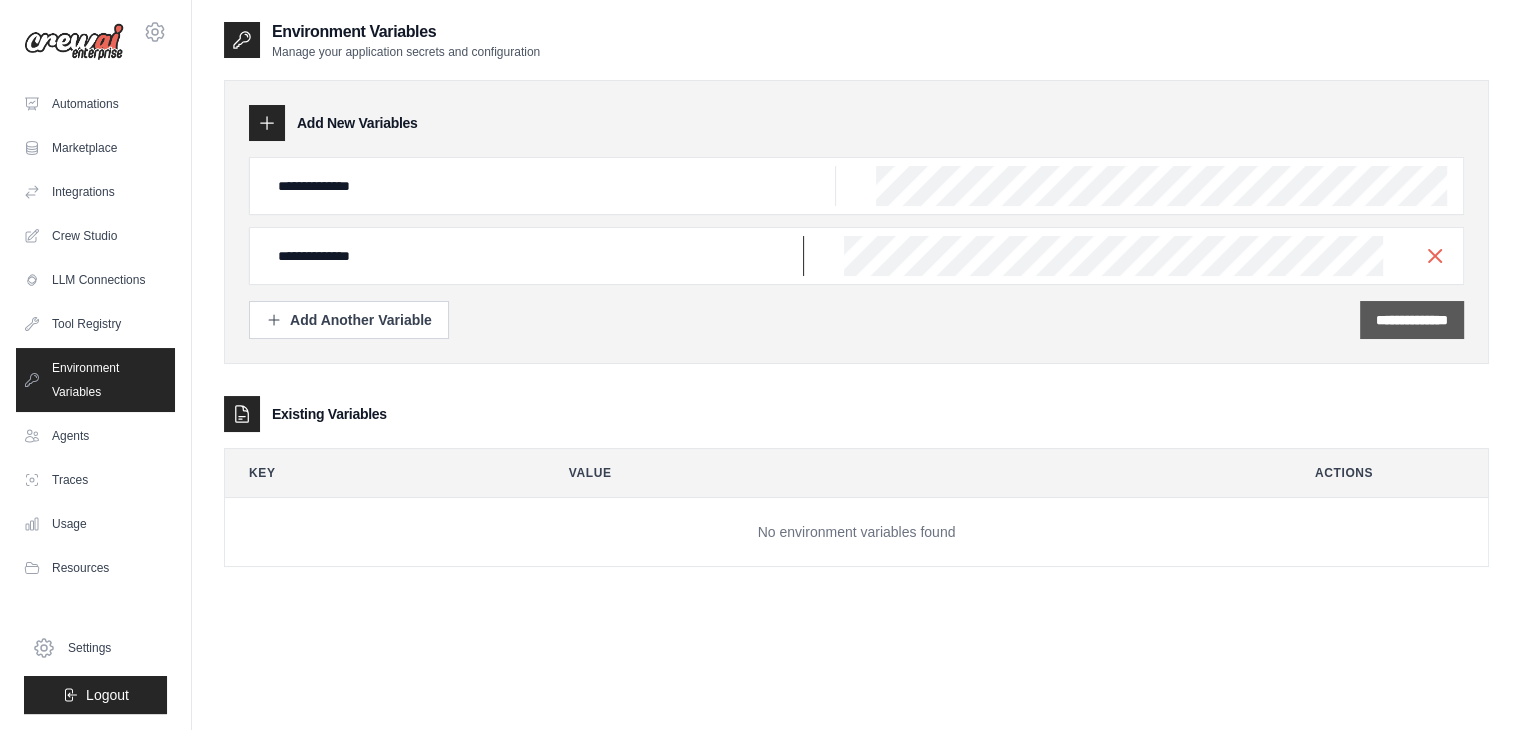 type on "**********" 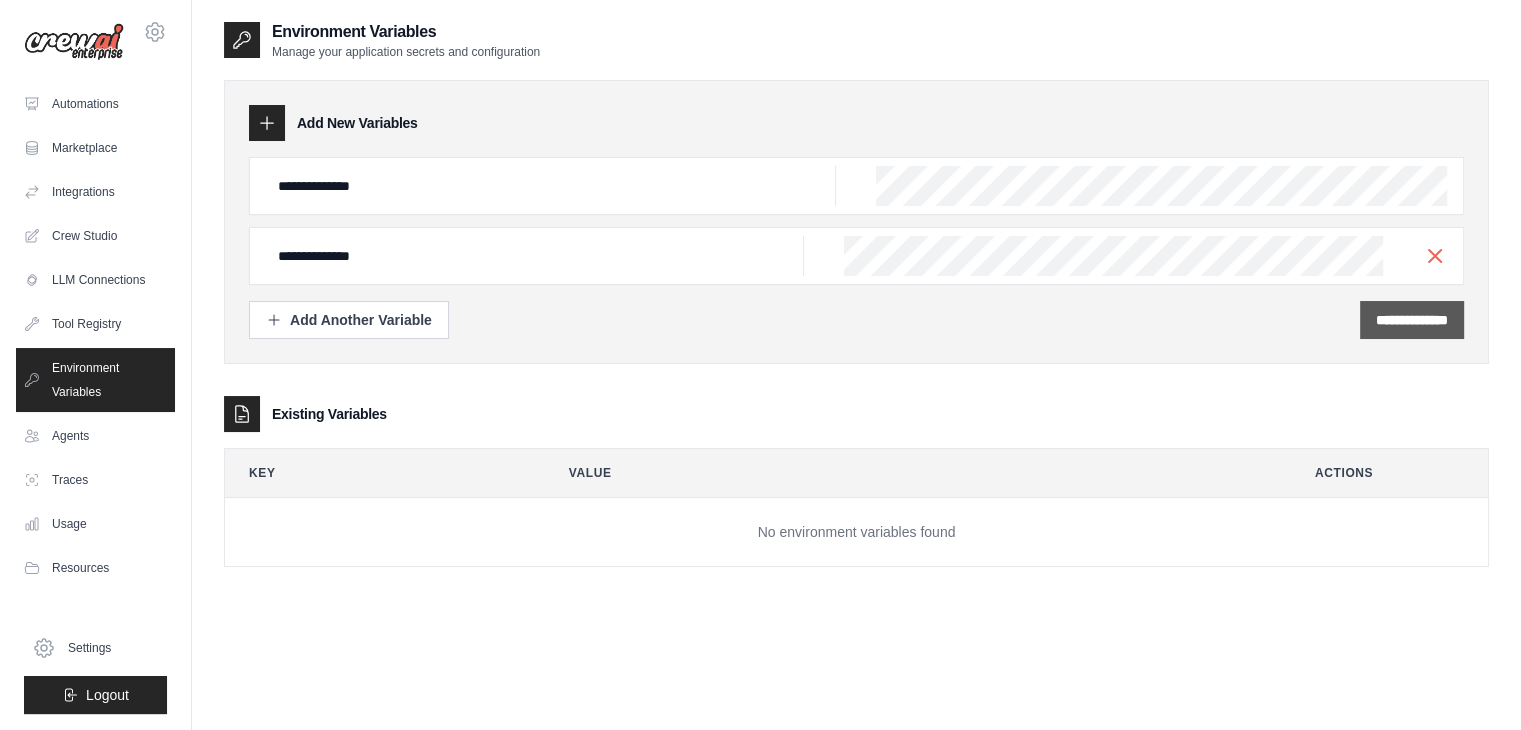 click on "**********" at bounding box center (1412, 320) 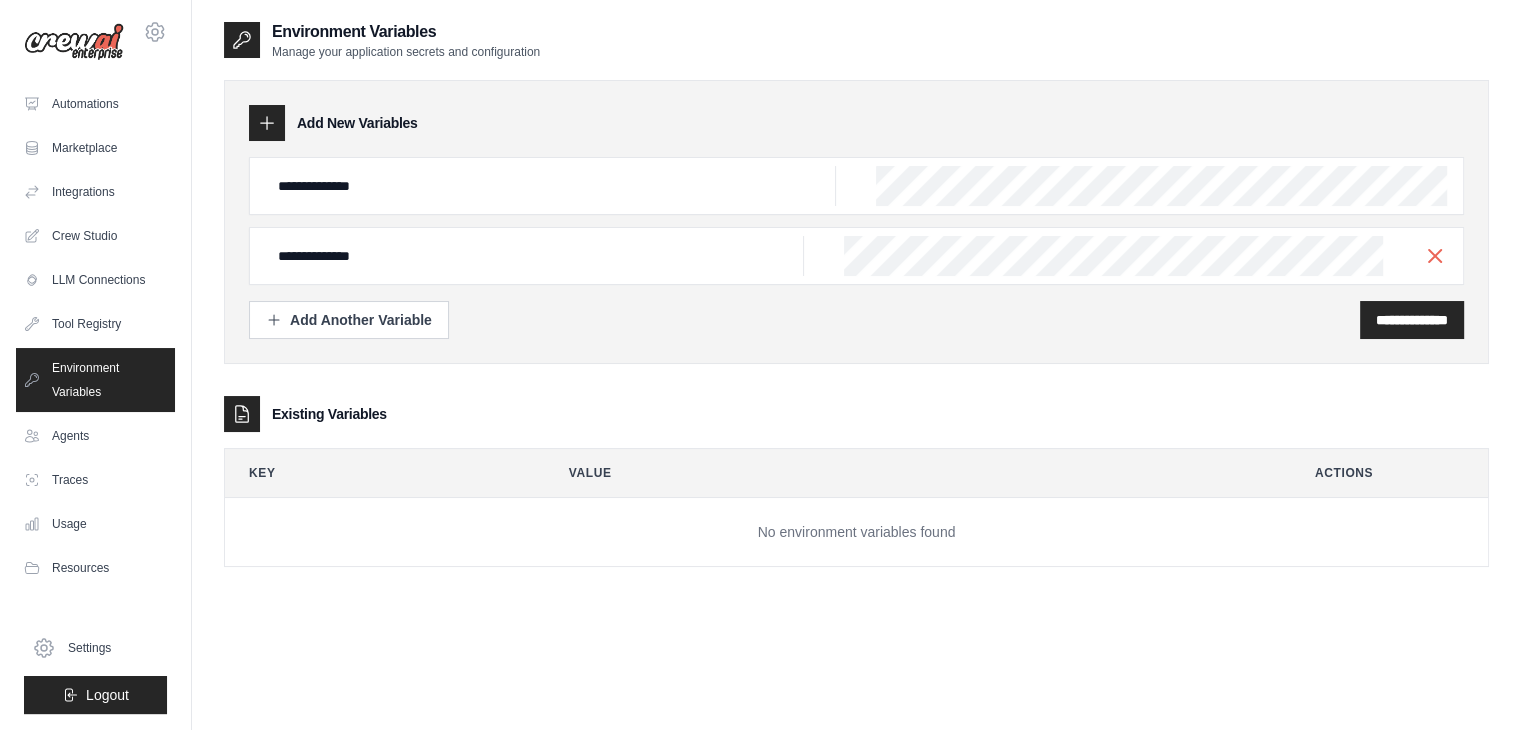click on "**********" at bounding box center [856, 320] 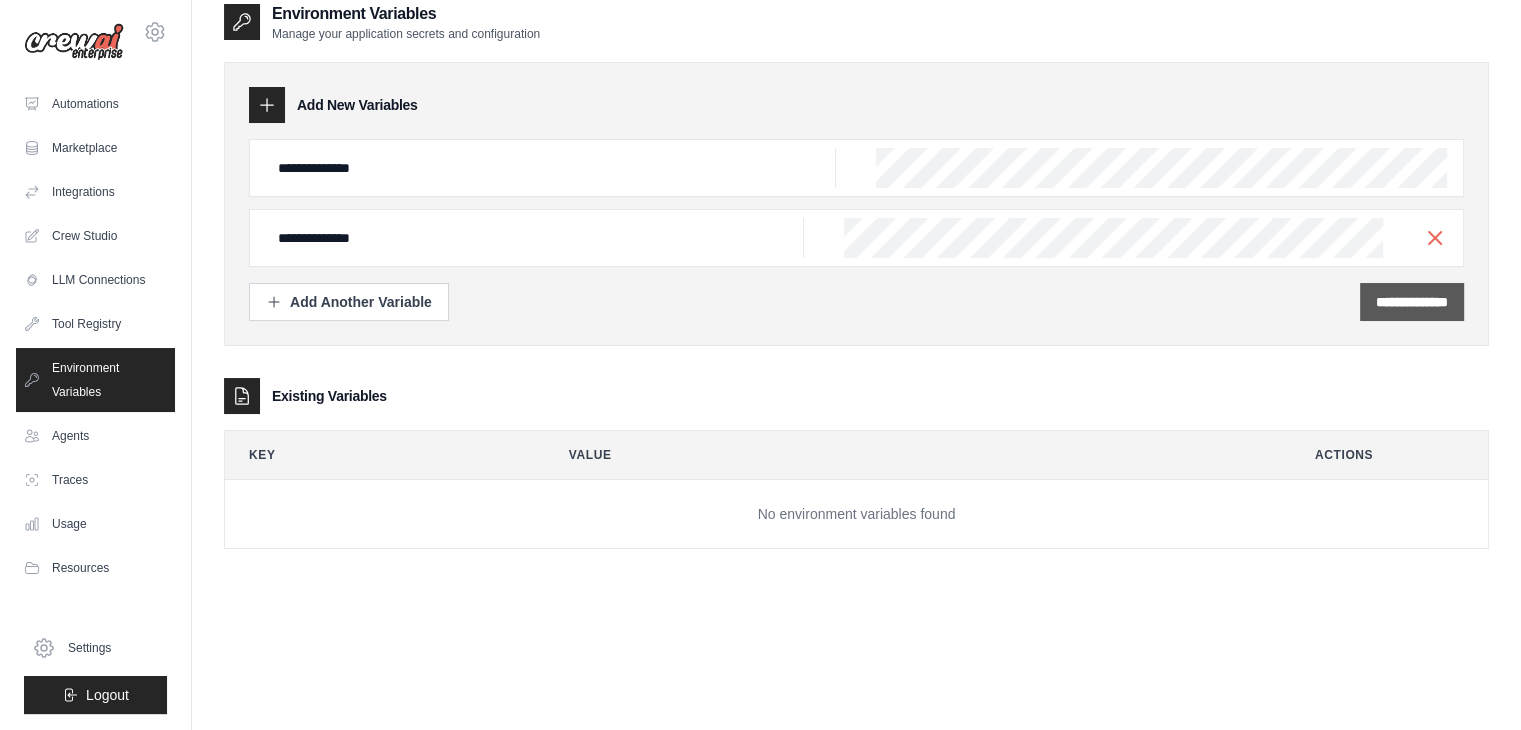 scroll, scrollTop: 0, scrollLeft: 0, axis: both 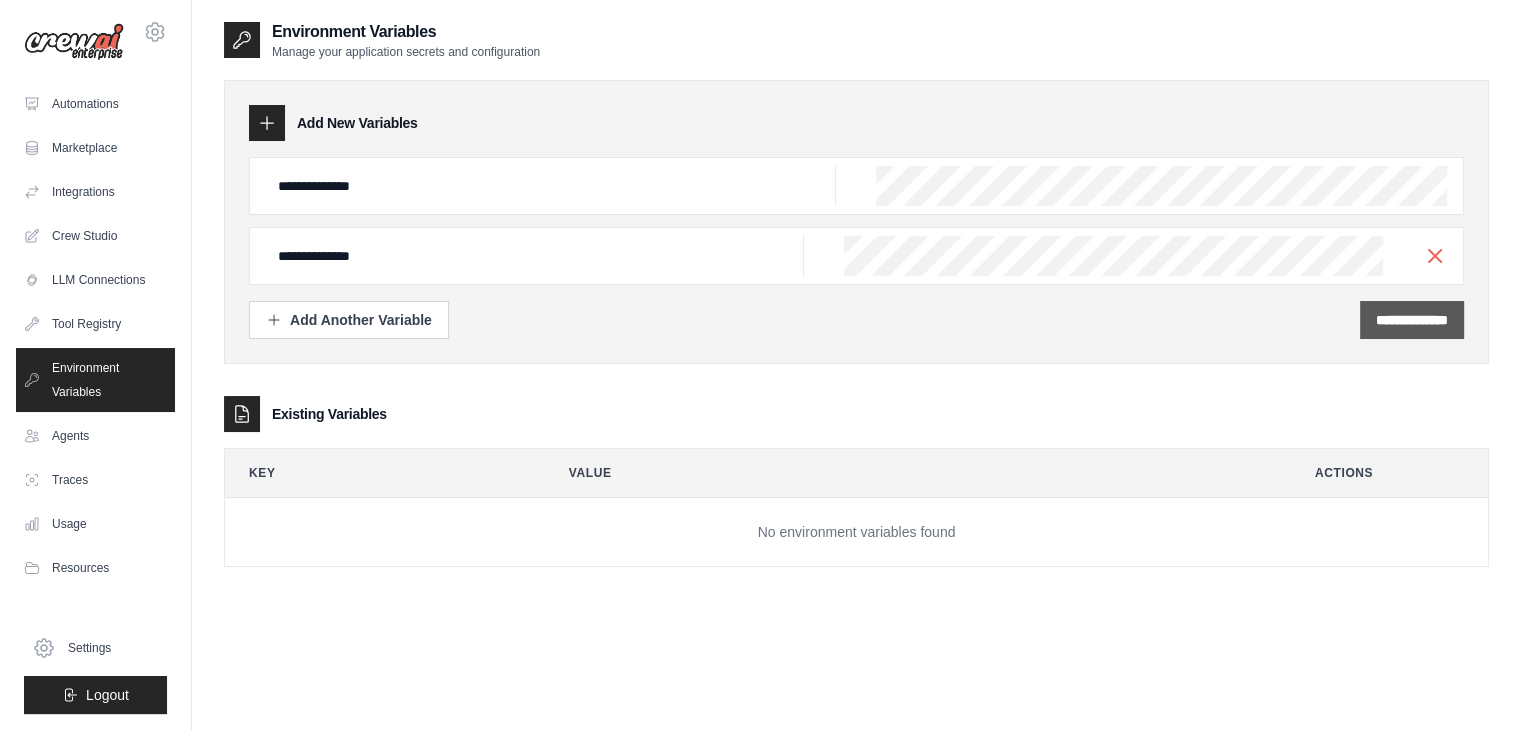 click on "**********" at bounding box center [1412, 320] 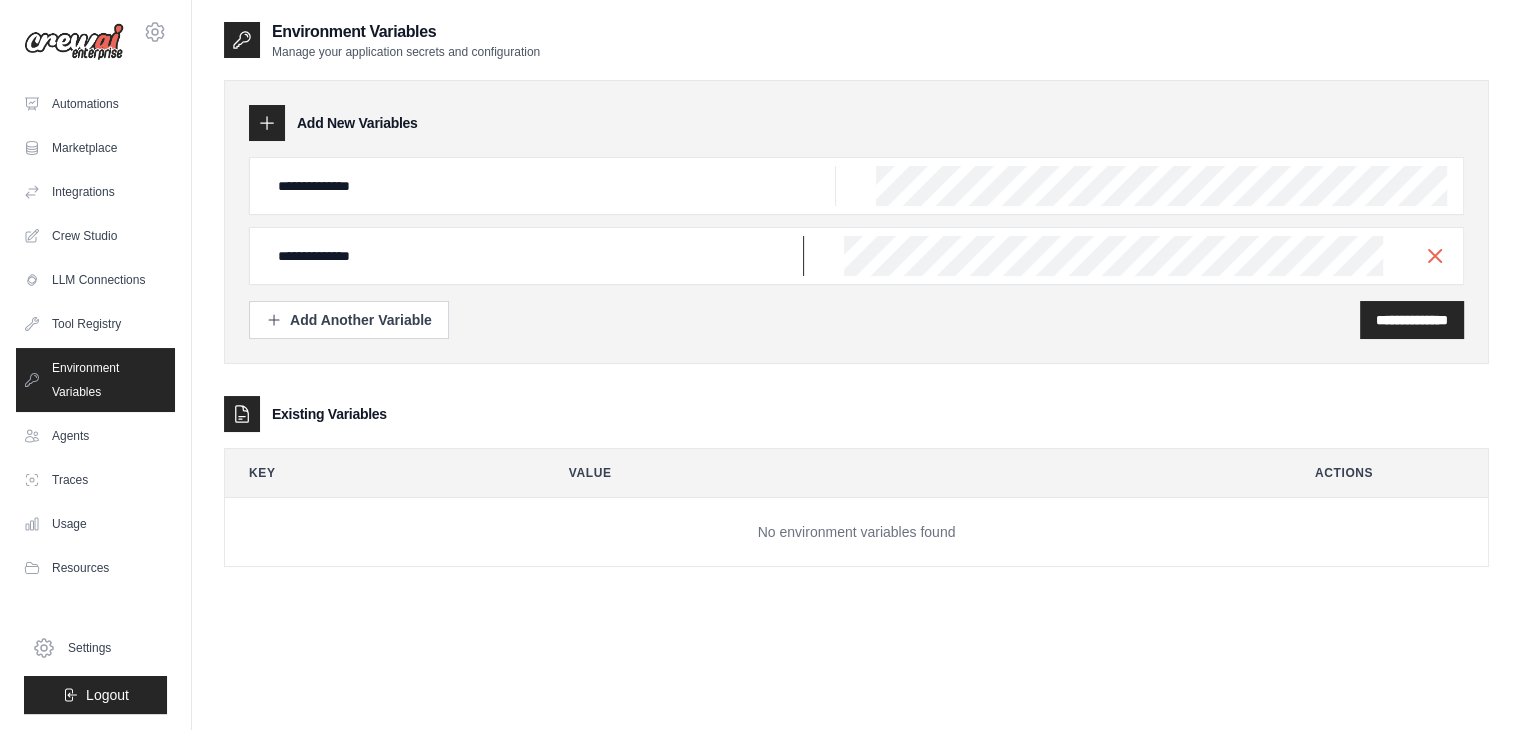 click on "**********" at bounding box center [551, 186] 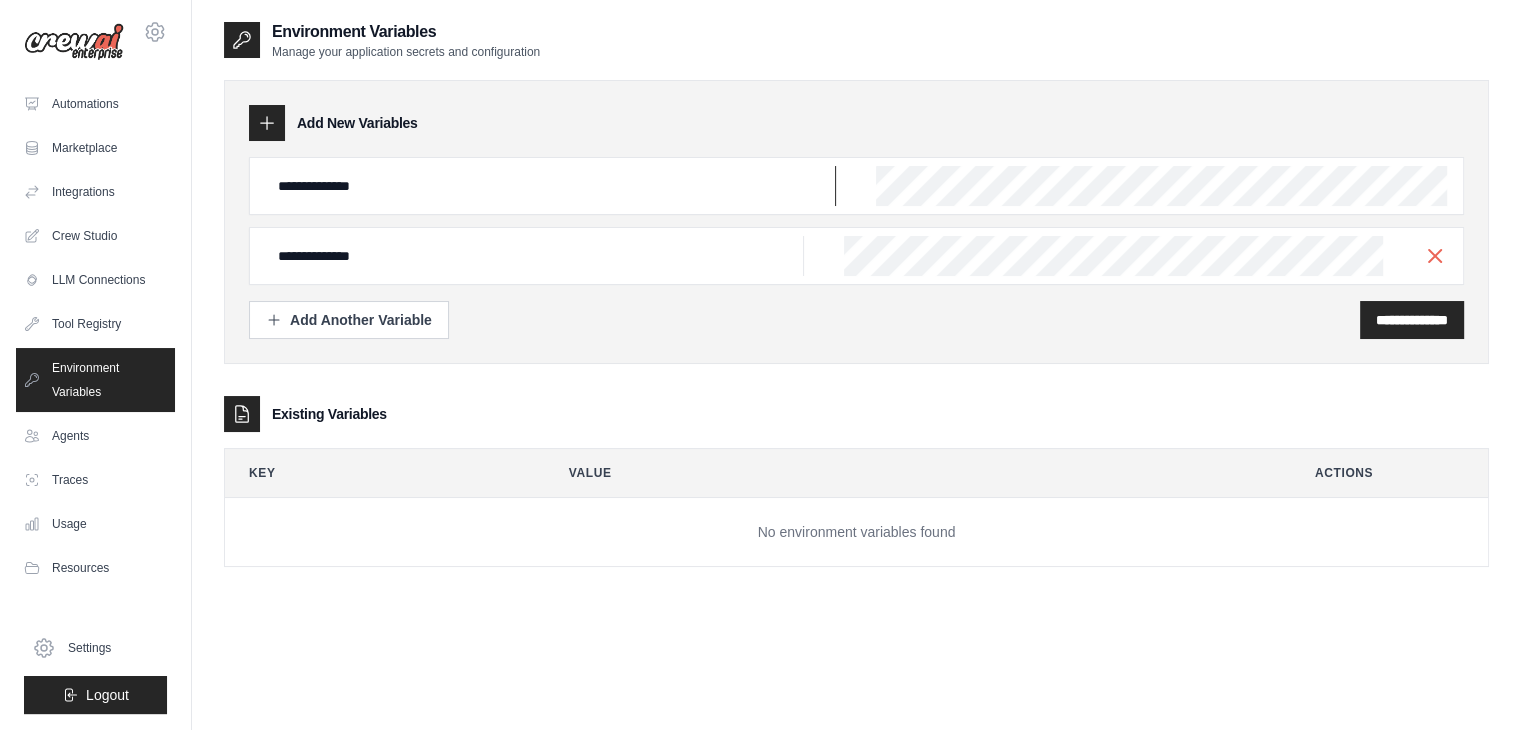 click on "**********" at bounding box center (551, 186) 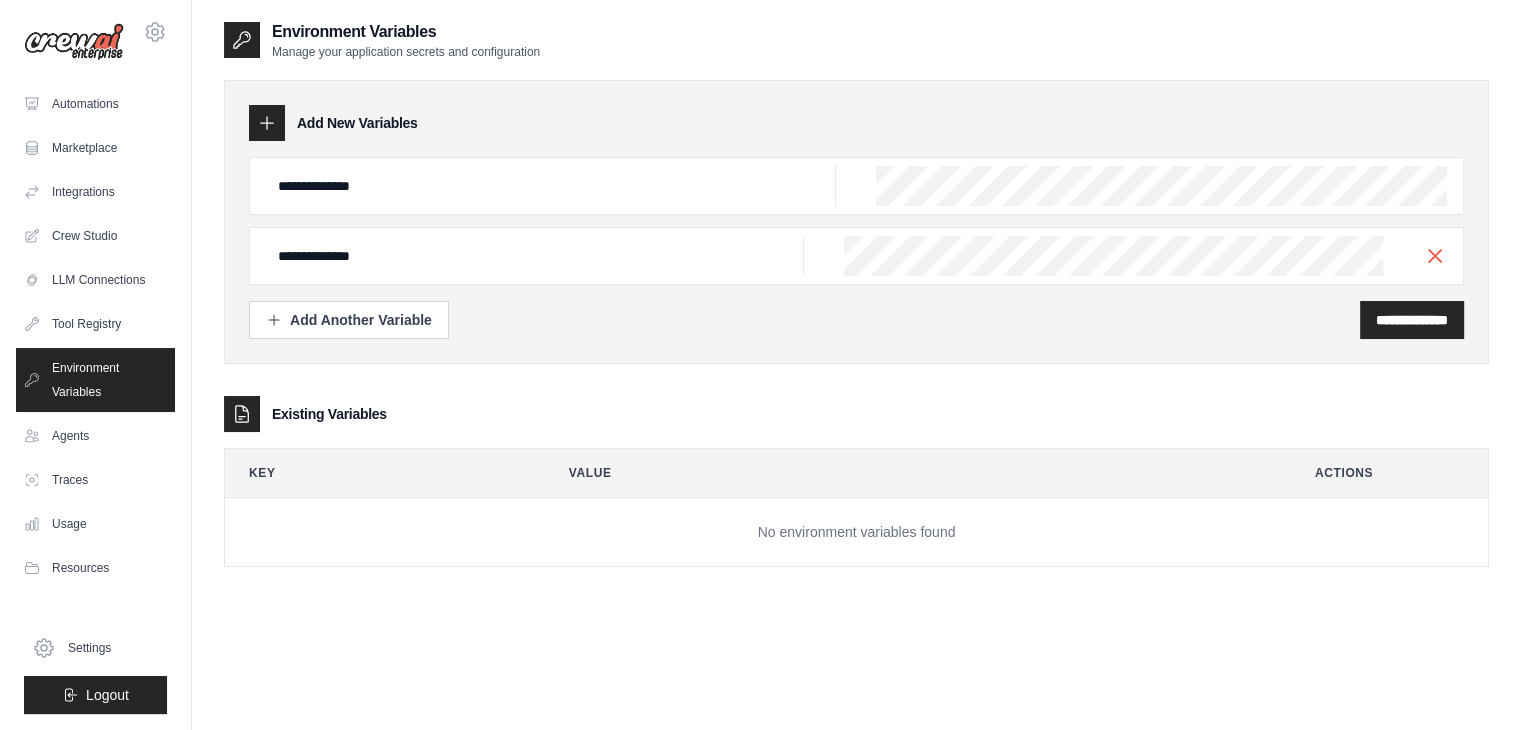 click 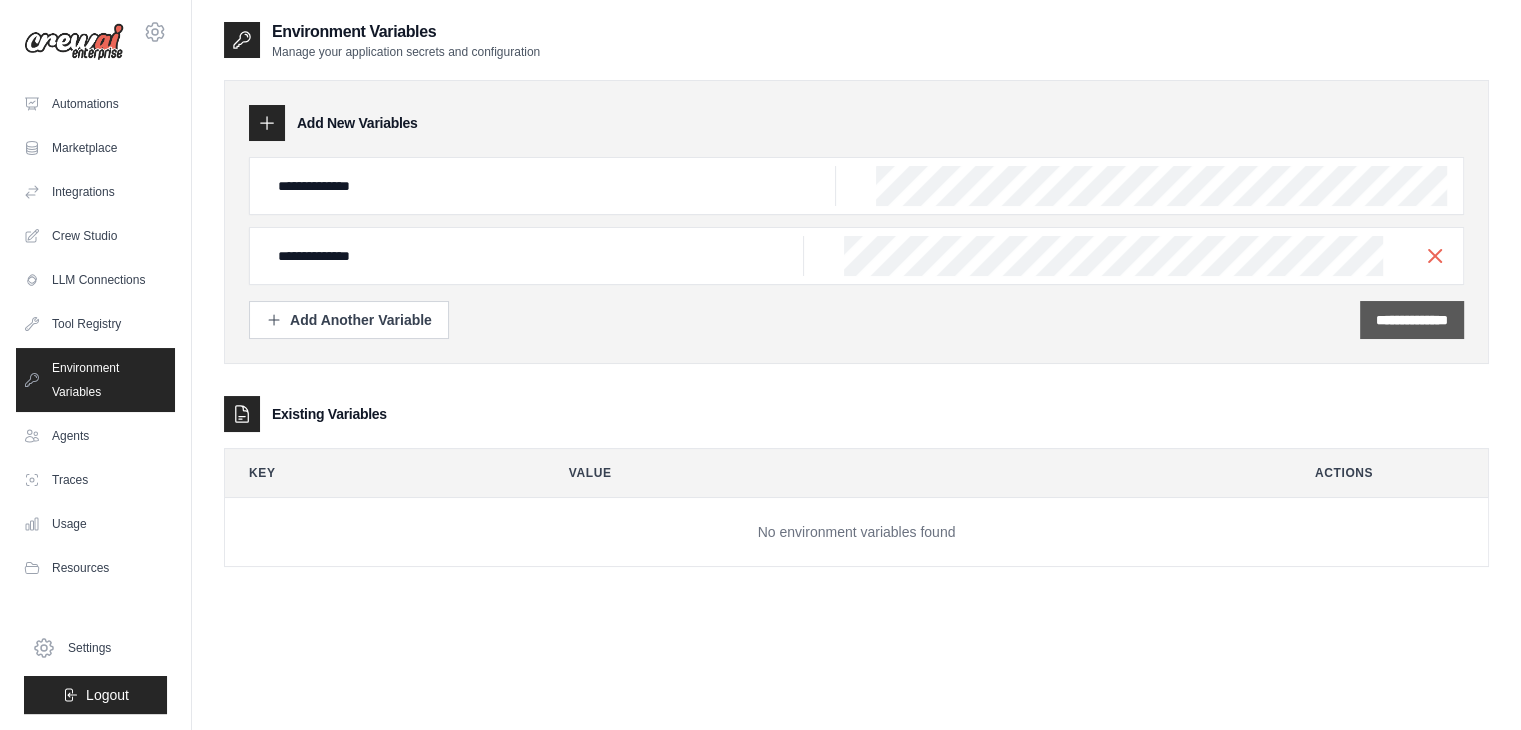 click on "**********" at bounding box center [1412, 320] 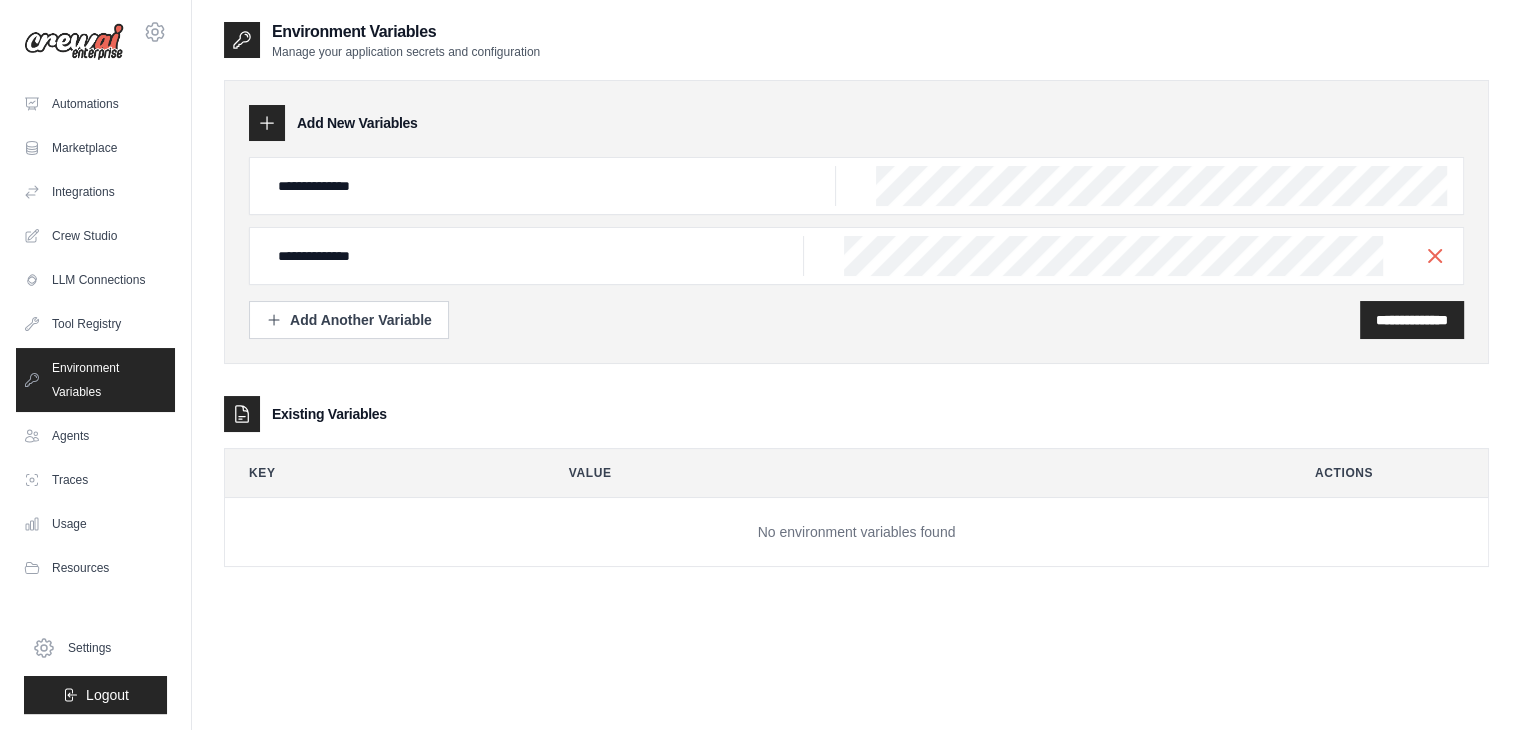 click on "**********" at bounding box center (856, 313) 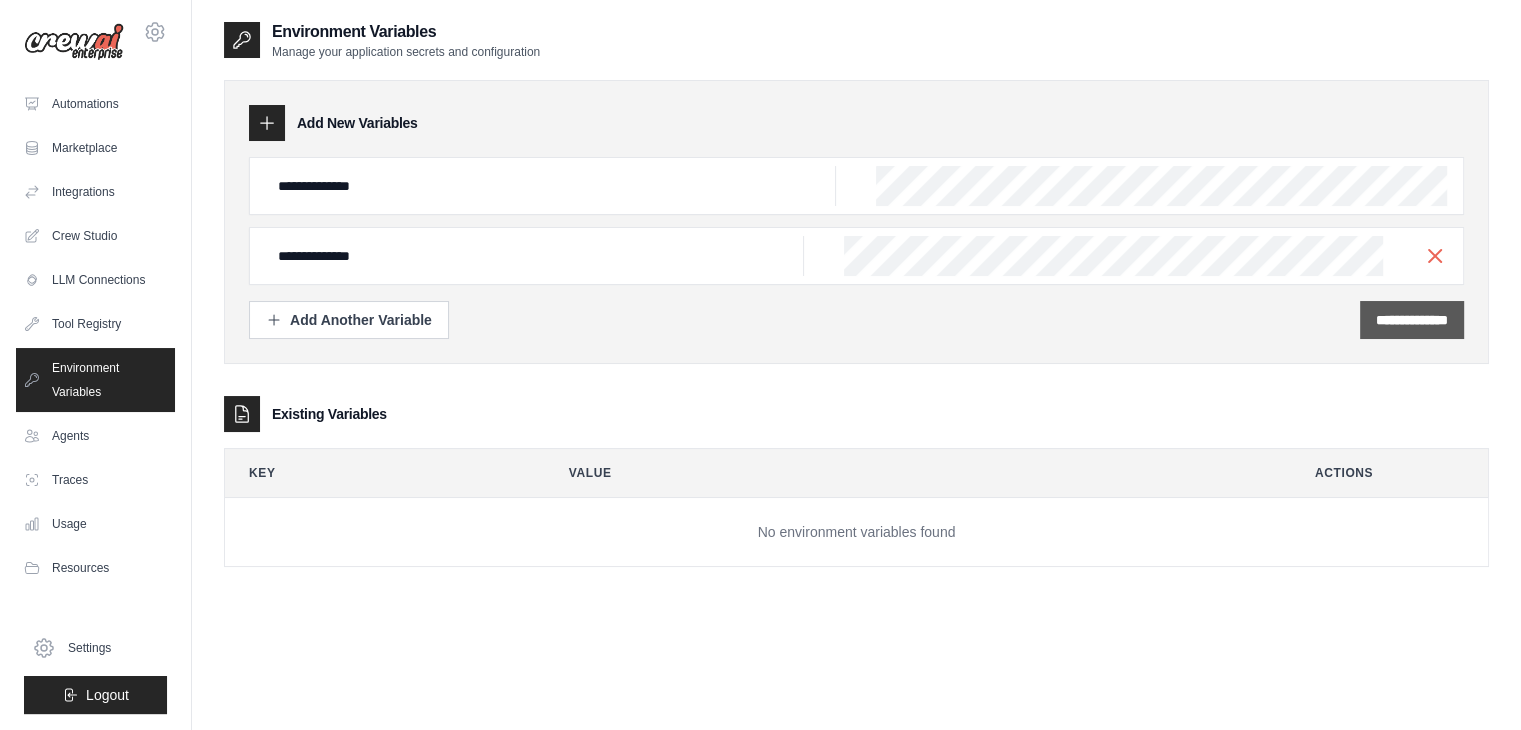 click on "**********" at bounding box center (1412, 320) 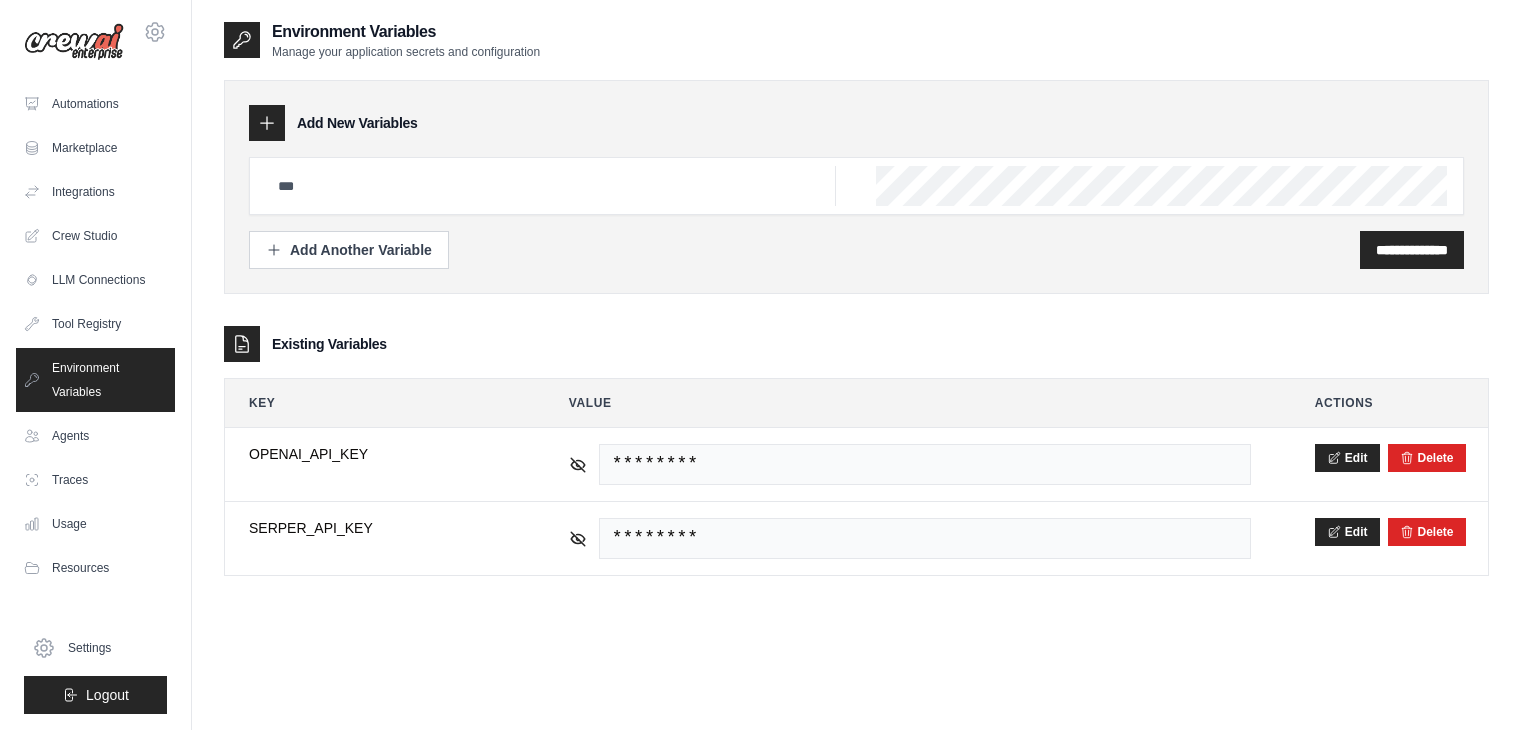 scroll, scrollTop: 0, scrollLeft: 0, axis: both 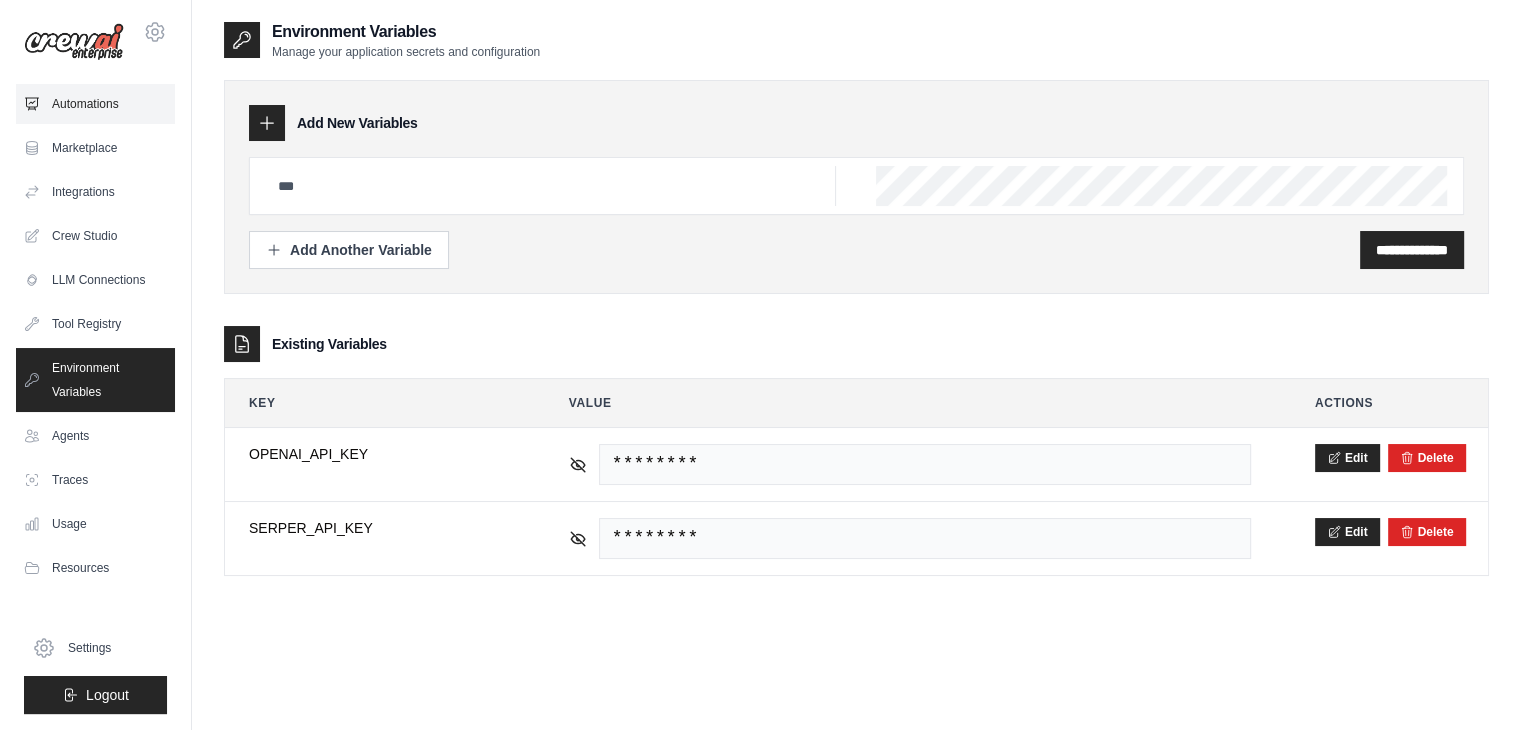 click on "Automations" at bounding box center (95, 104) 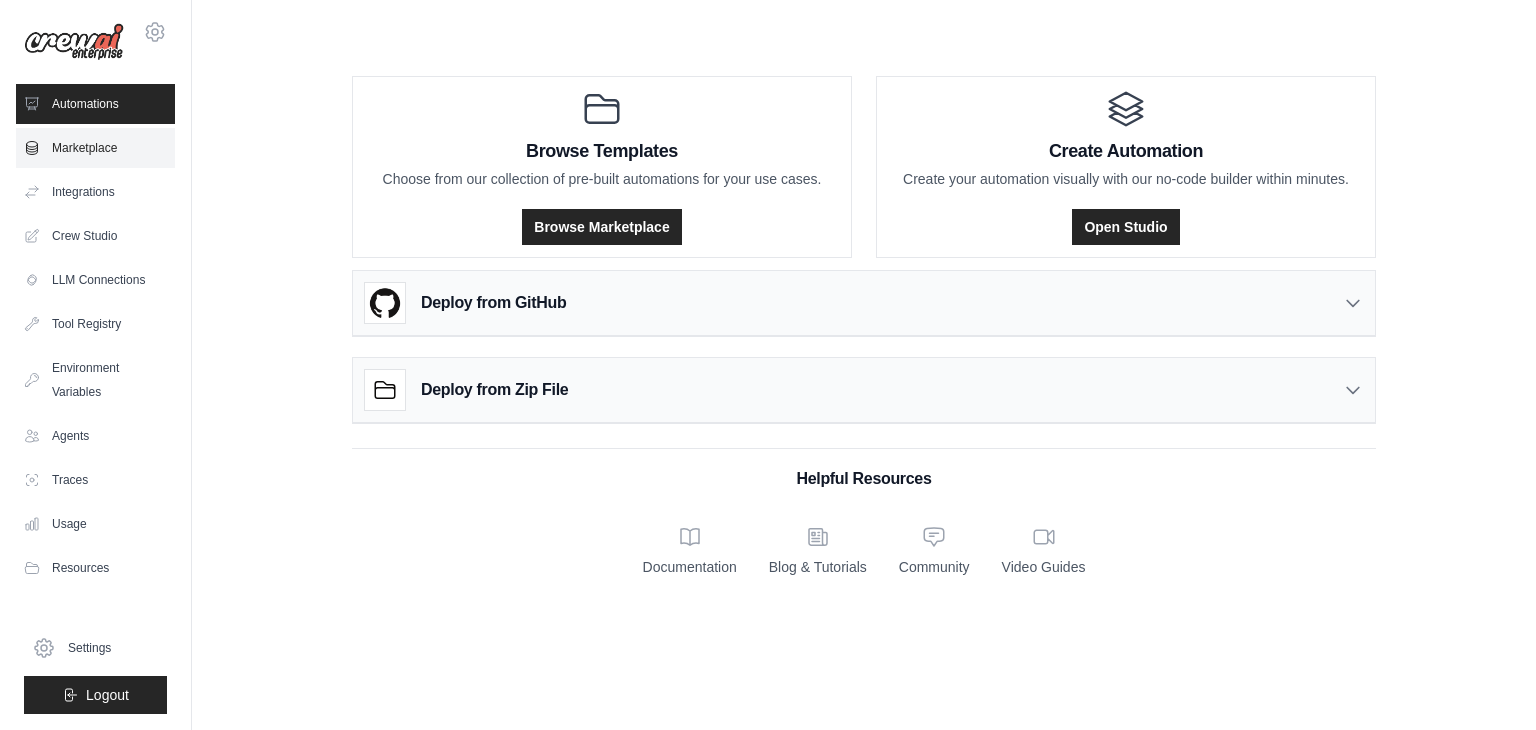 click on "Marketplace" at bounding box center [95, 148] 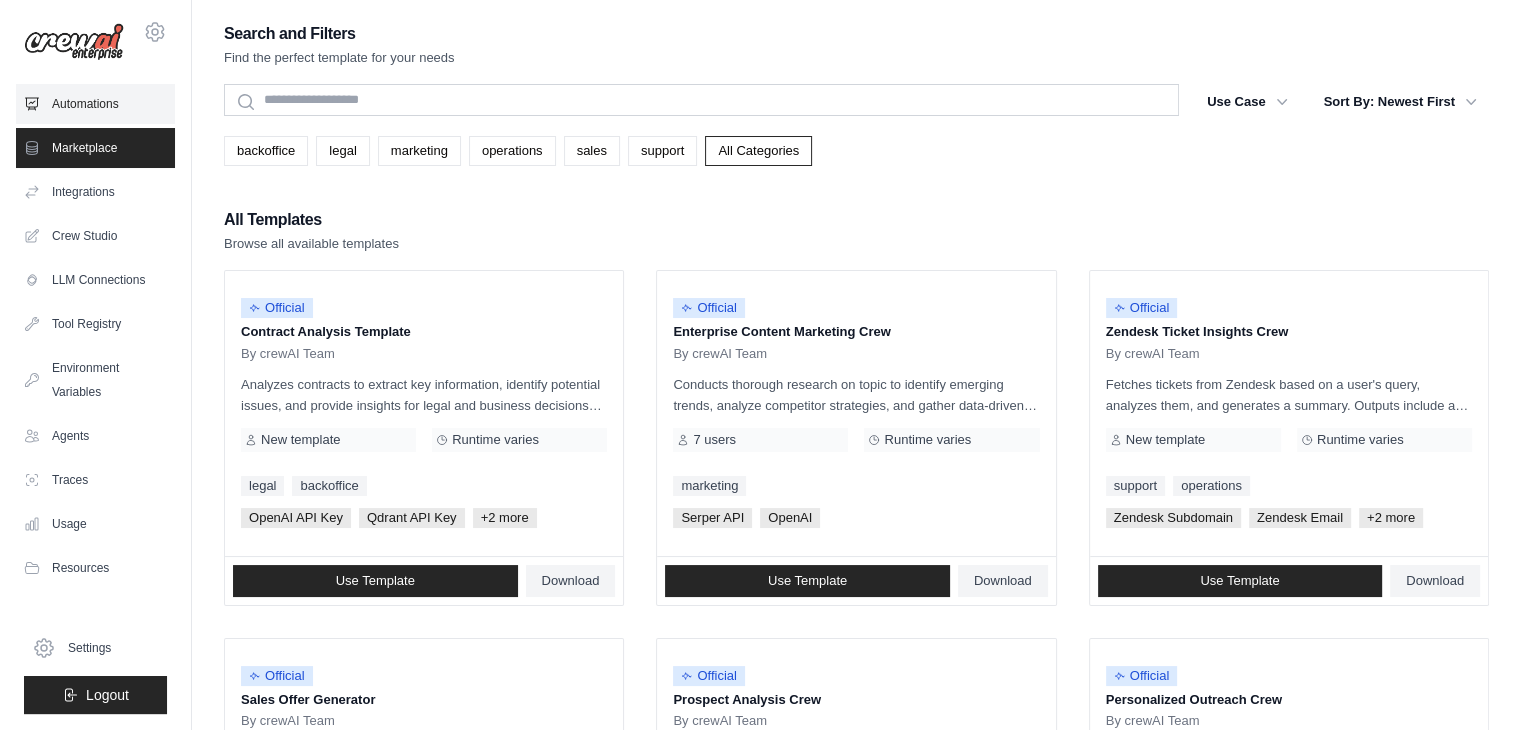 click on "Automations" at bounding box center [95, 104] 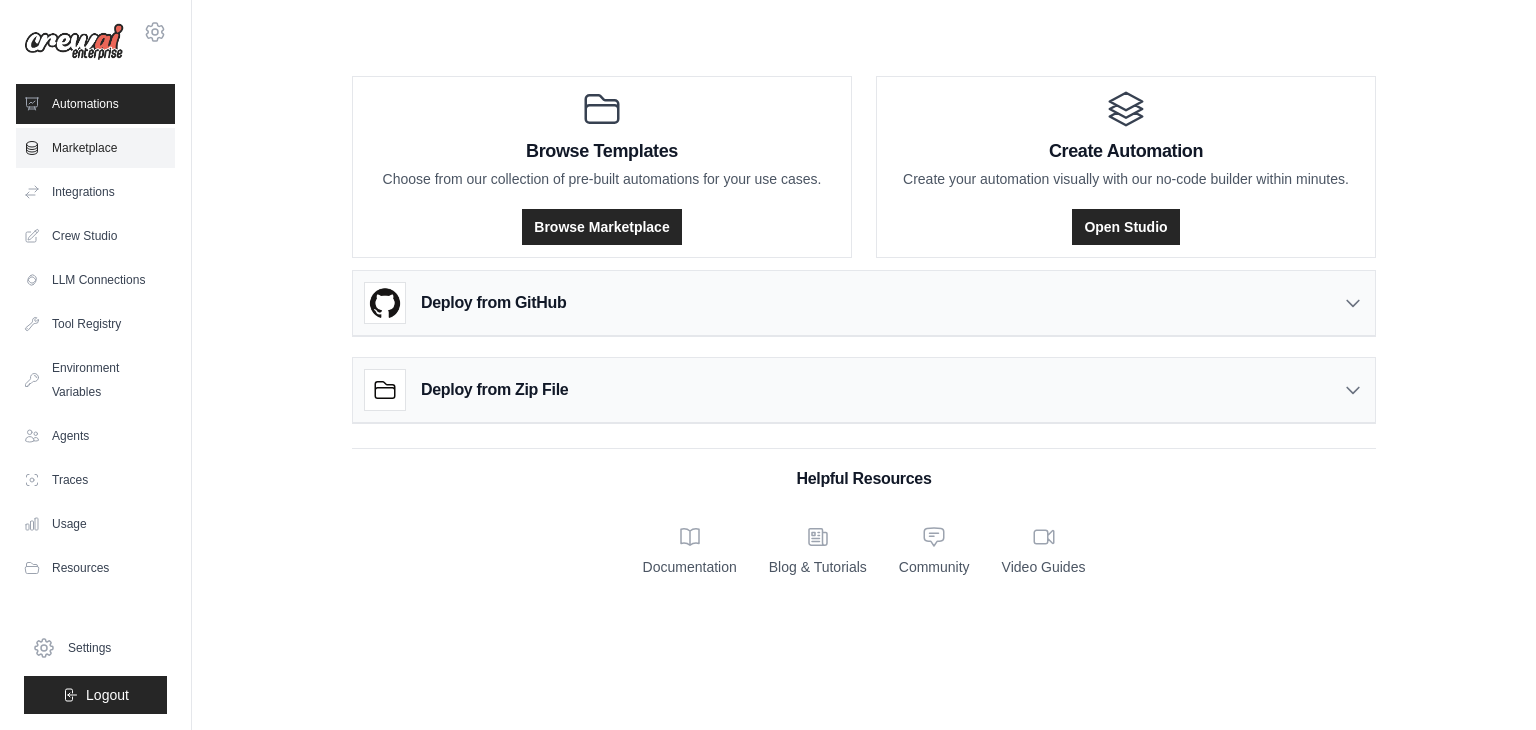 click on "Marketplace" at bounding box center (95, 148) 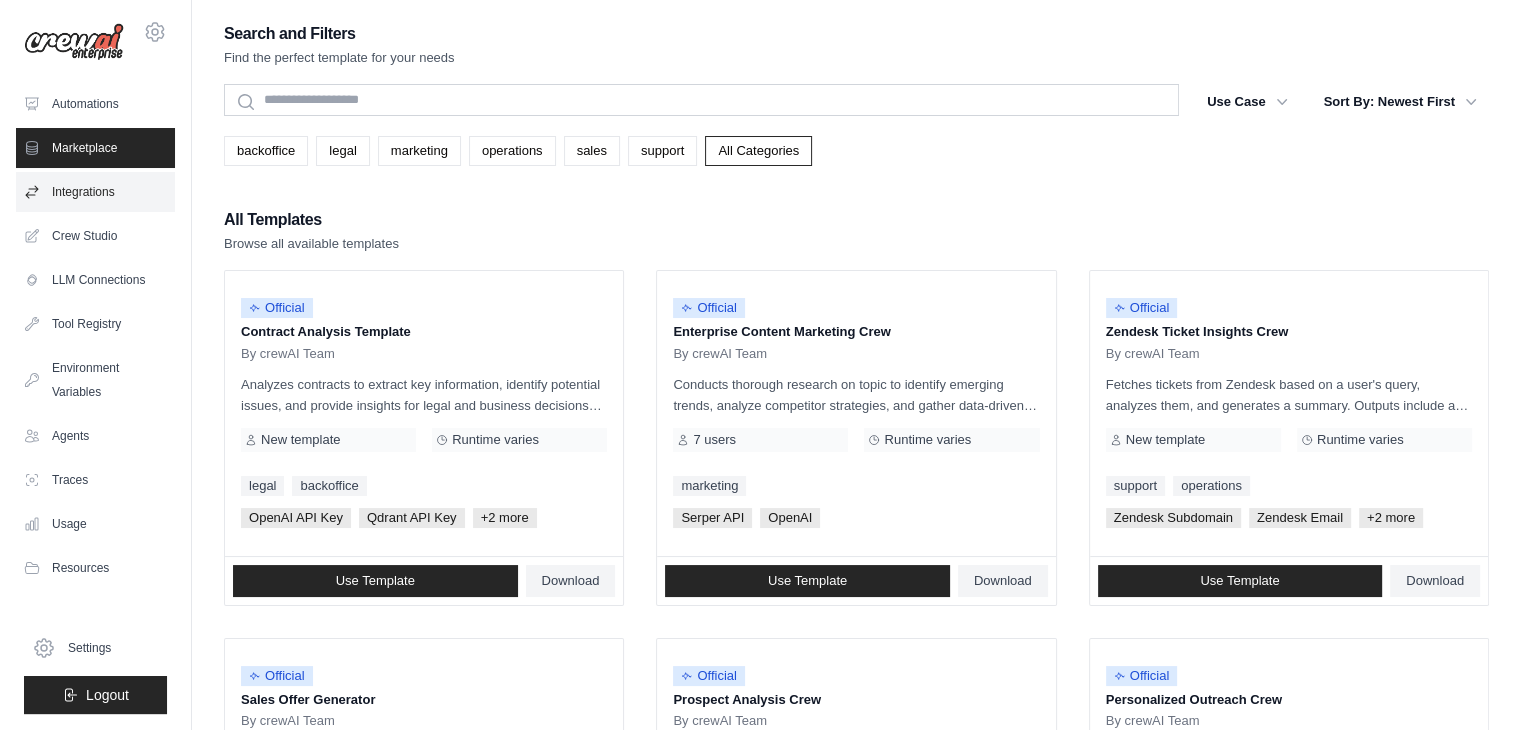 click on "Integrations" at bounding box center [95, 192] 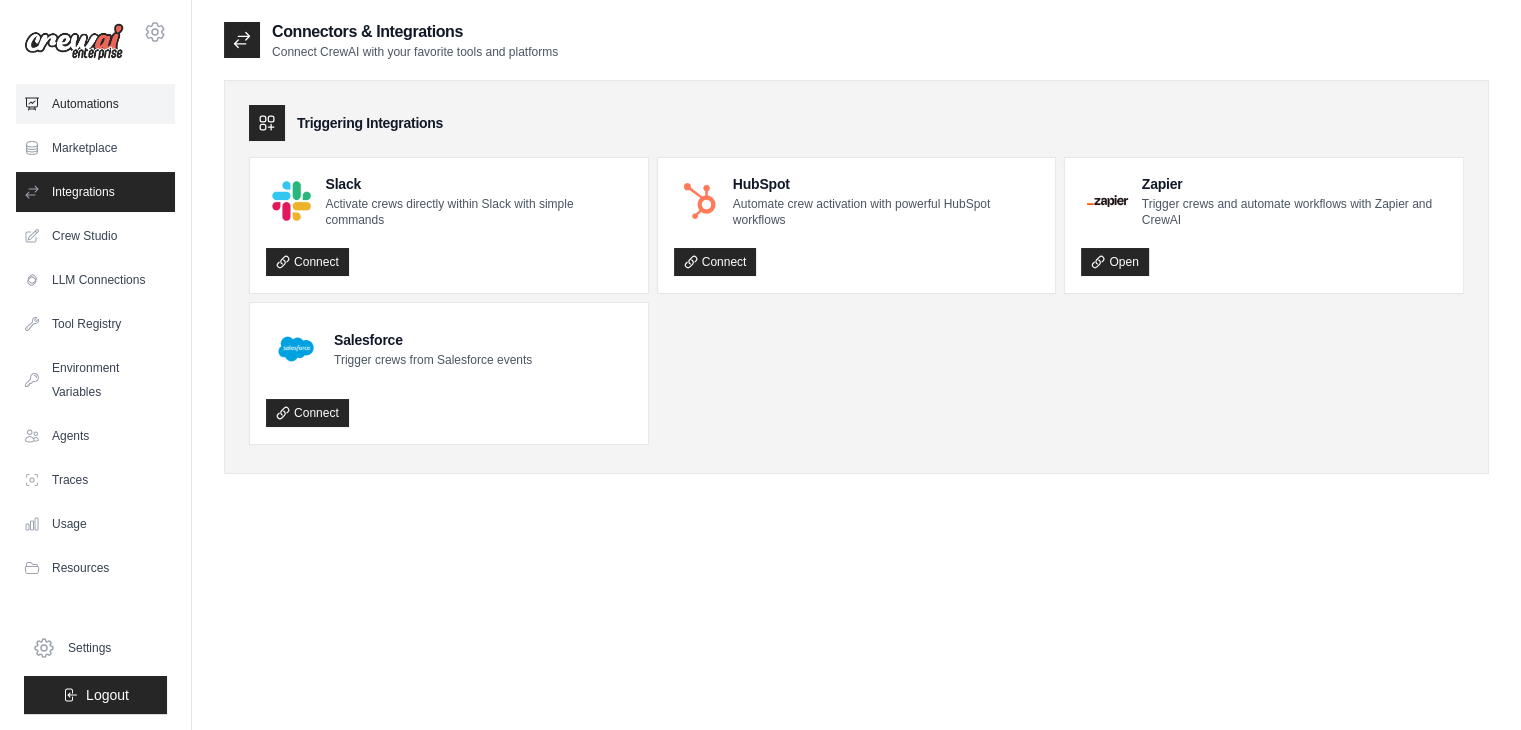 click on "Automations" at bounding box center [95, 104] 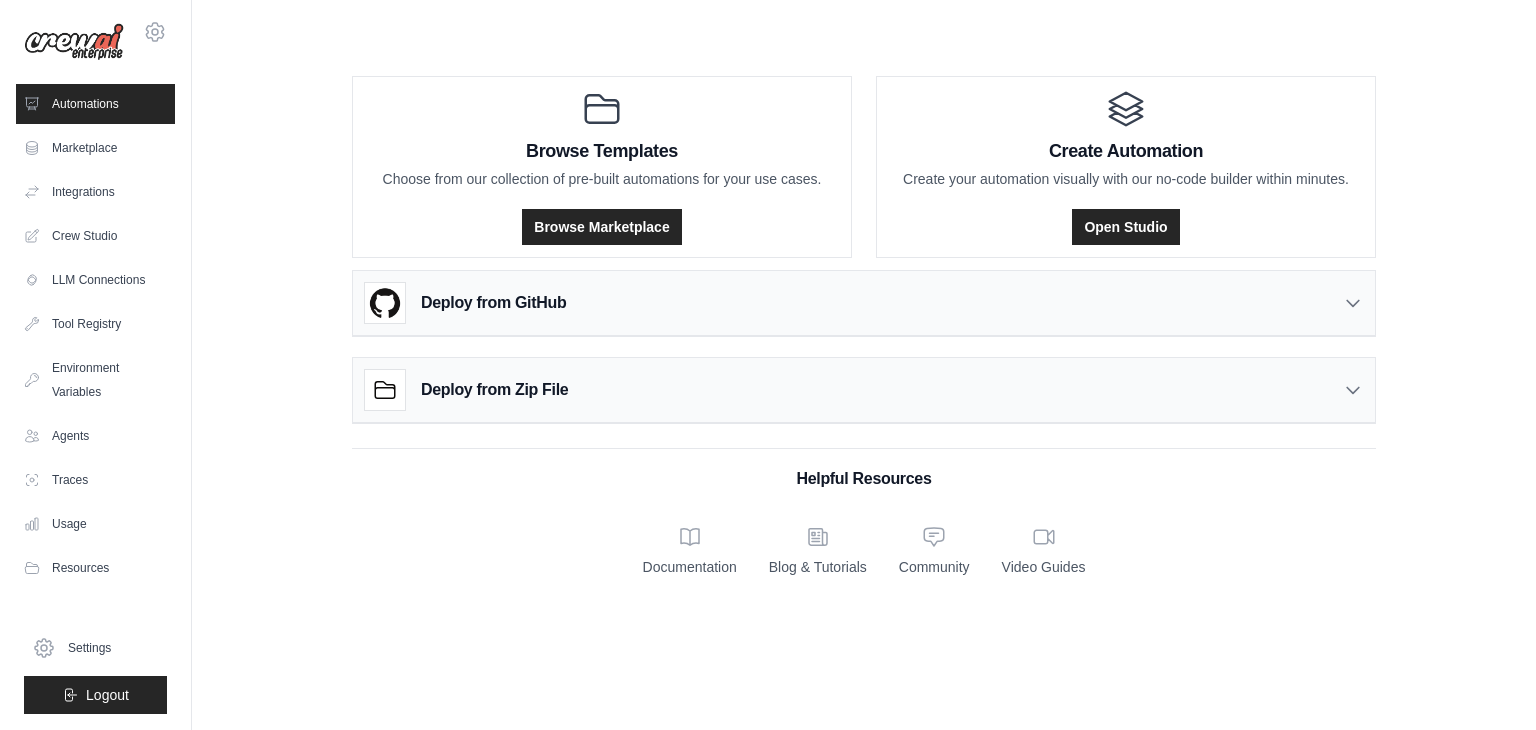 click on "Deploy from GitHub" at bounding box center [864, 303] 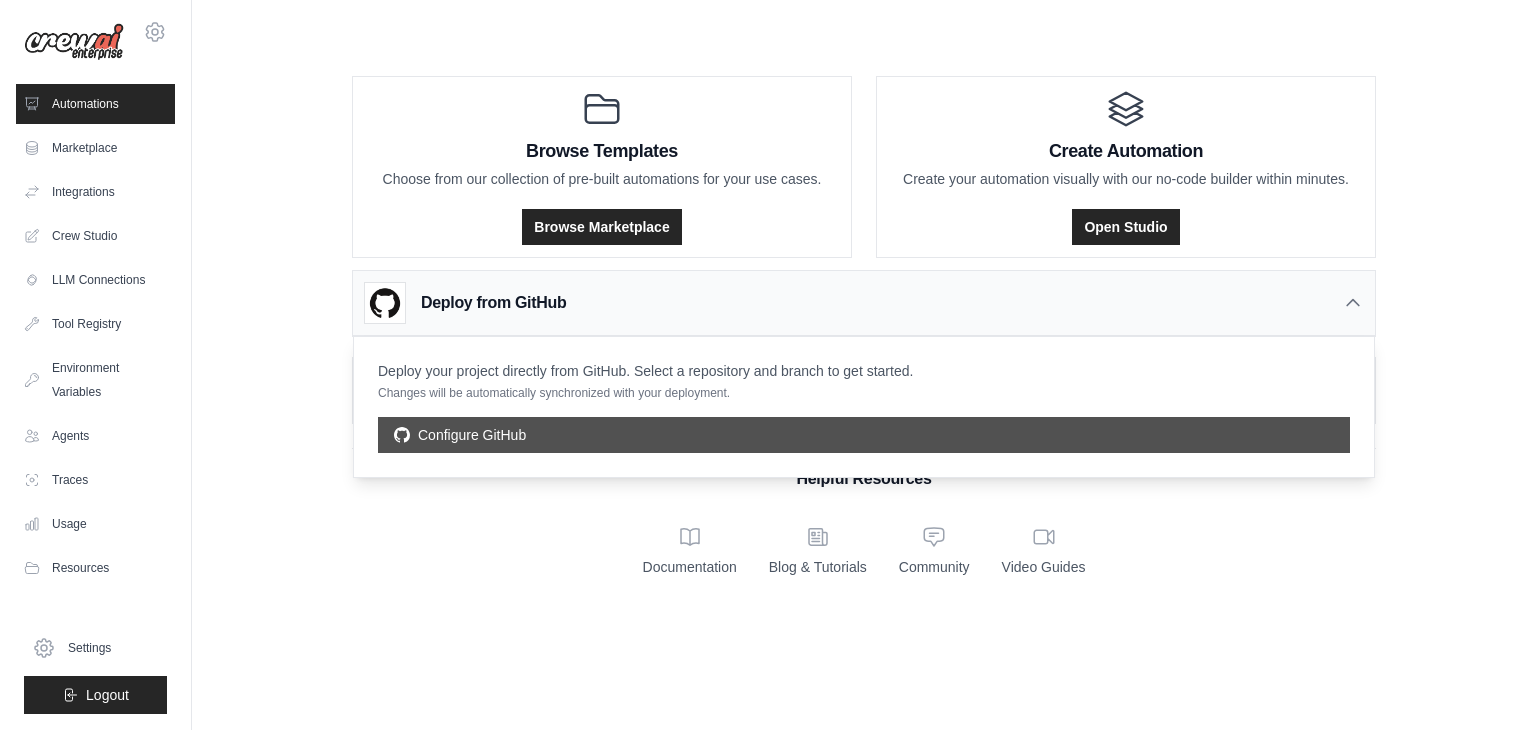 click on "Configure GitHub" at bounding box center [864, 435] 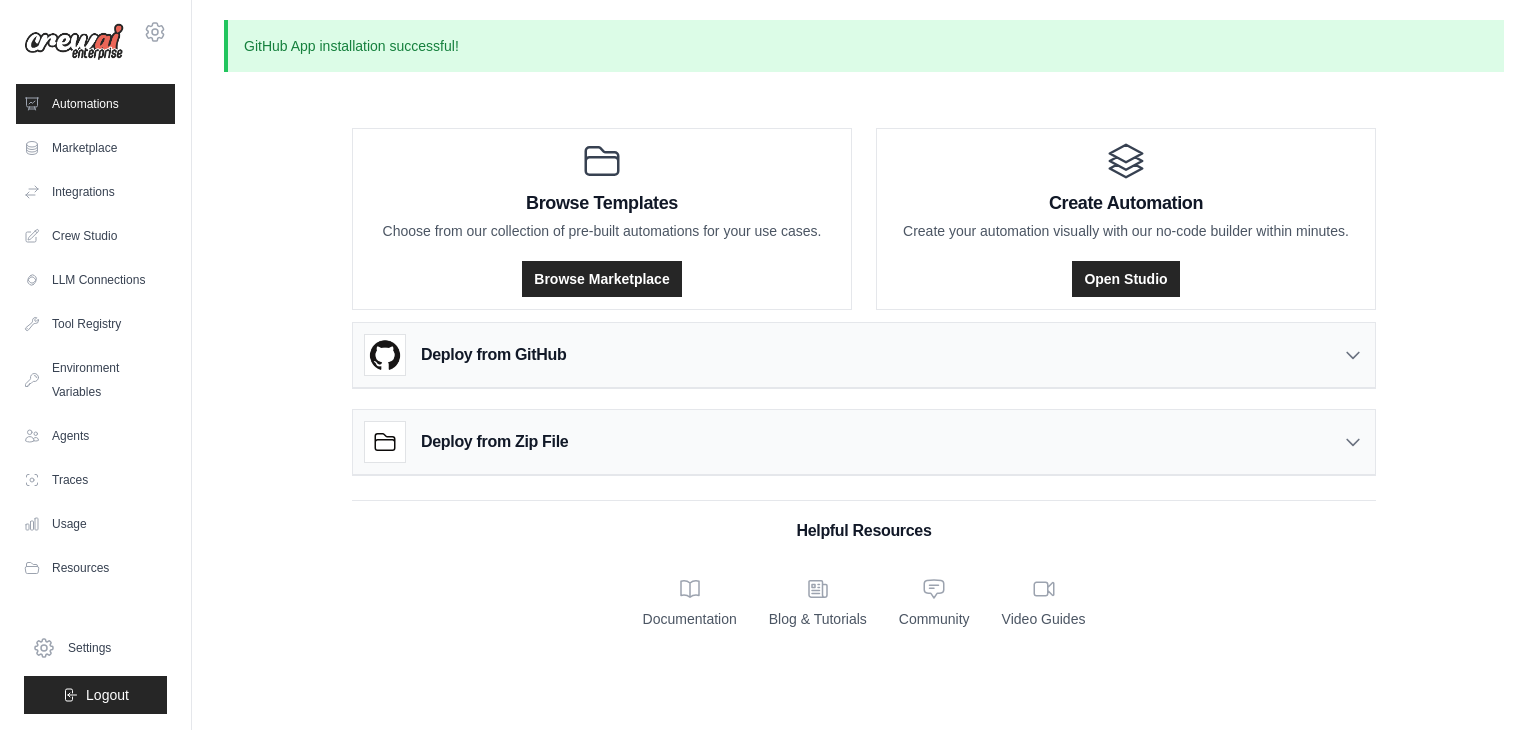 scroll, scrollTop: 0, scrollLeft: 0, axis: both 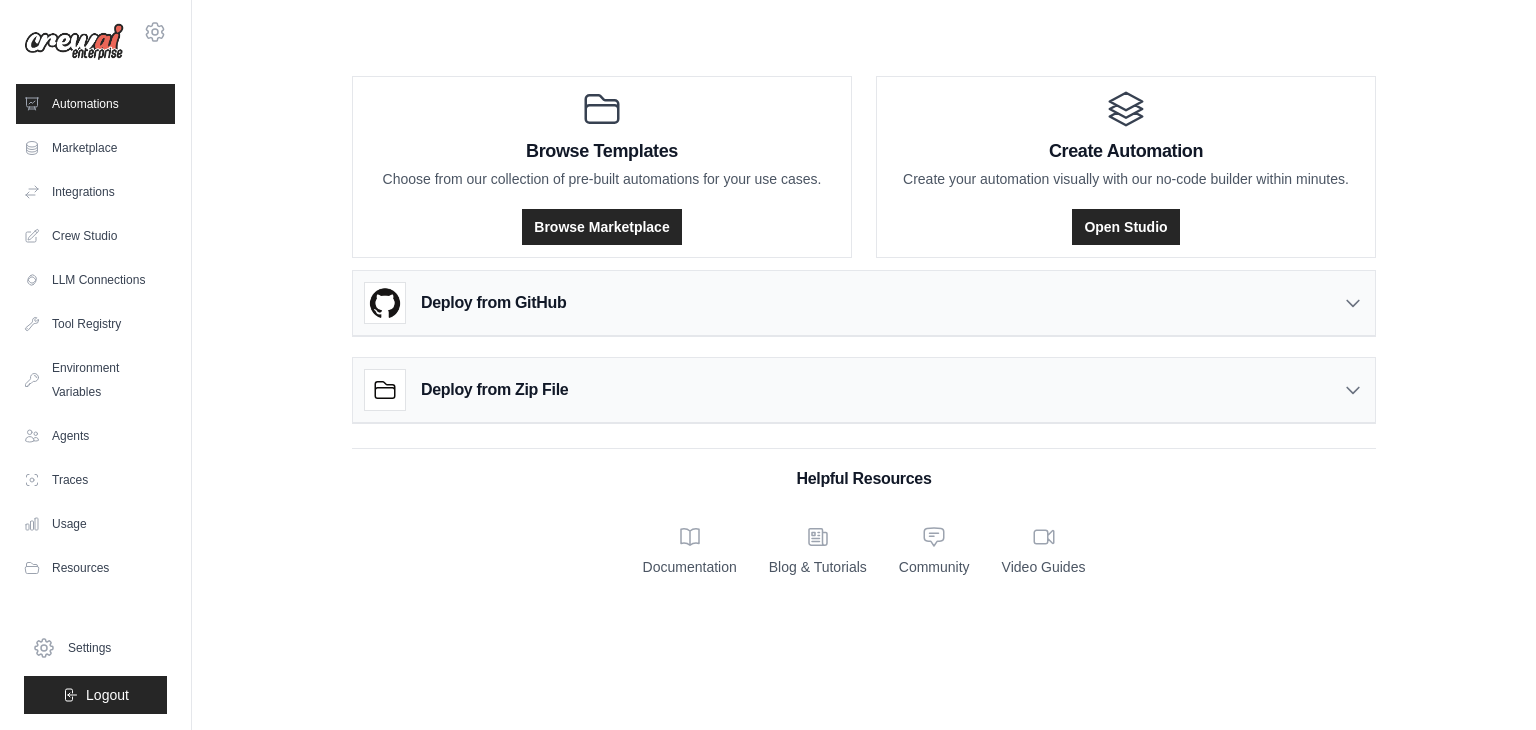 click on "Deploy from GitHub" at bounding box center (864, 303) 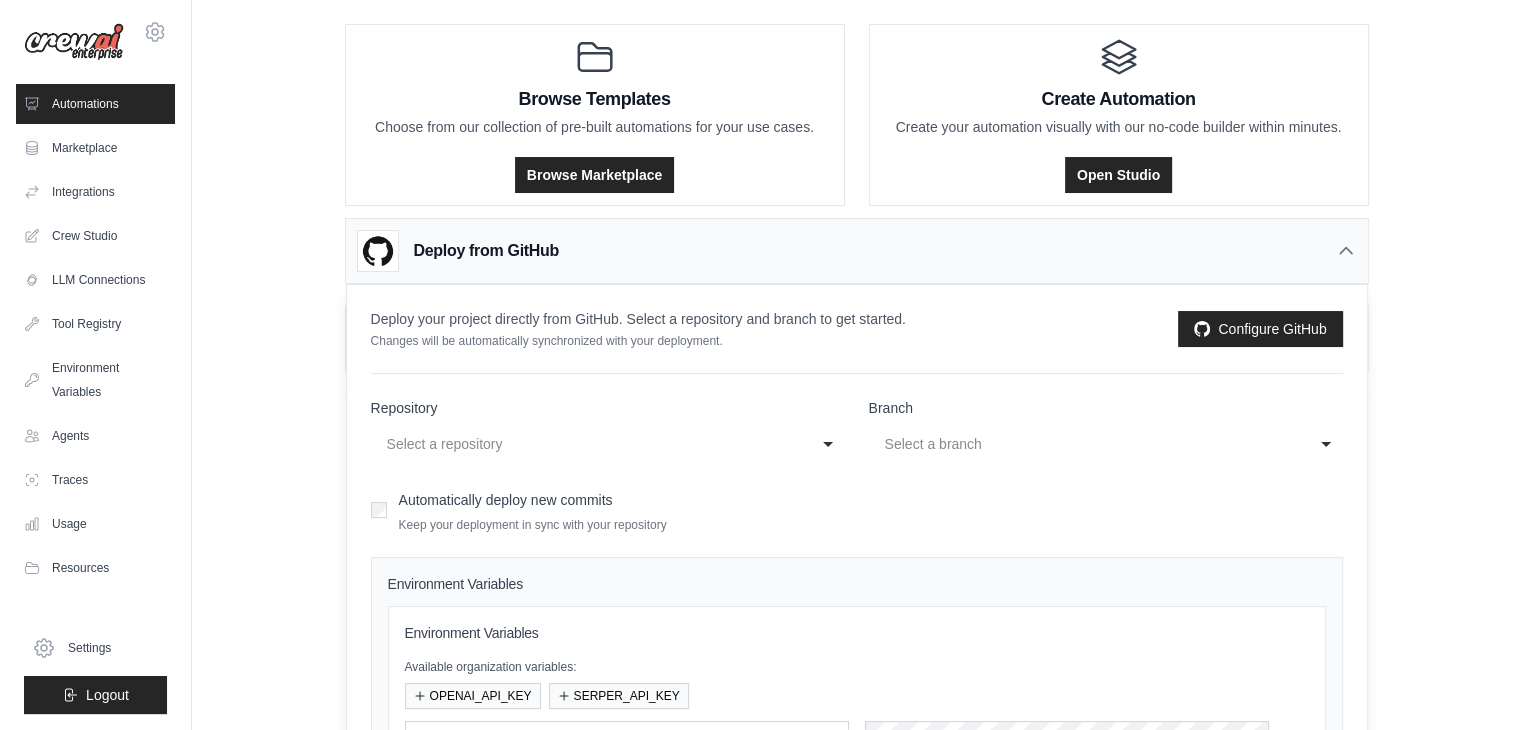 scroll, scrollTop: 100, scrollLeft: 0, axis: vertical 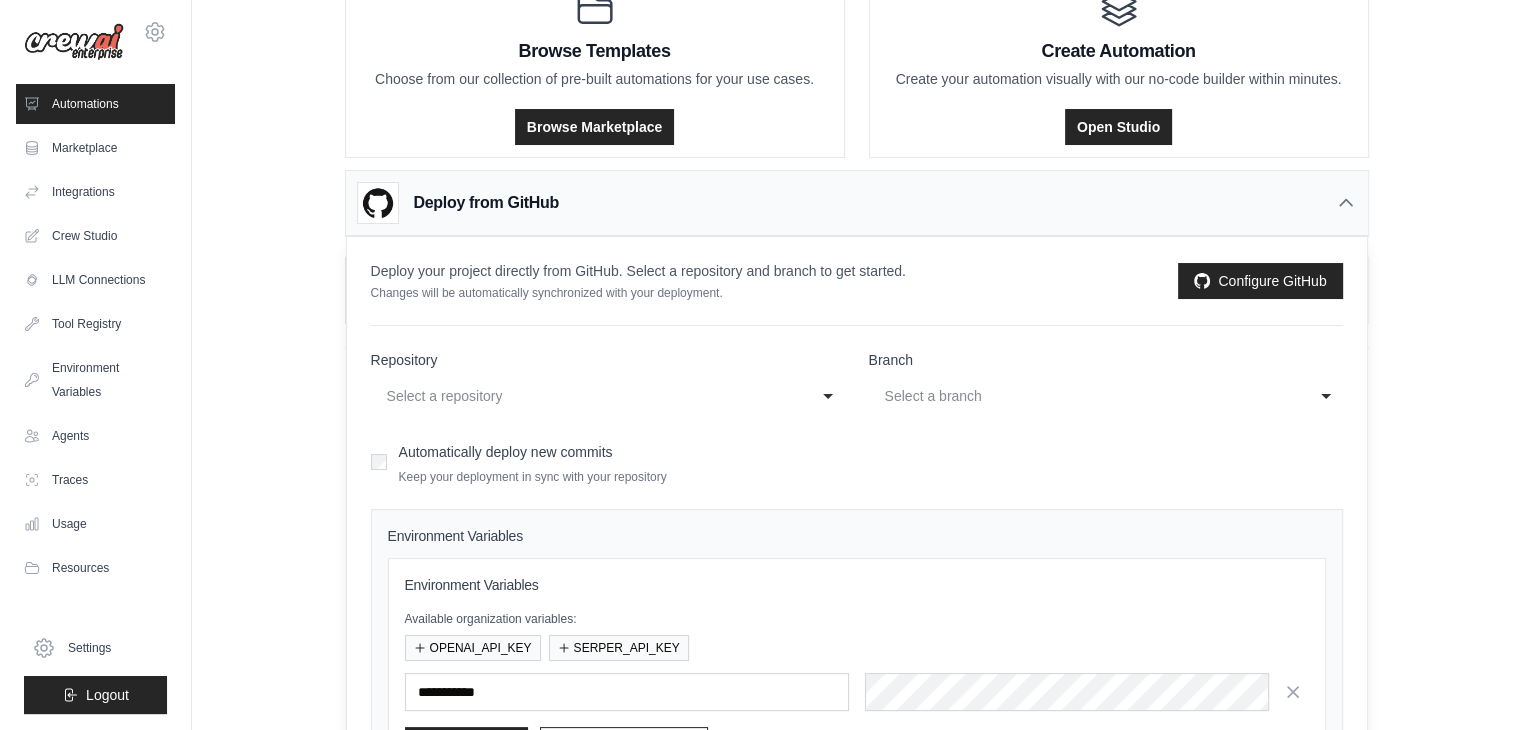 click on "Select a repository" at bounding box center (588, 396) 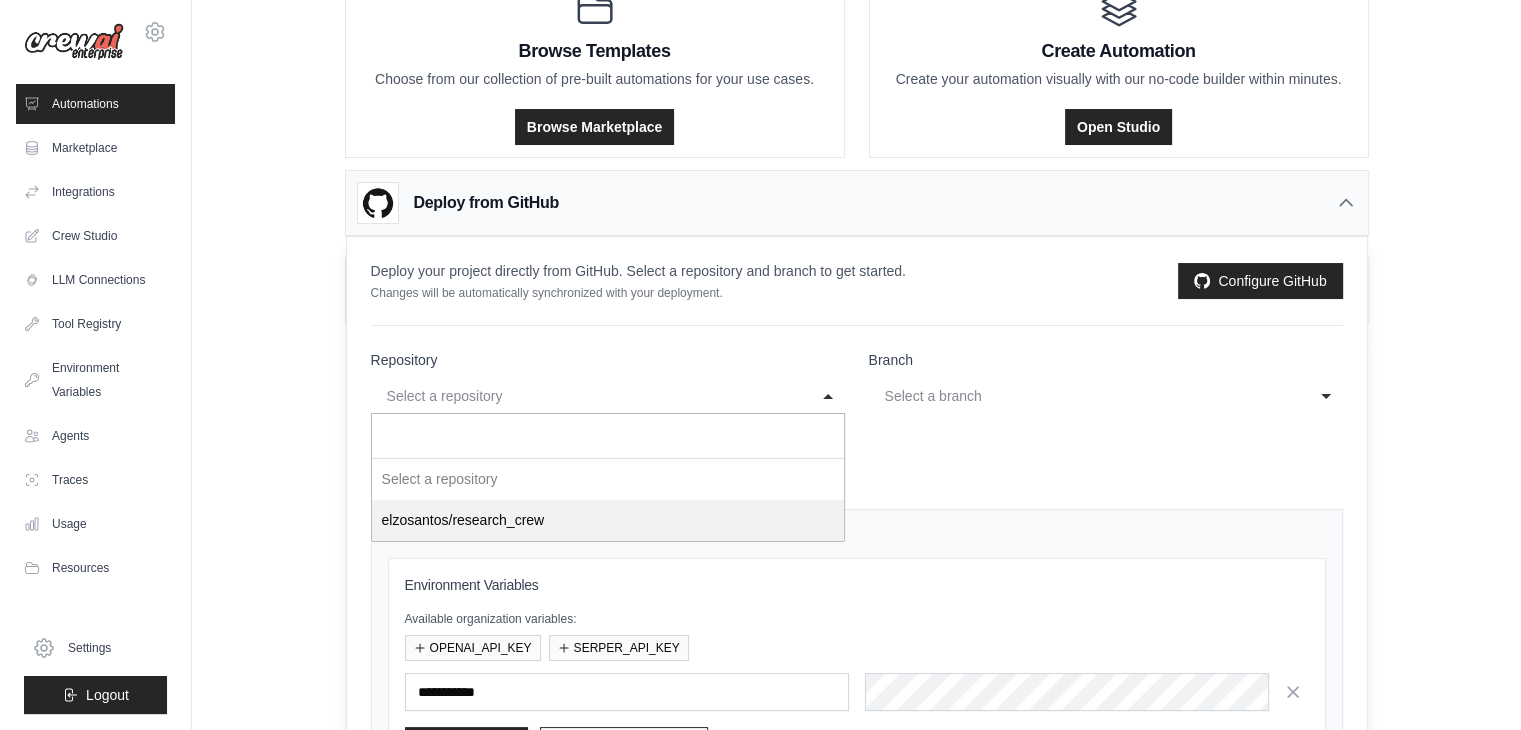 select on "**********" 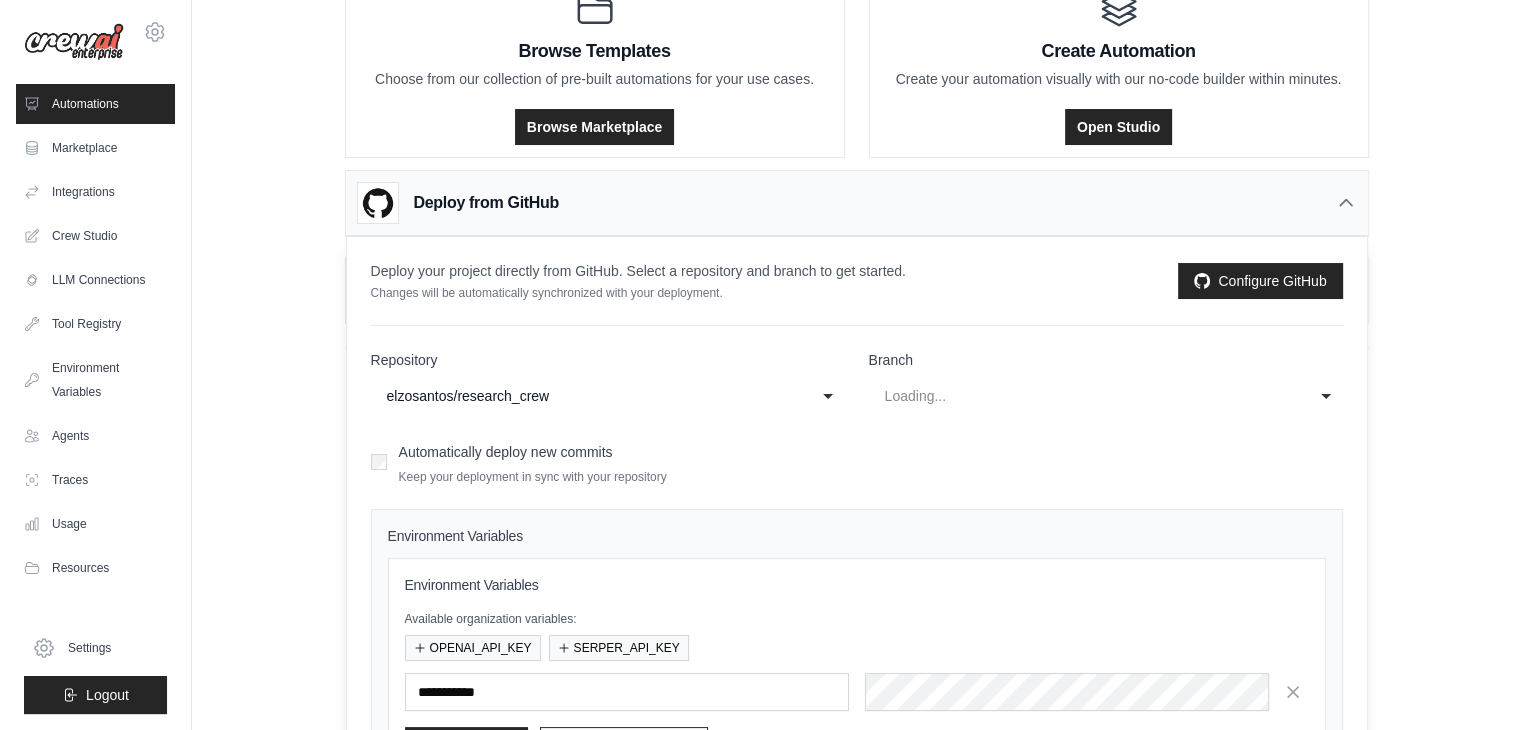 select on "****" 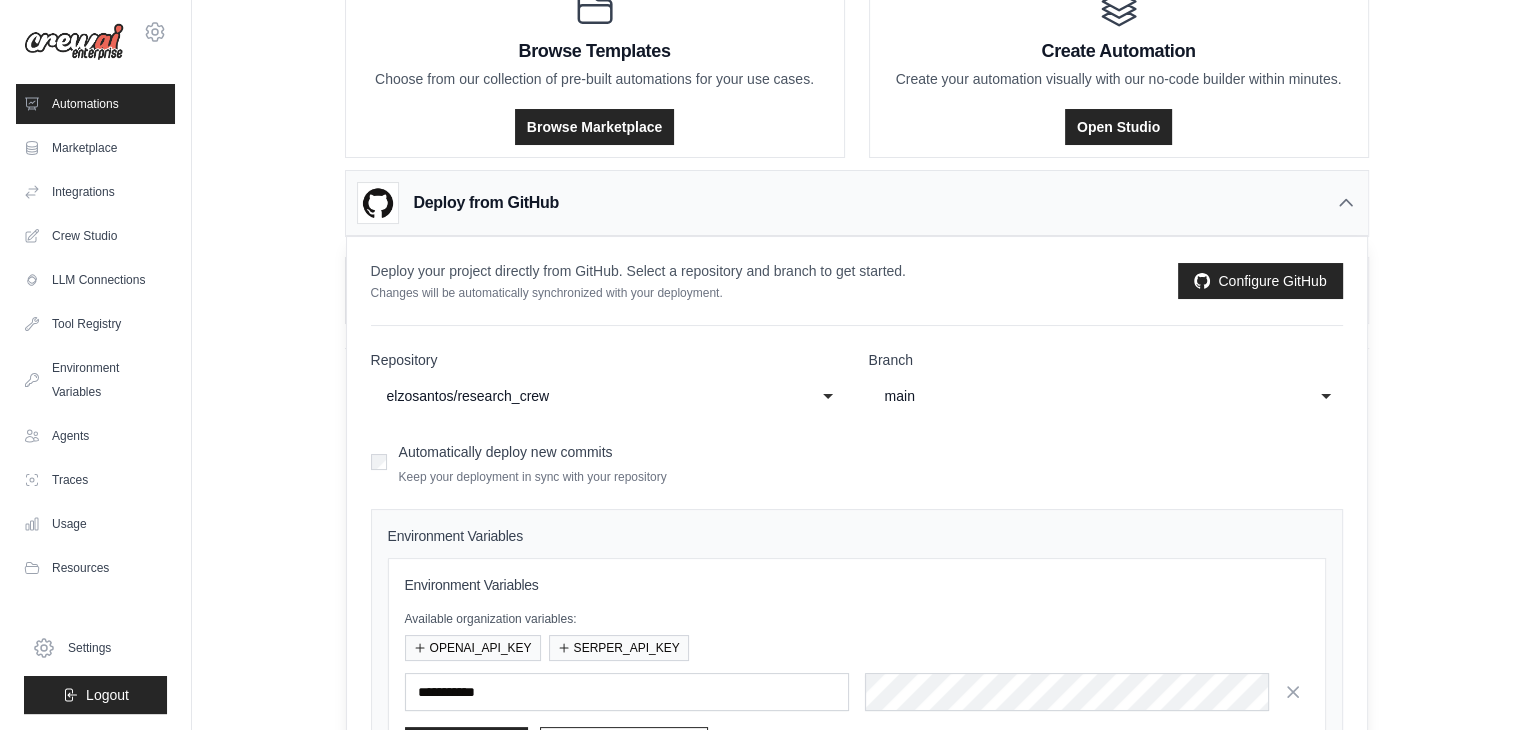 click on "main" 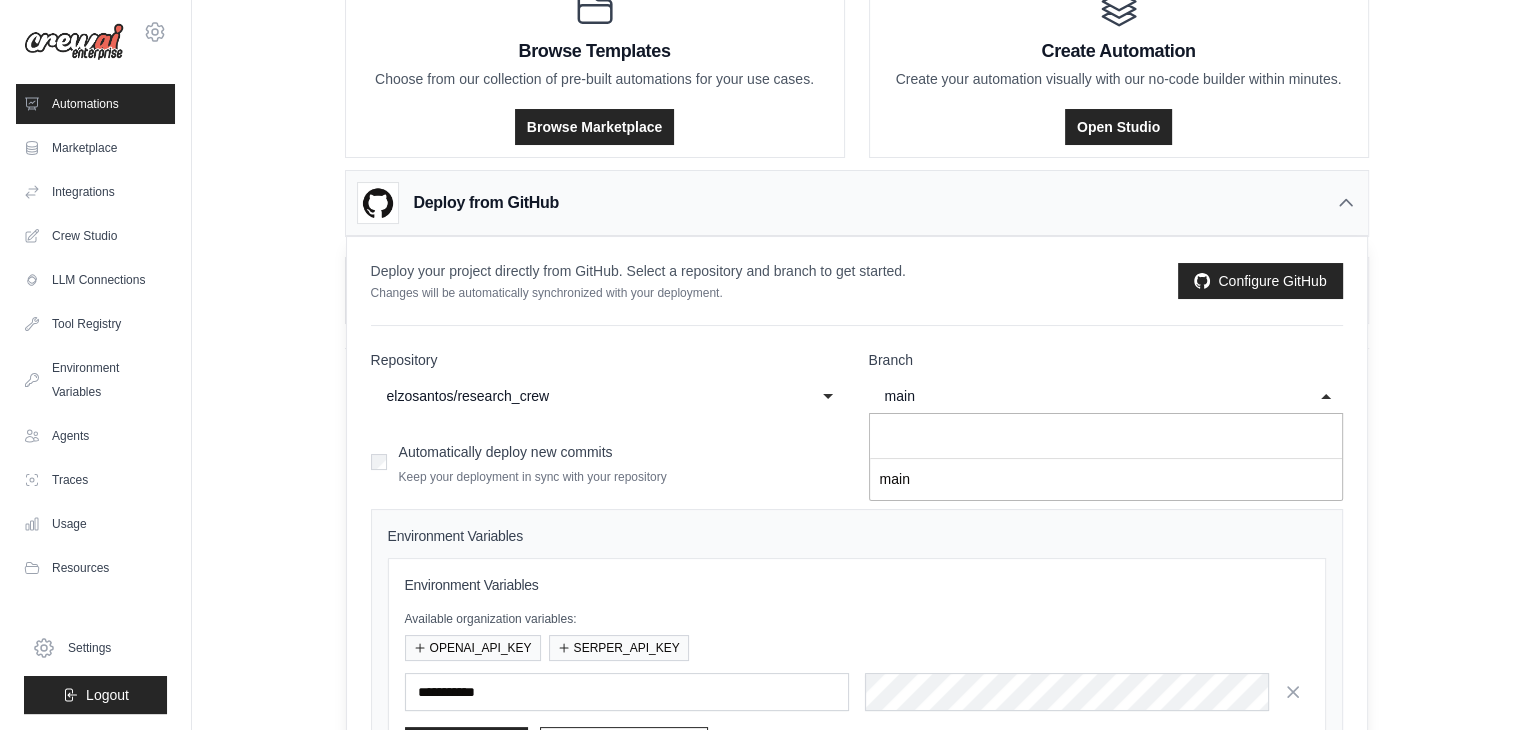 click on "main" 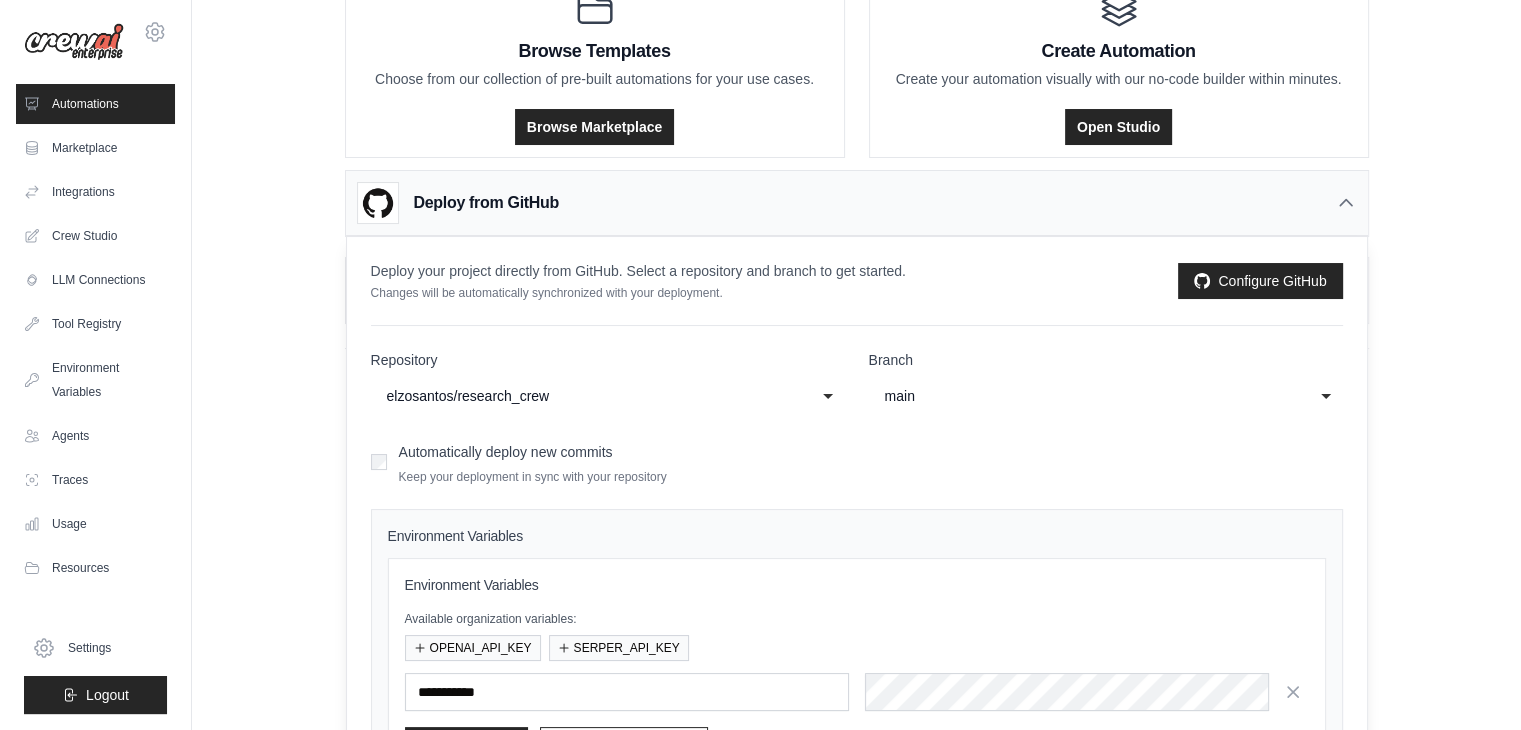 click on "main" at bounding box center (1092, 396) 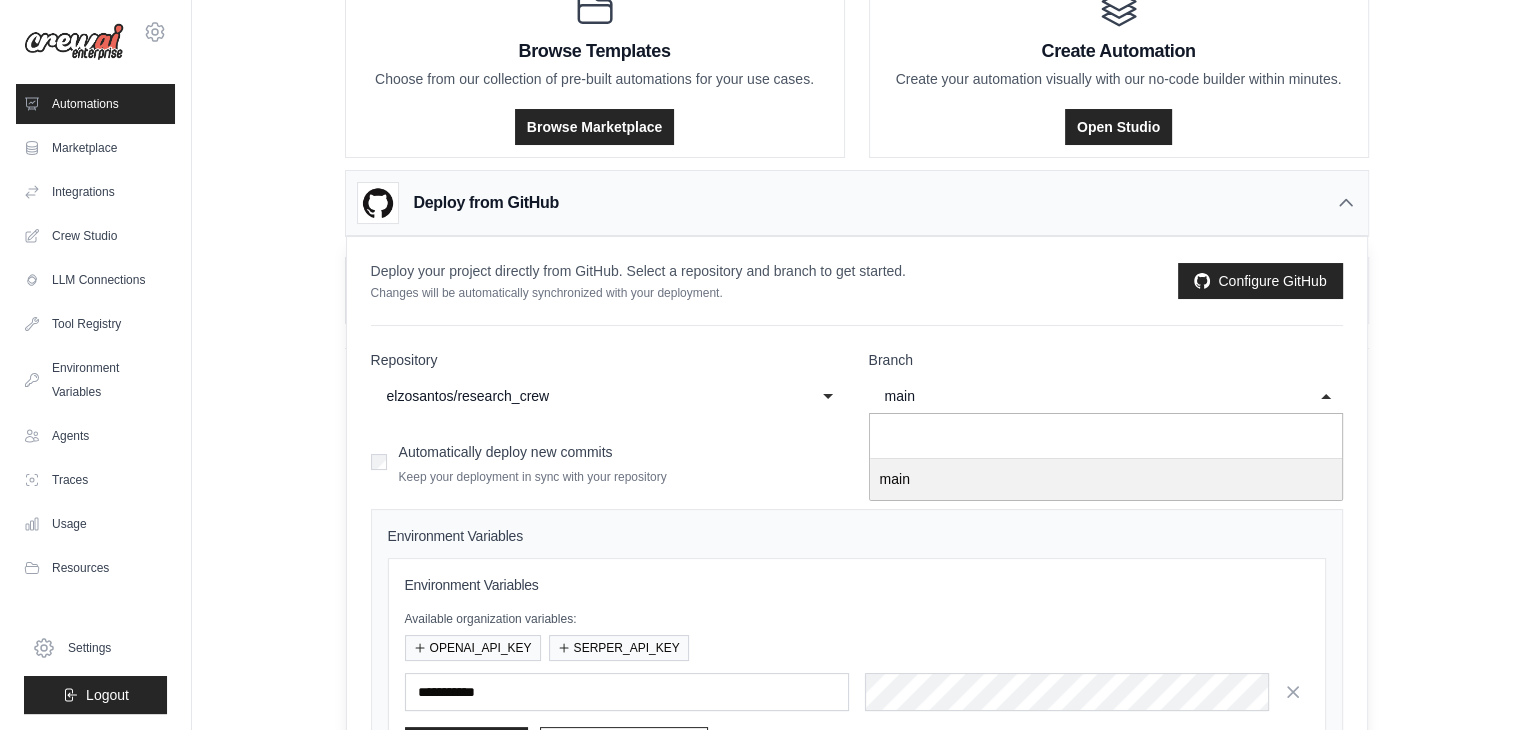 click on "**********" at bounding box center (857, 605) 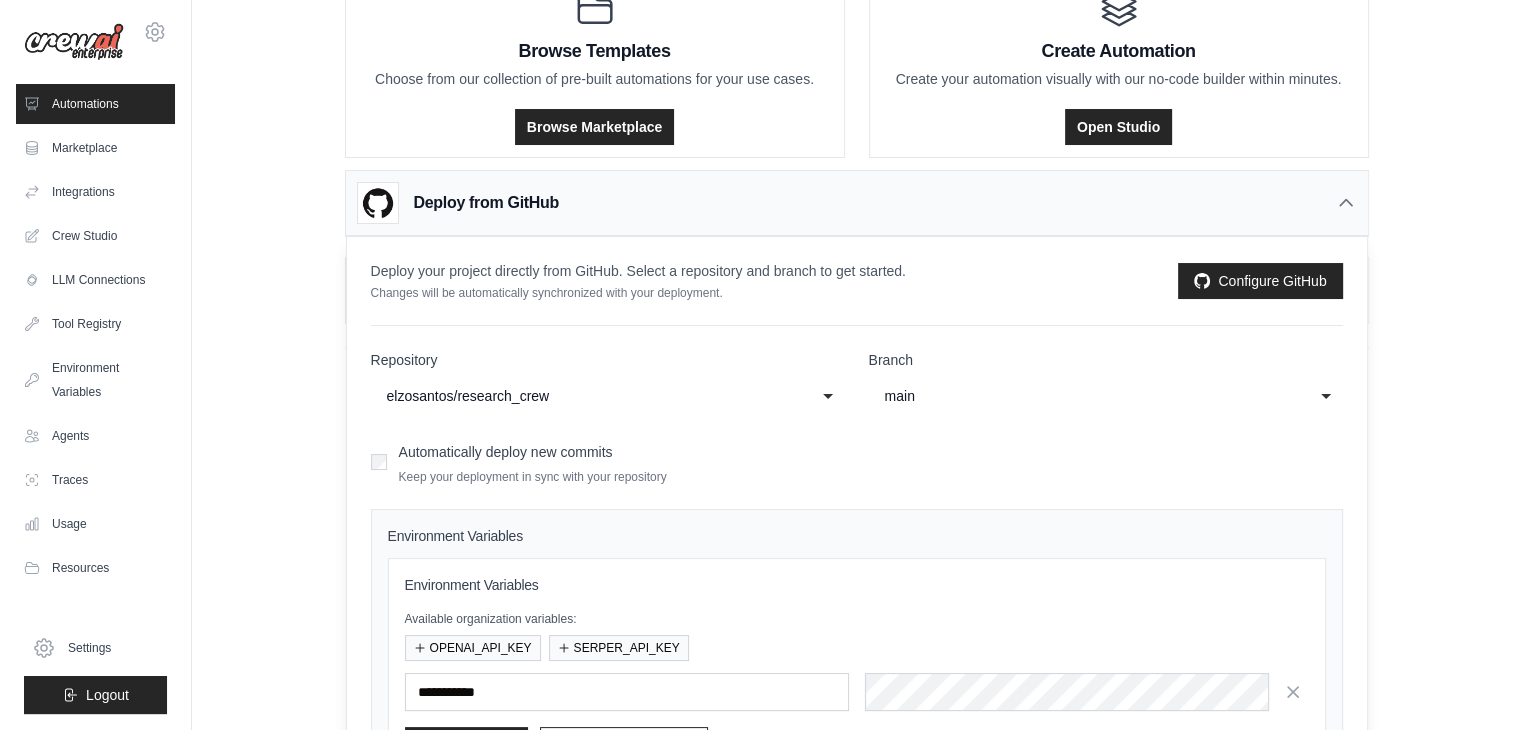 click on "Automatically deploy new commits" at bounding box center (506, 452) 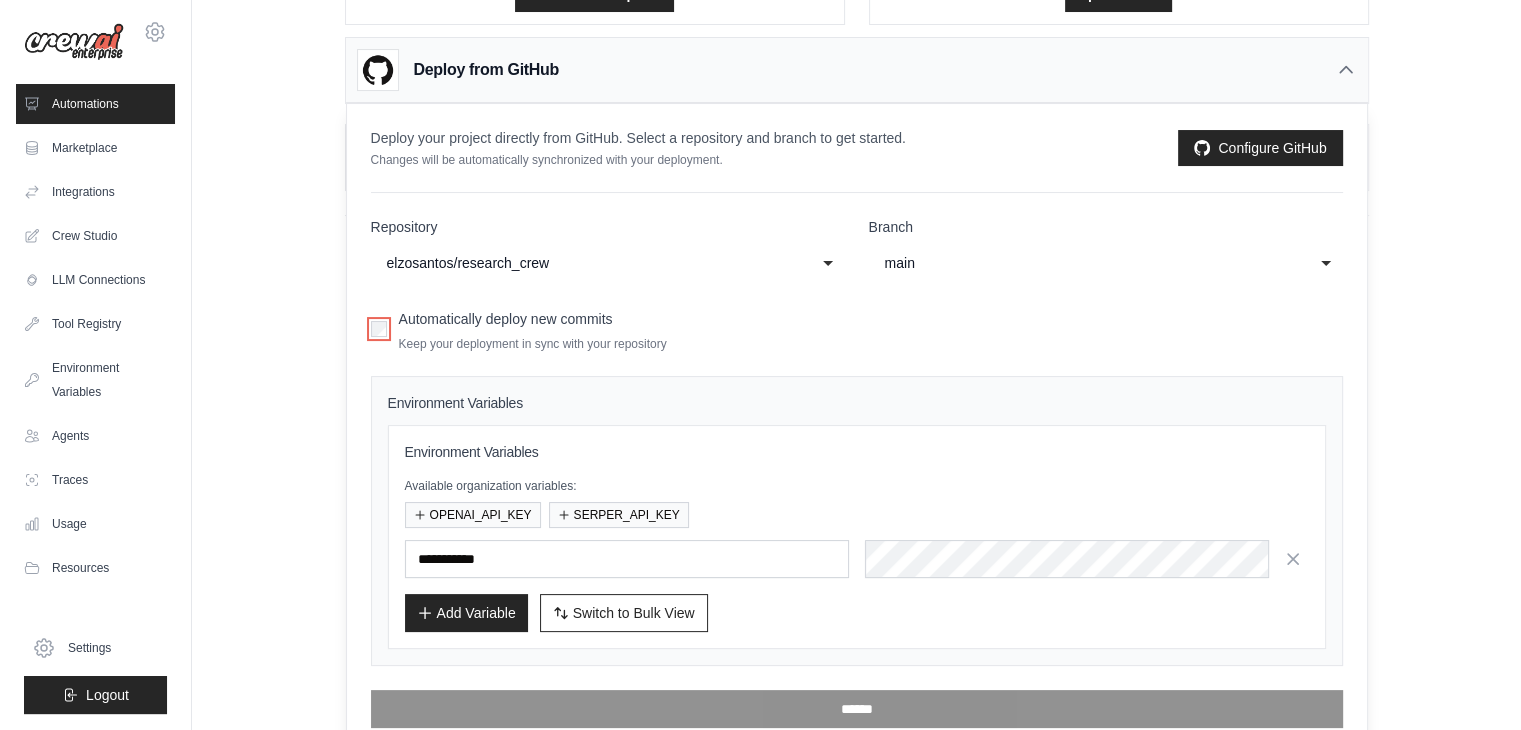 scroll, scrollTop: 252, scrollLeft: 0, axis: vertical 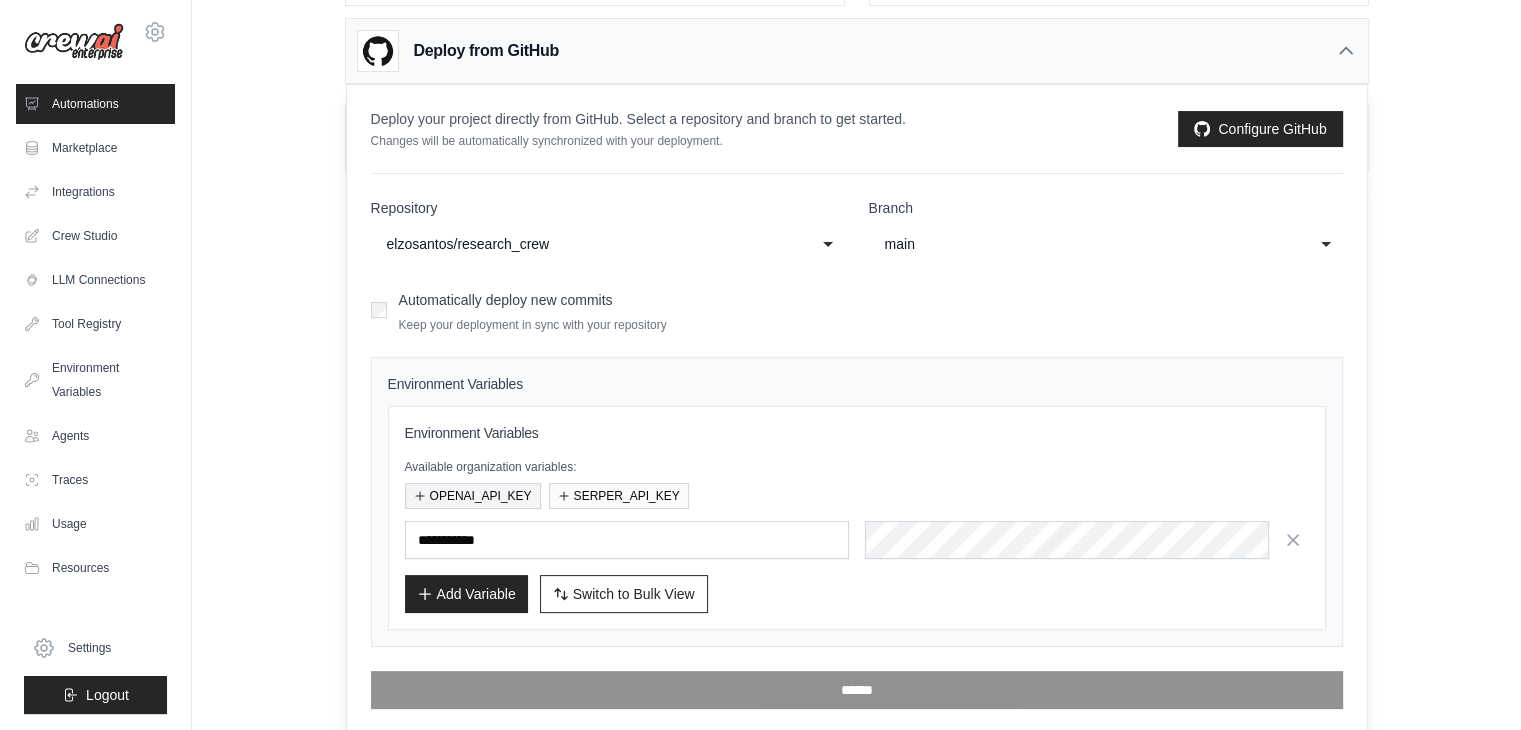 click on "OPENAI_API_KEY" at bounding box center [473, 496] 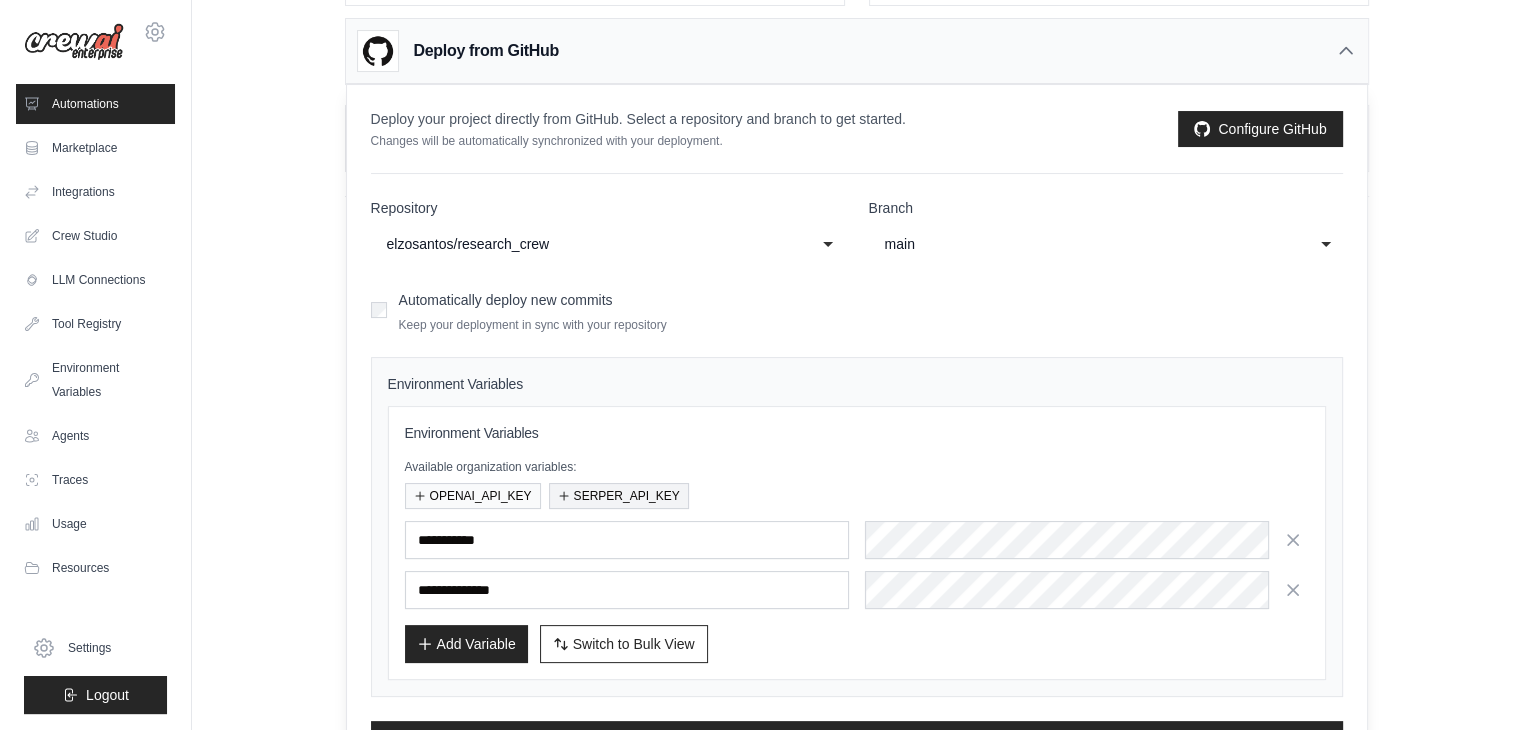 click on "SERPER_API_KEY" at bounding box center (619, 496) 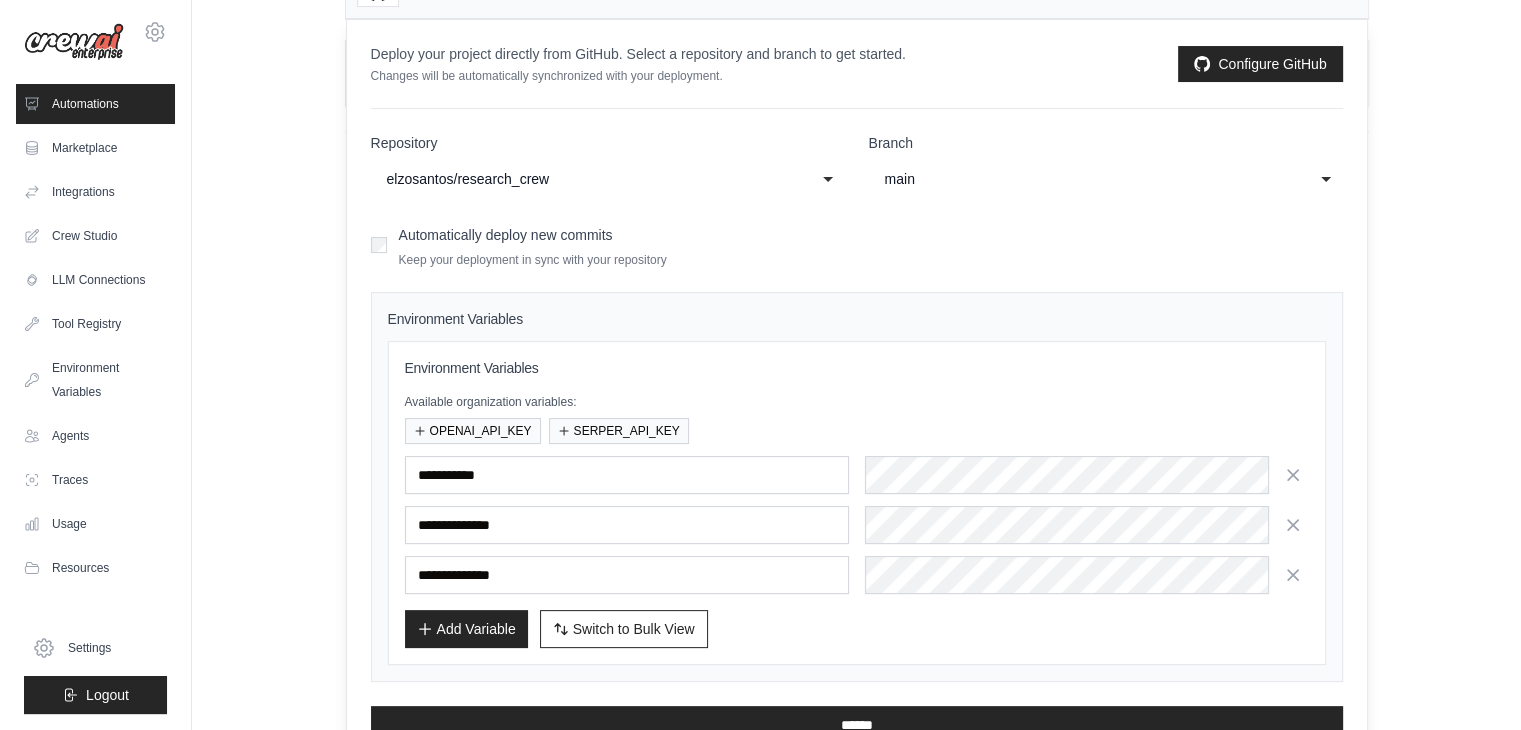 scroll, scrollTop: 352, scrollLeft: 0, axis: vertical 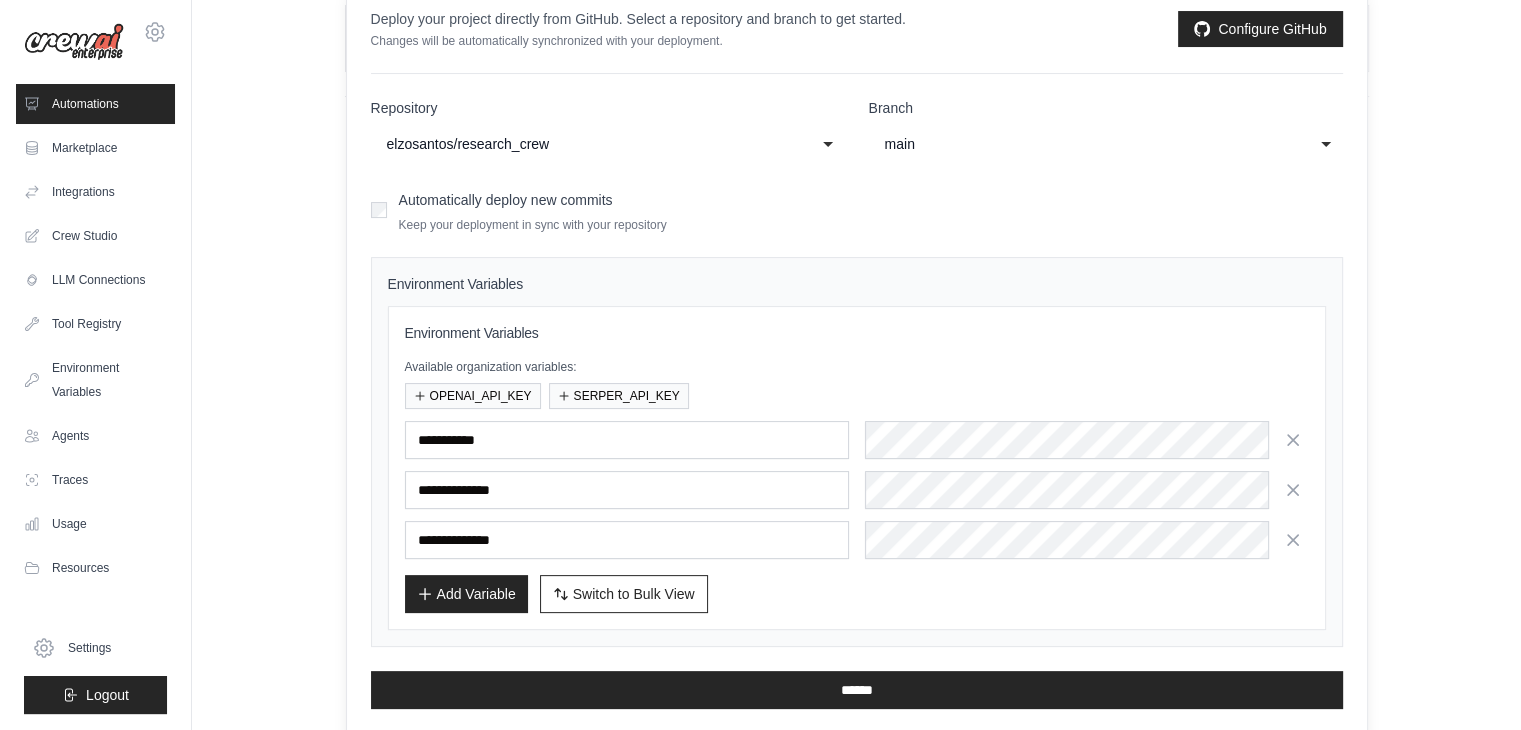 click on "Add Variable" at bounding box center [466, 594] 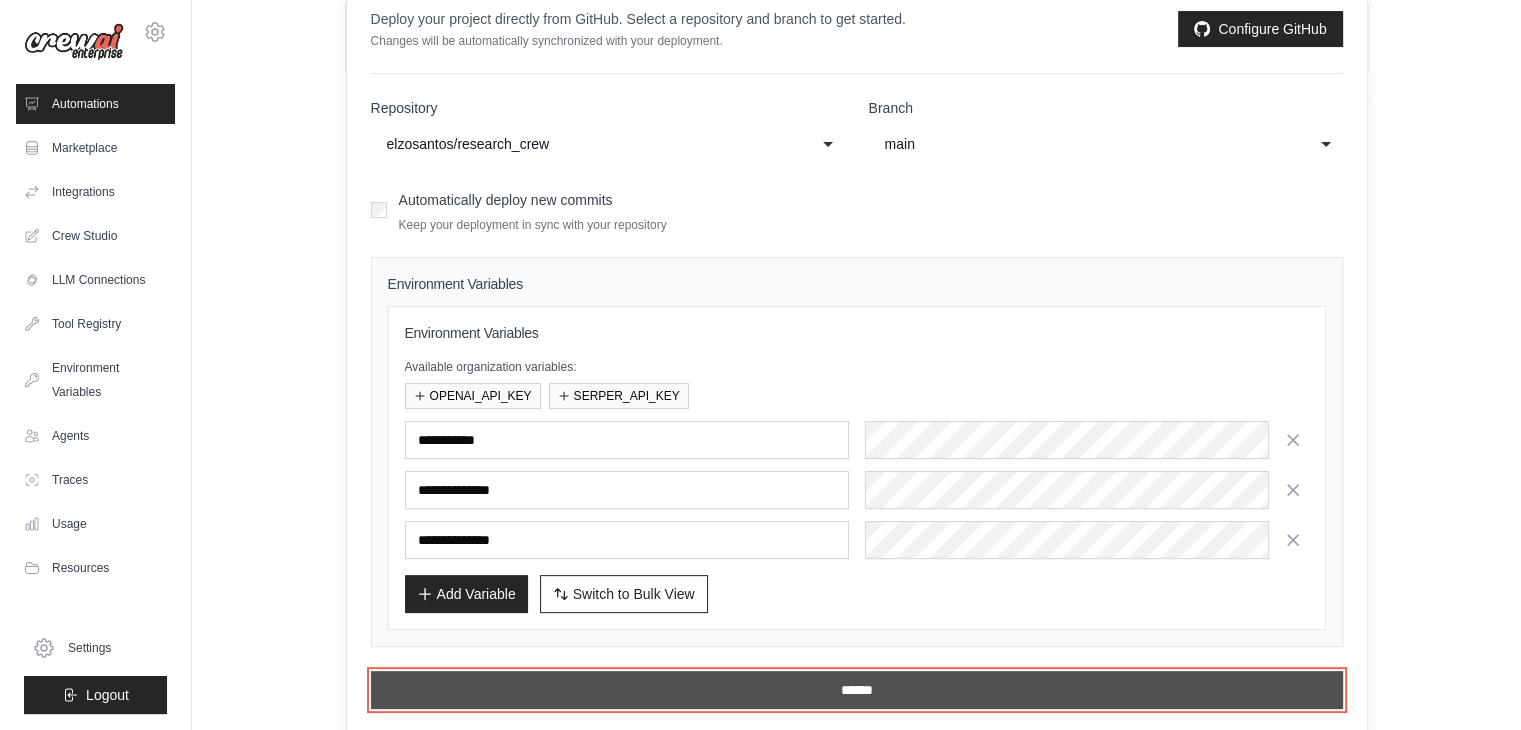 click on "******" at bounding box center (857, 690) 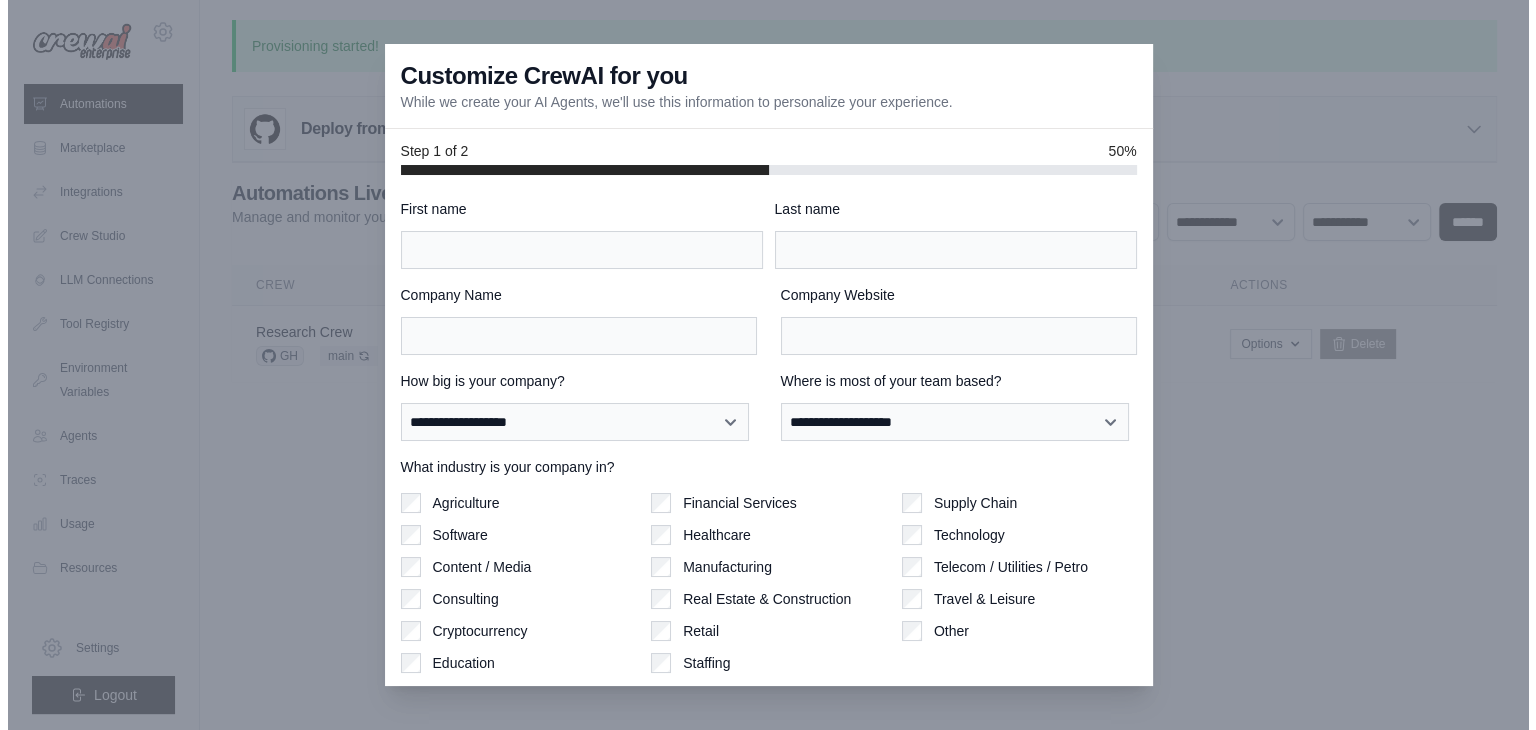 scroll, scrollTop: 0, scrollLeft: 0, axis: both 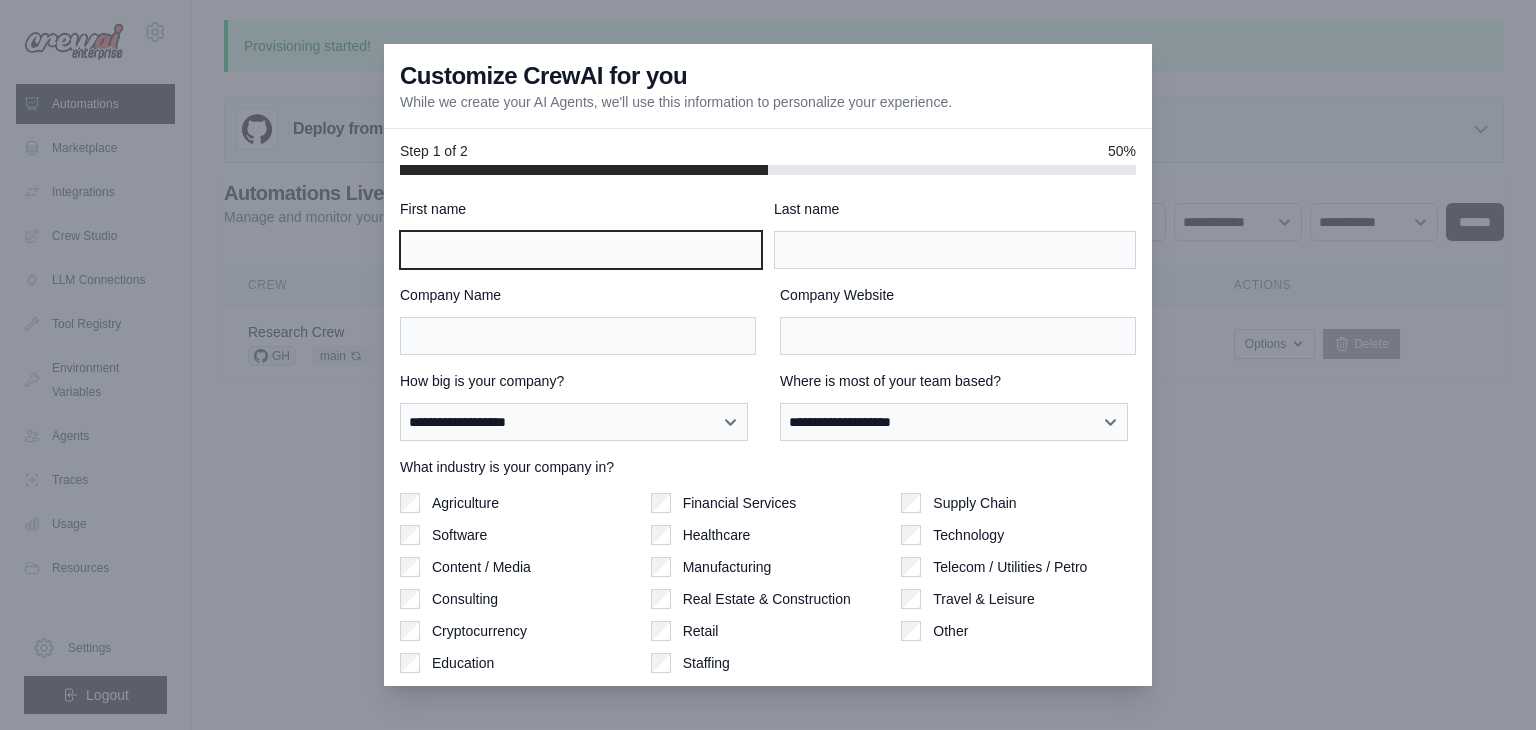 click on "First name" at bounding box center (581, 250) 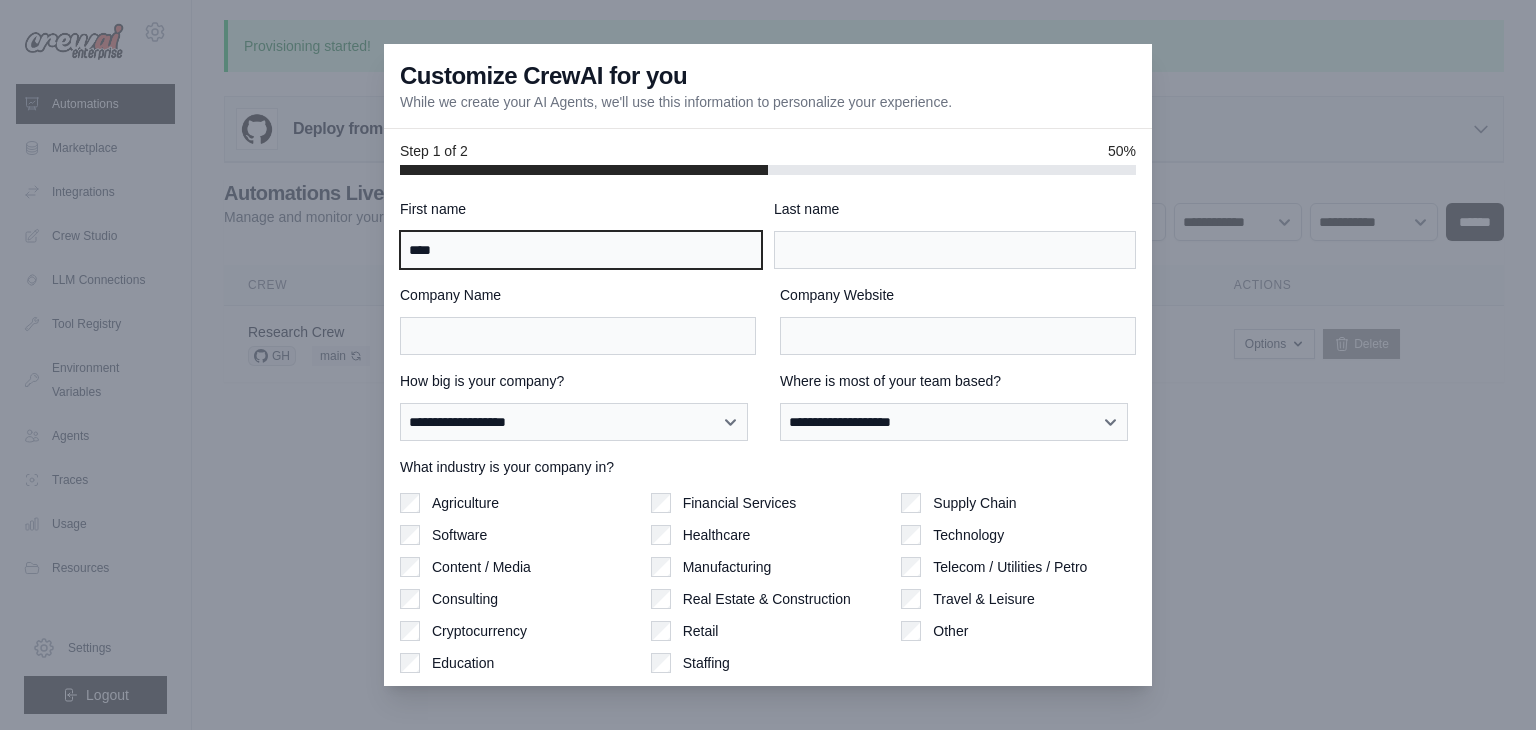 type on "****" 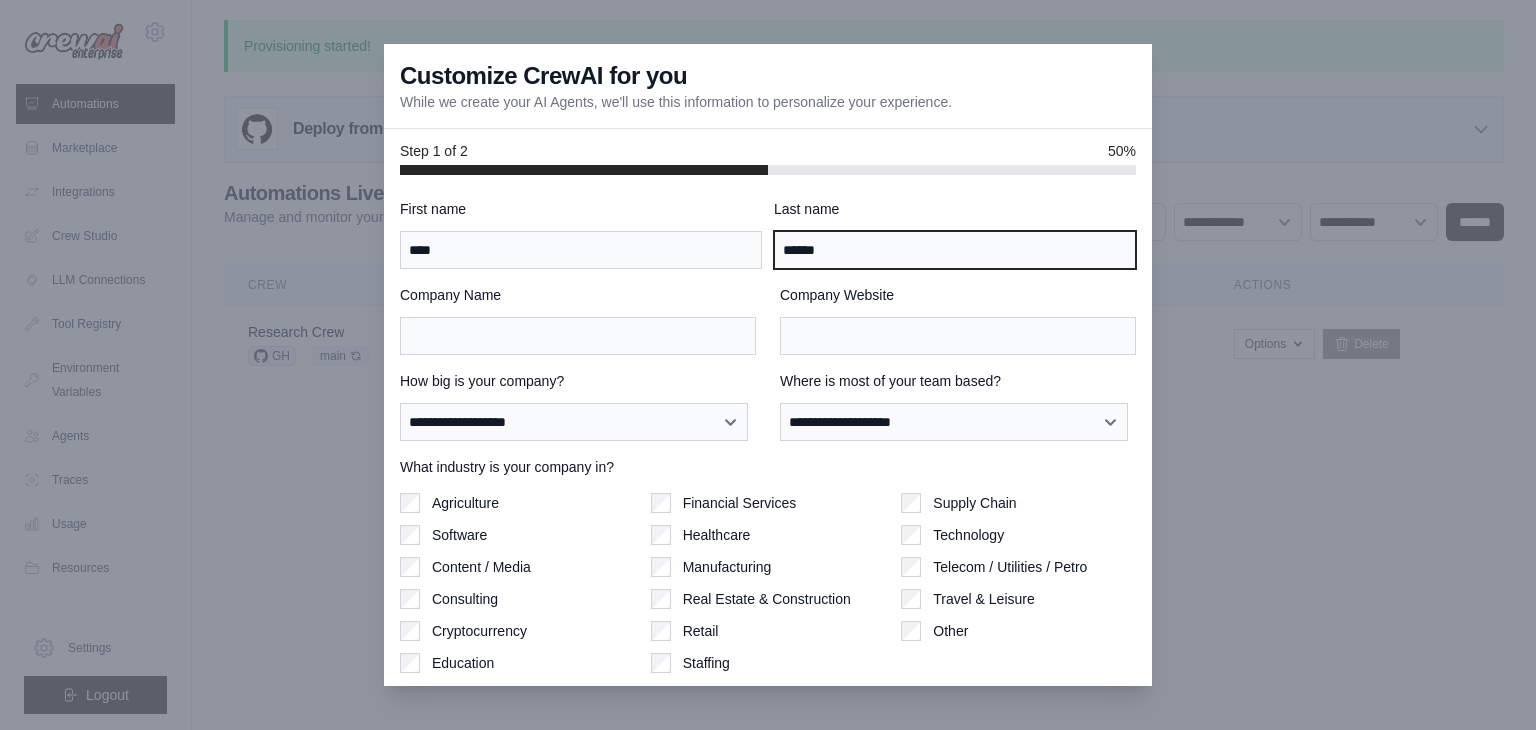 type on "******" 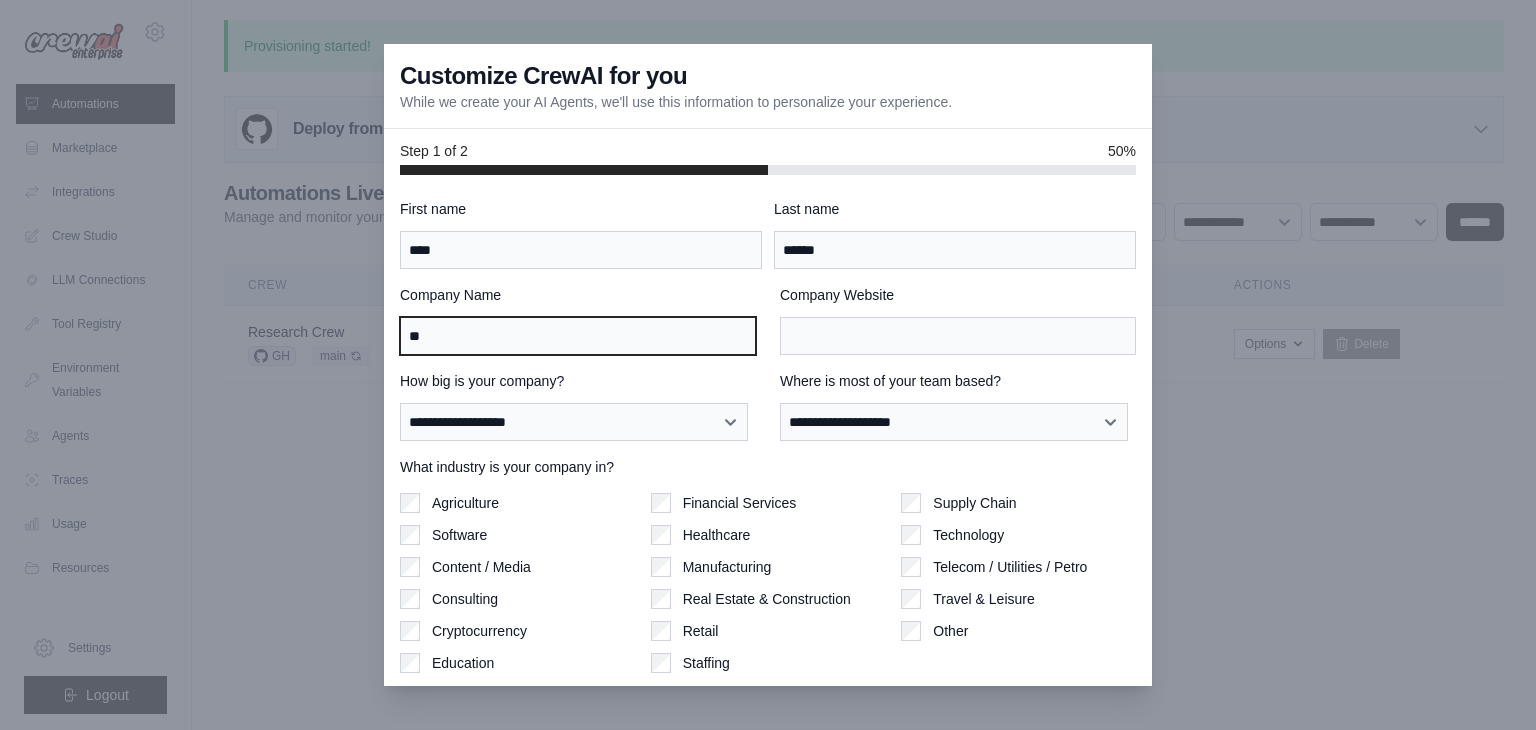type on "*" 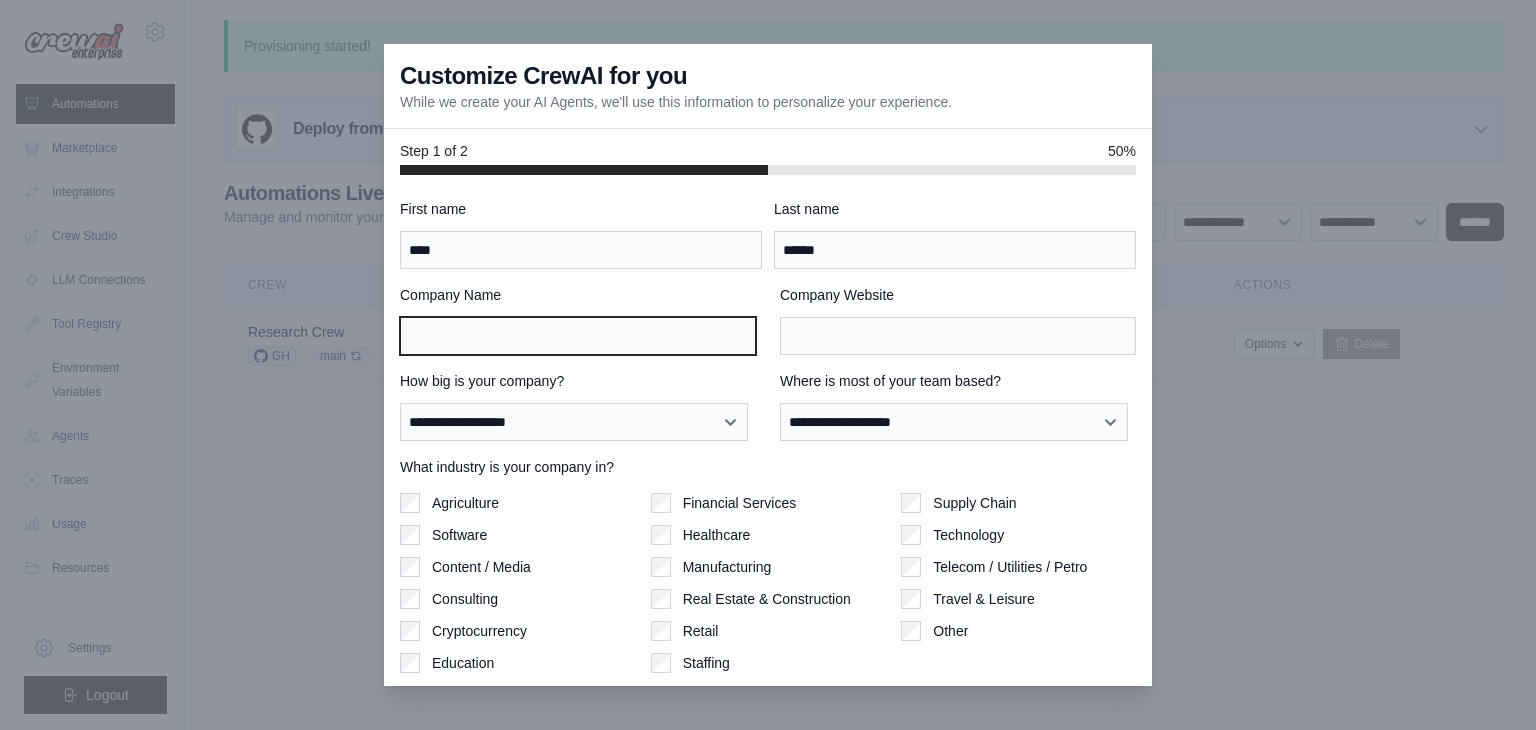 type on "*" 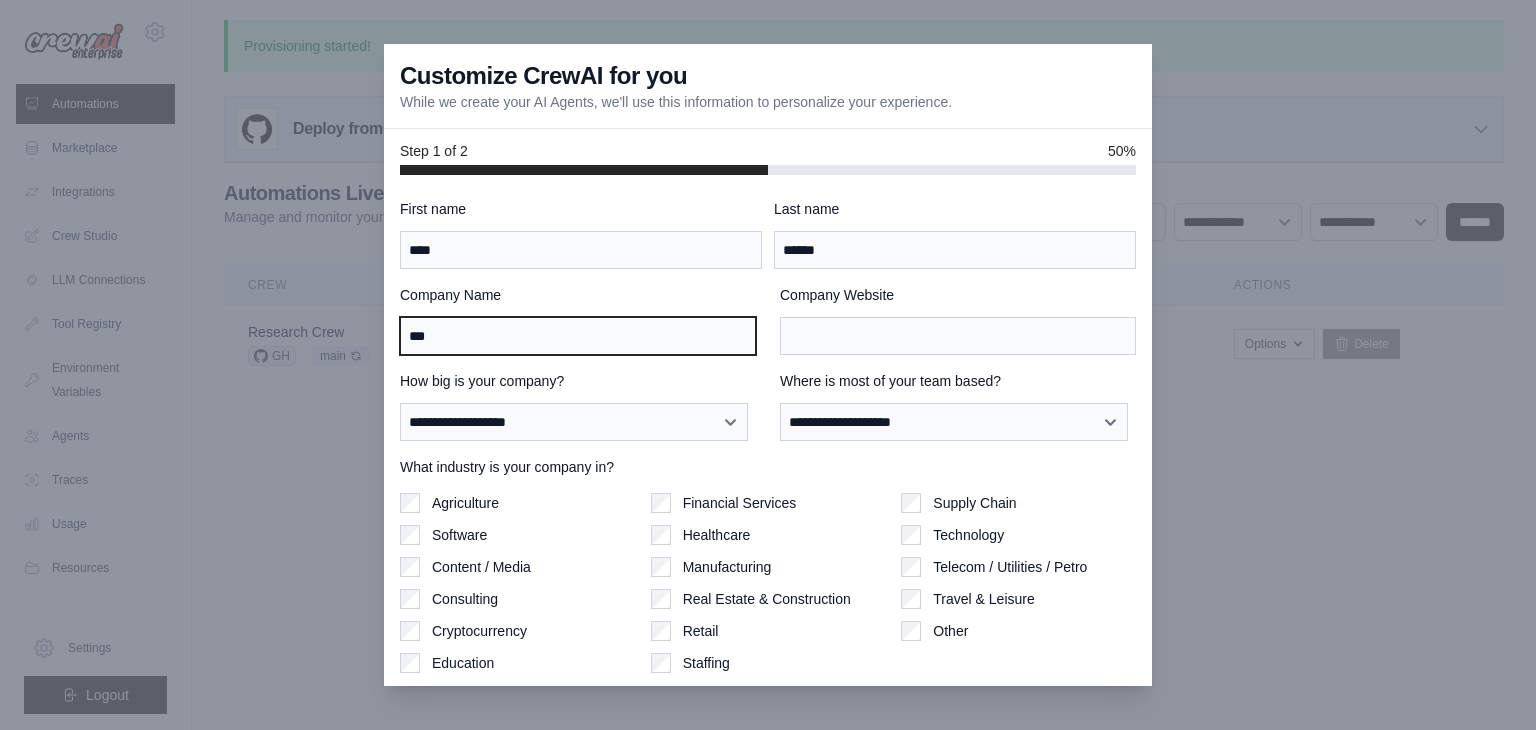 type on "***" 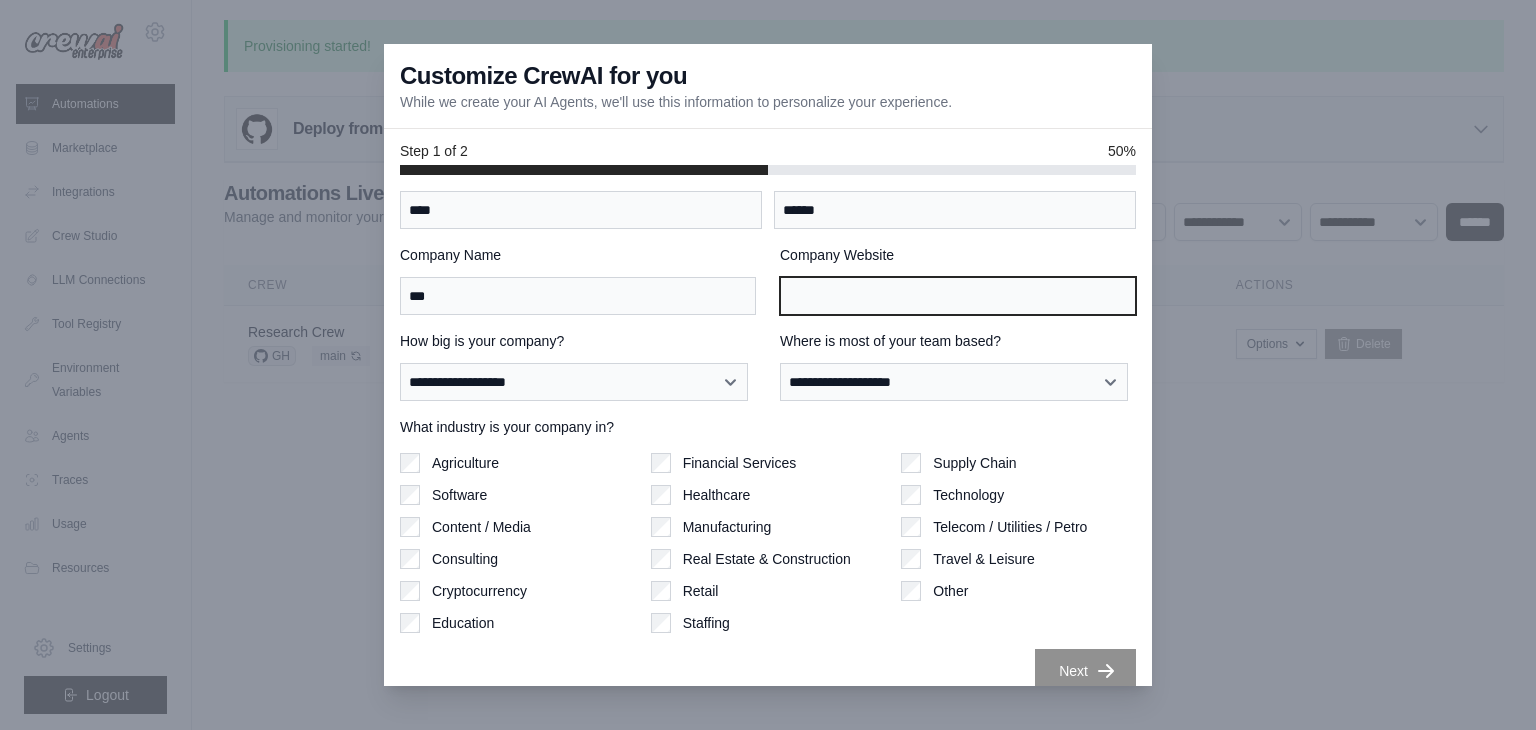 scroll, scrollTop: 62, scrollLeft: 0, axis: vertical 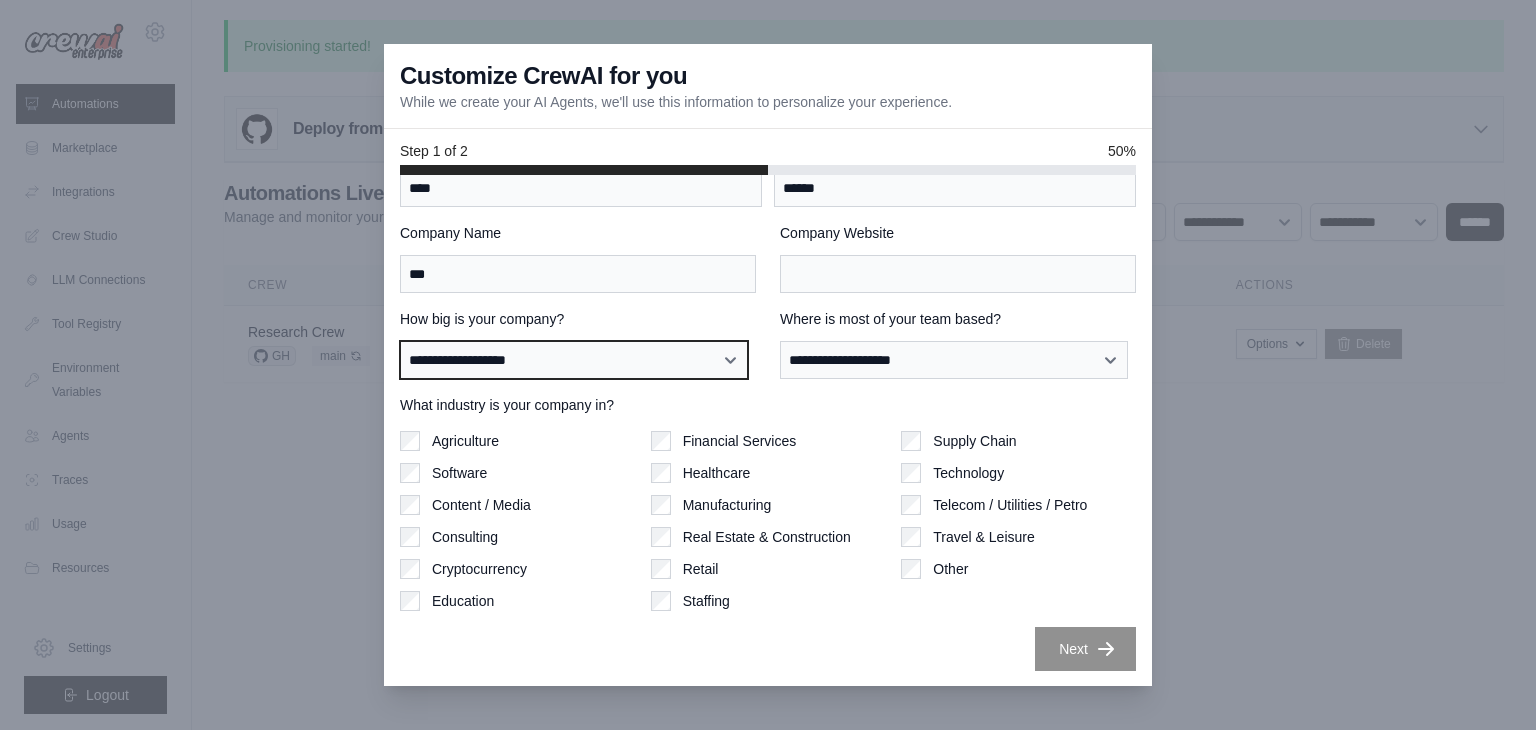 click on "**********" at bounding box center [574, 360] 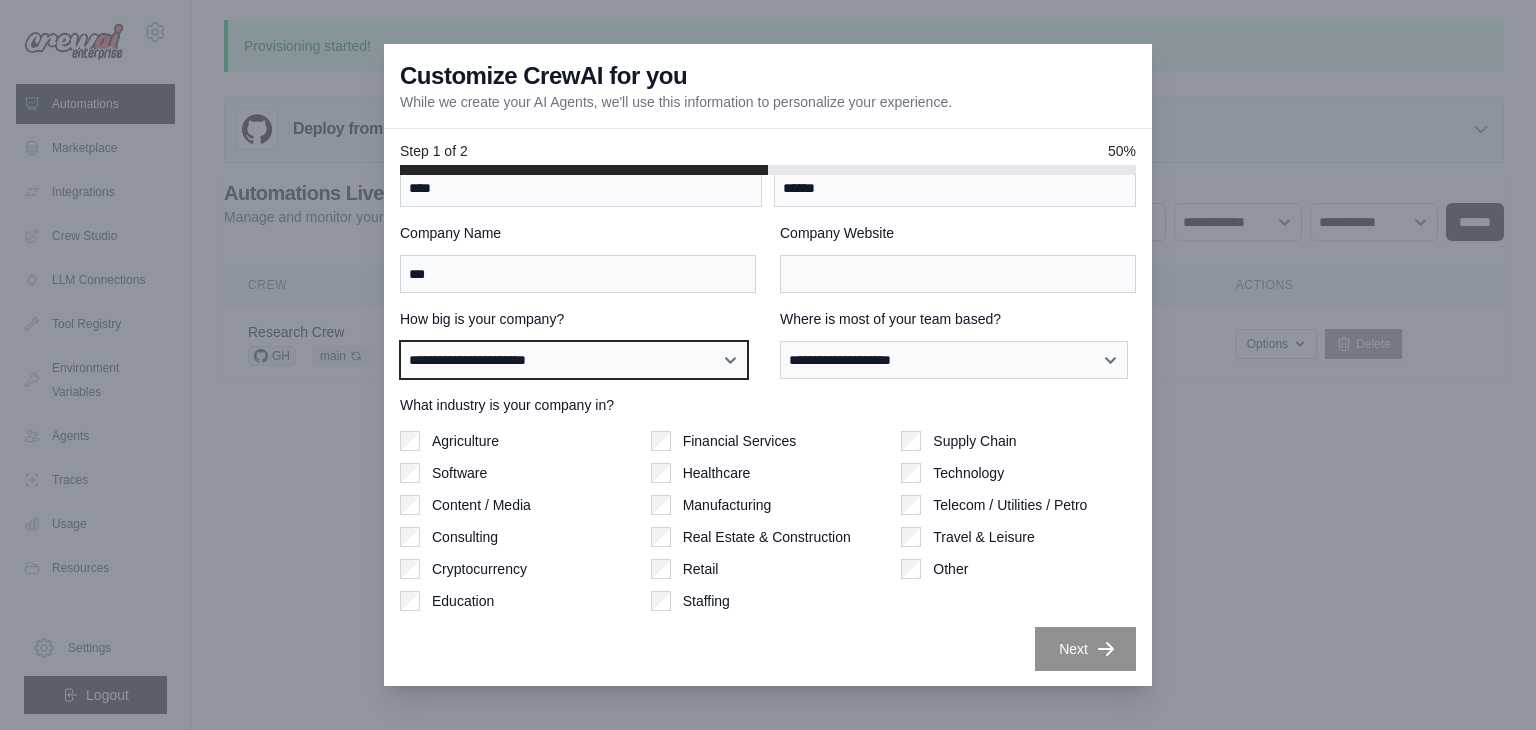 click on "**********" at bounding box center [574, 360] 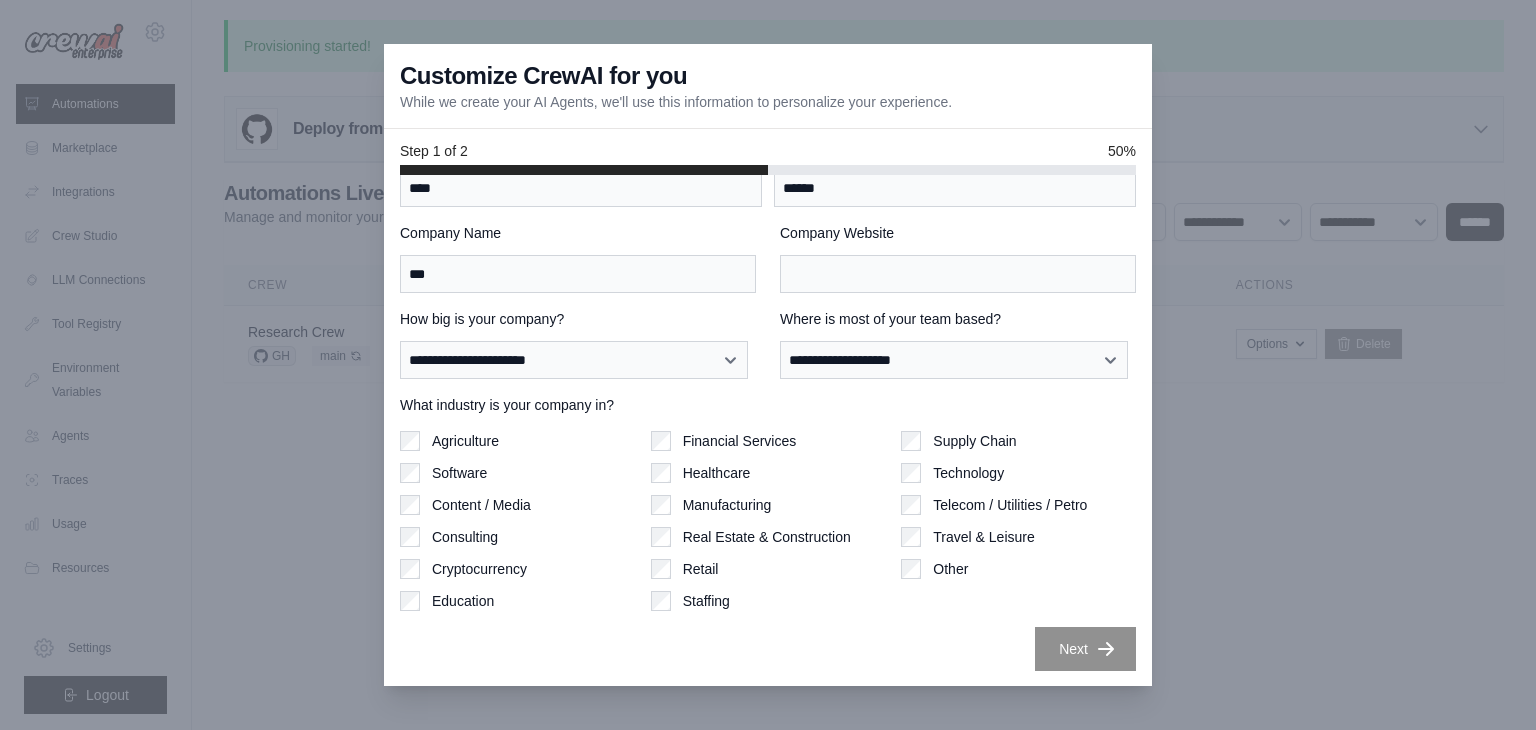 click on "**********" at bounding box center (958, 344) 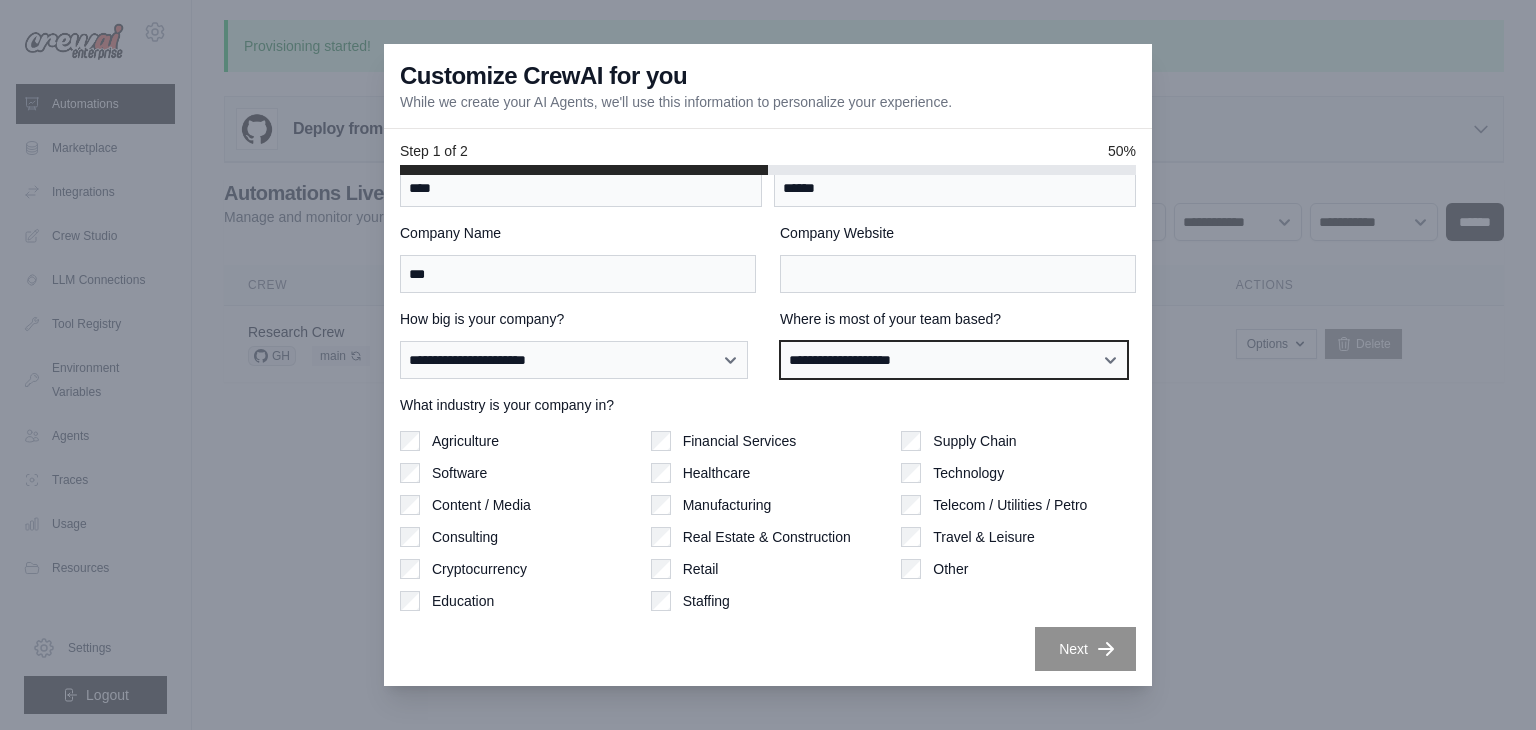 click on "**********" at bounding box center (954, 360) 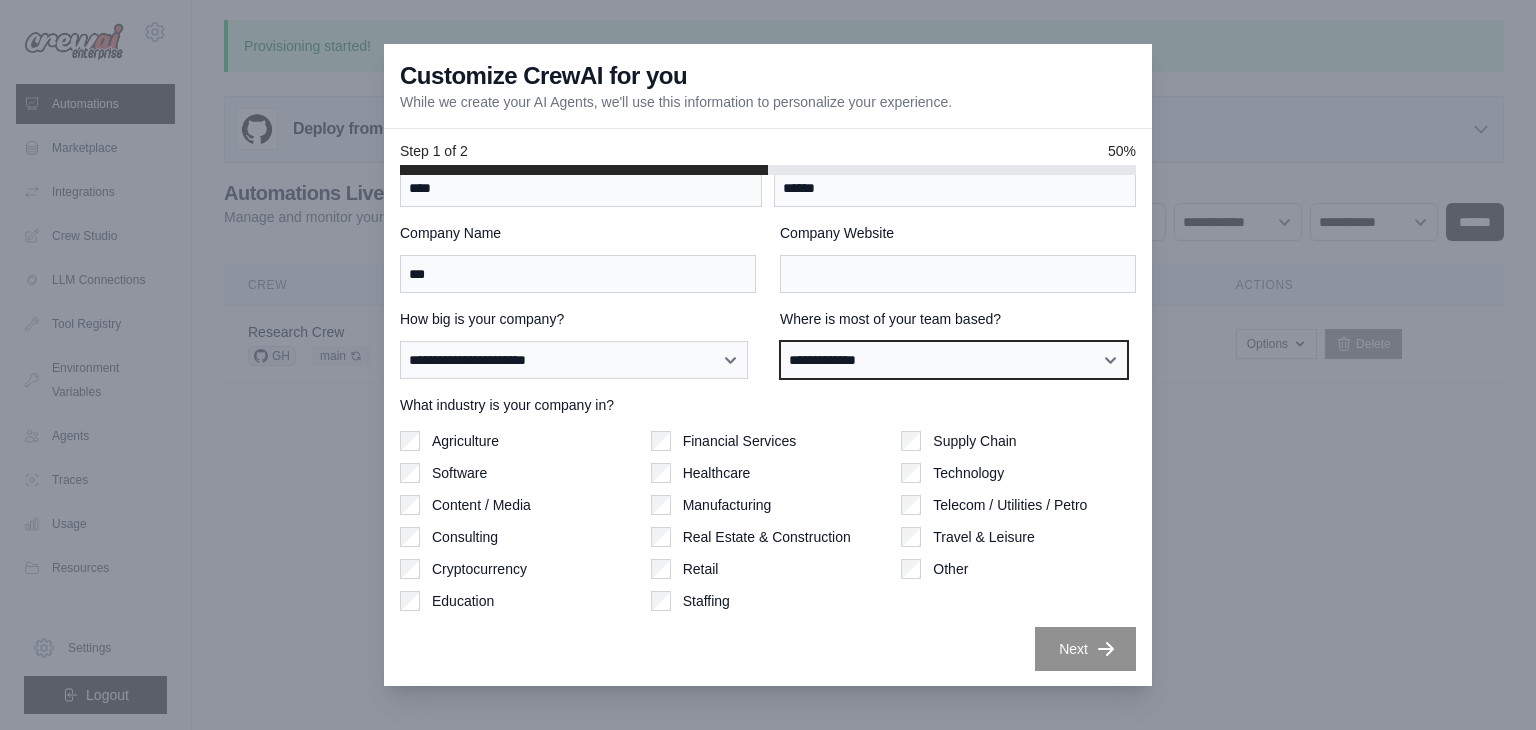 click on "**********" at bounding box center [954, 360] 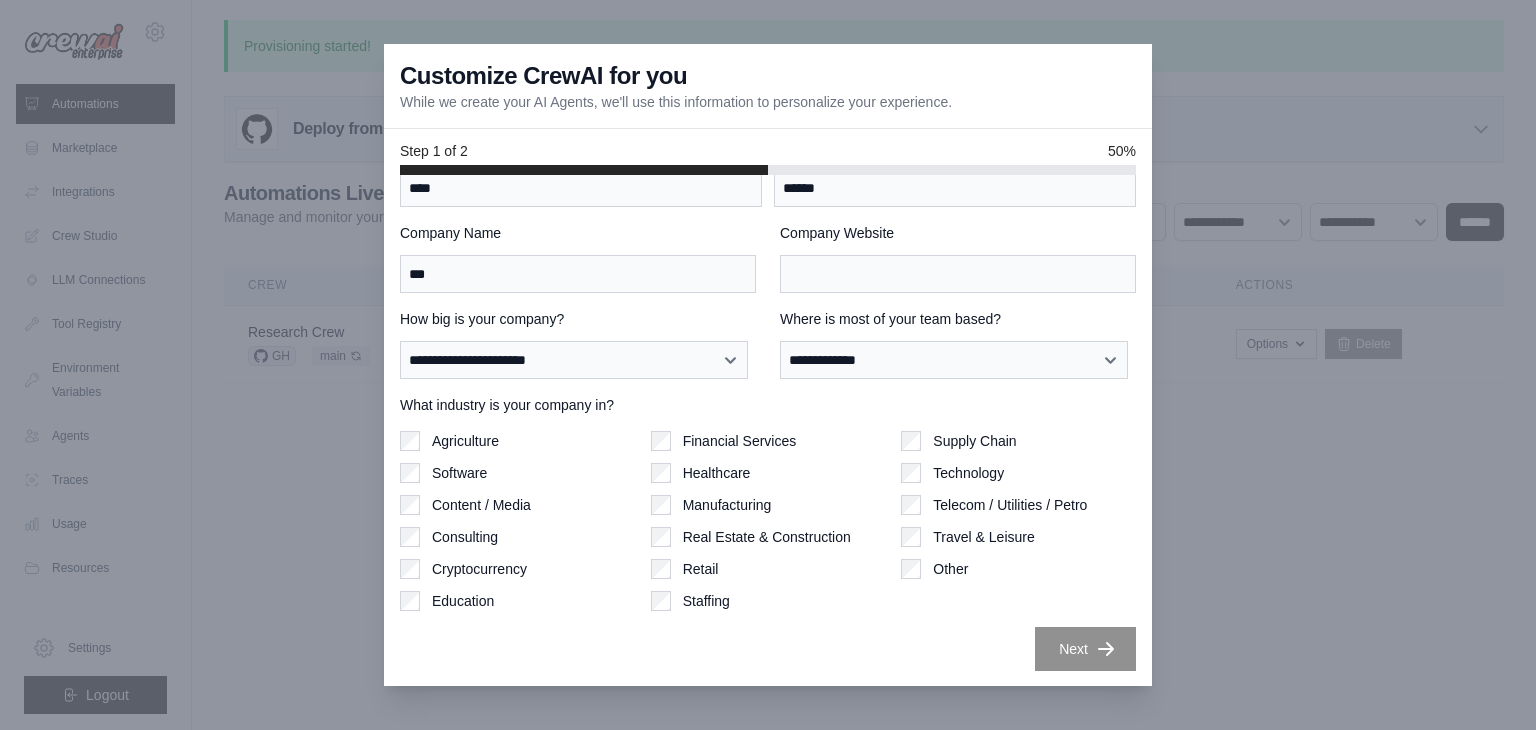 click on "Software" at bounding box center [517, 473] 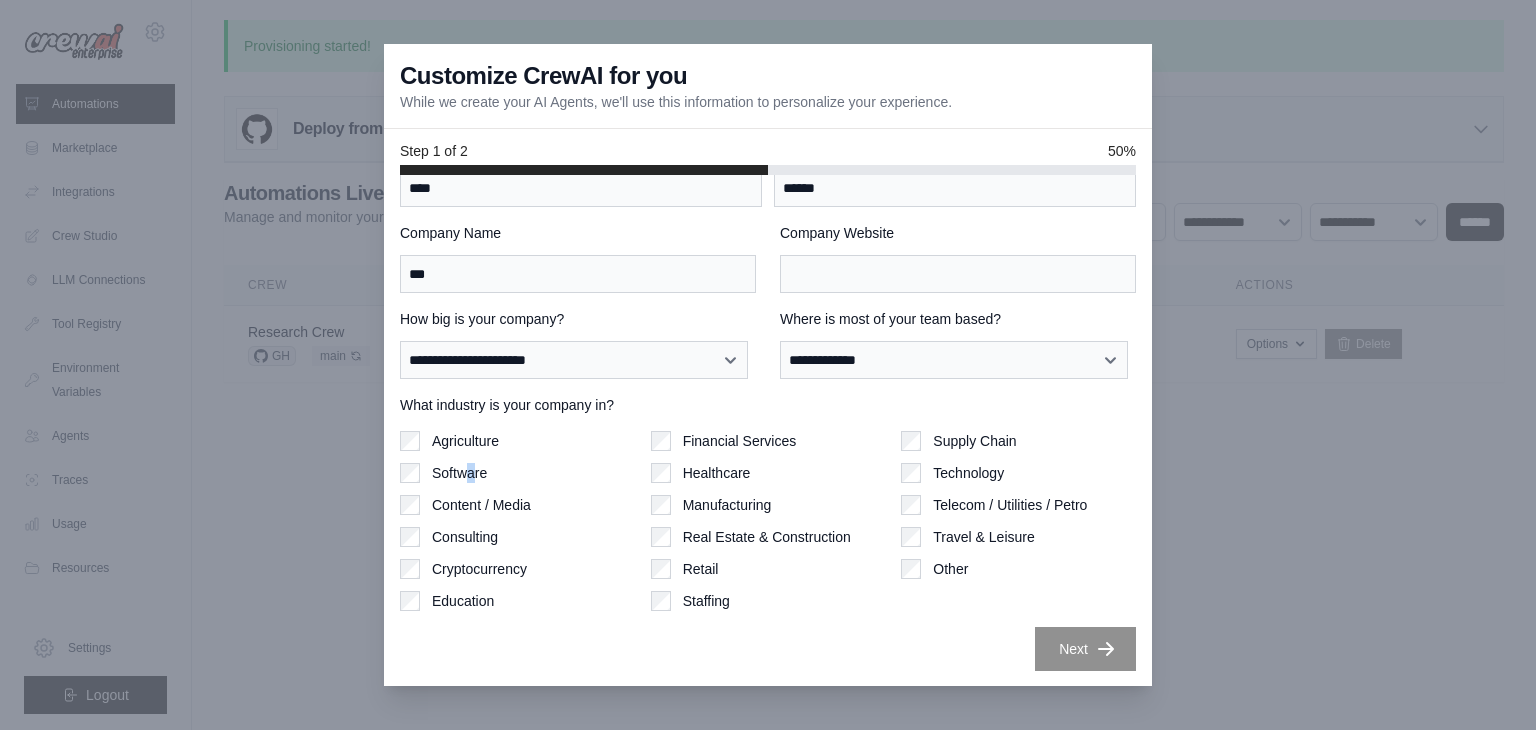 click on "Software" at bounding box center (459, 473) 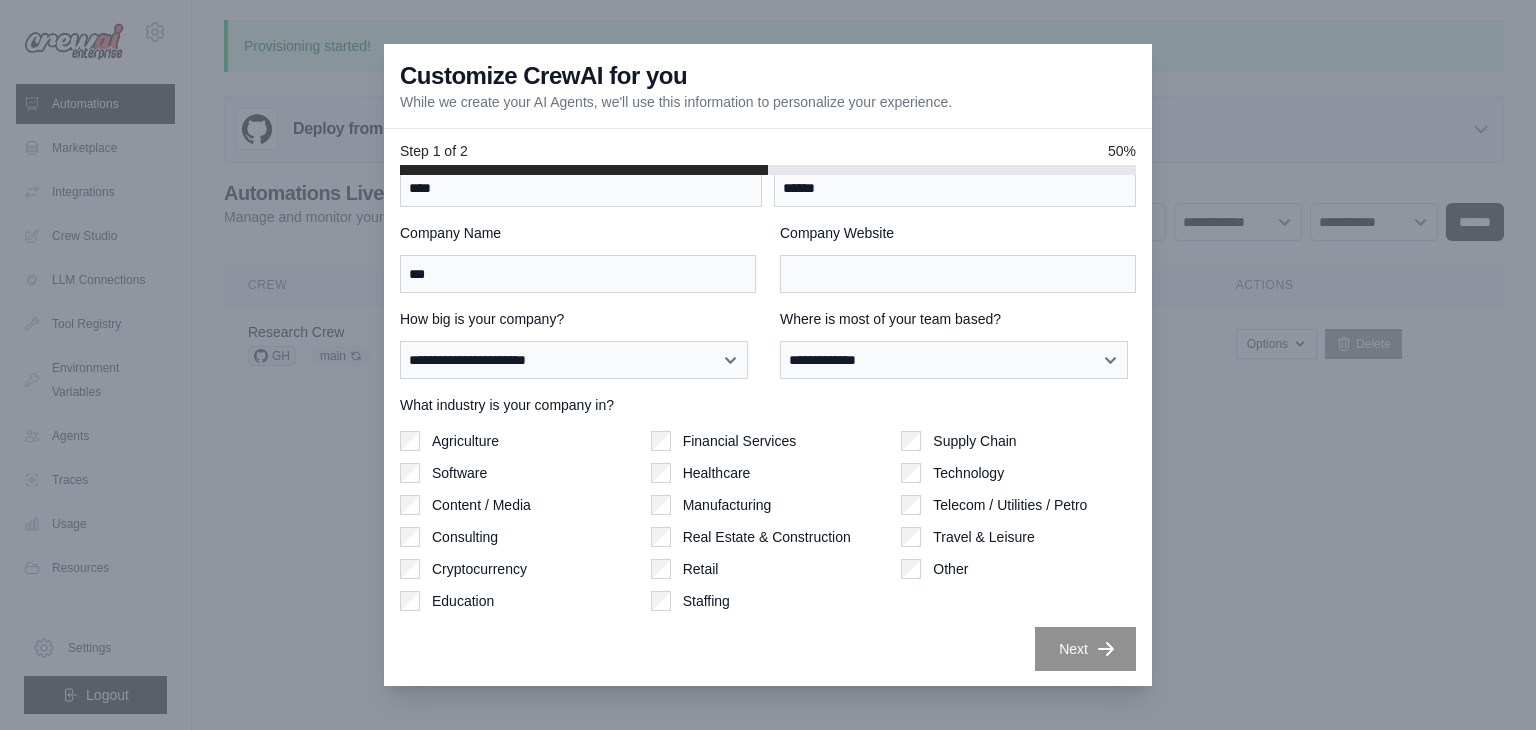 click on "**********" at bounding box center (768, 430) 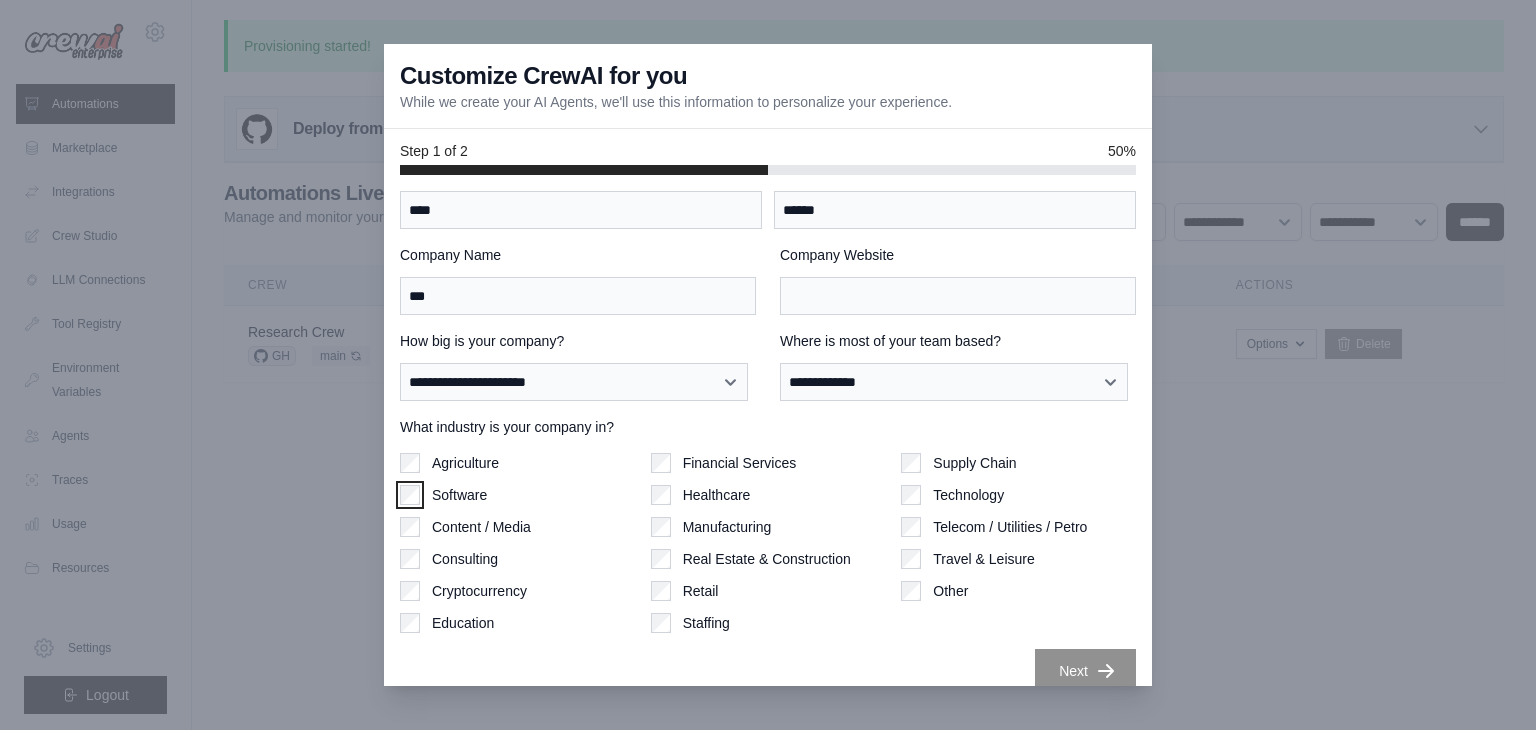 scroll, scrollTop: 62, scrollLeft: 0, axis: vertical 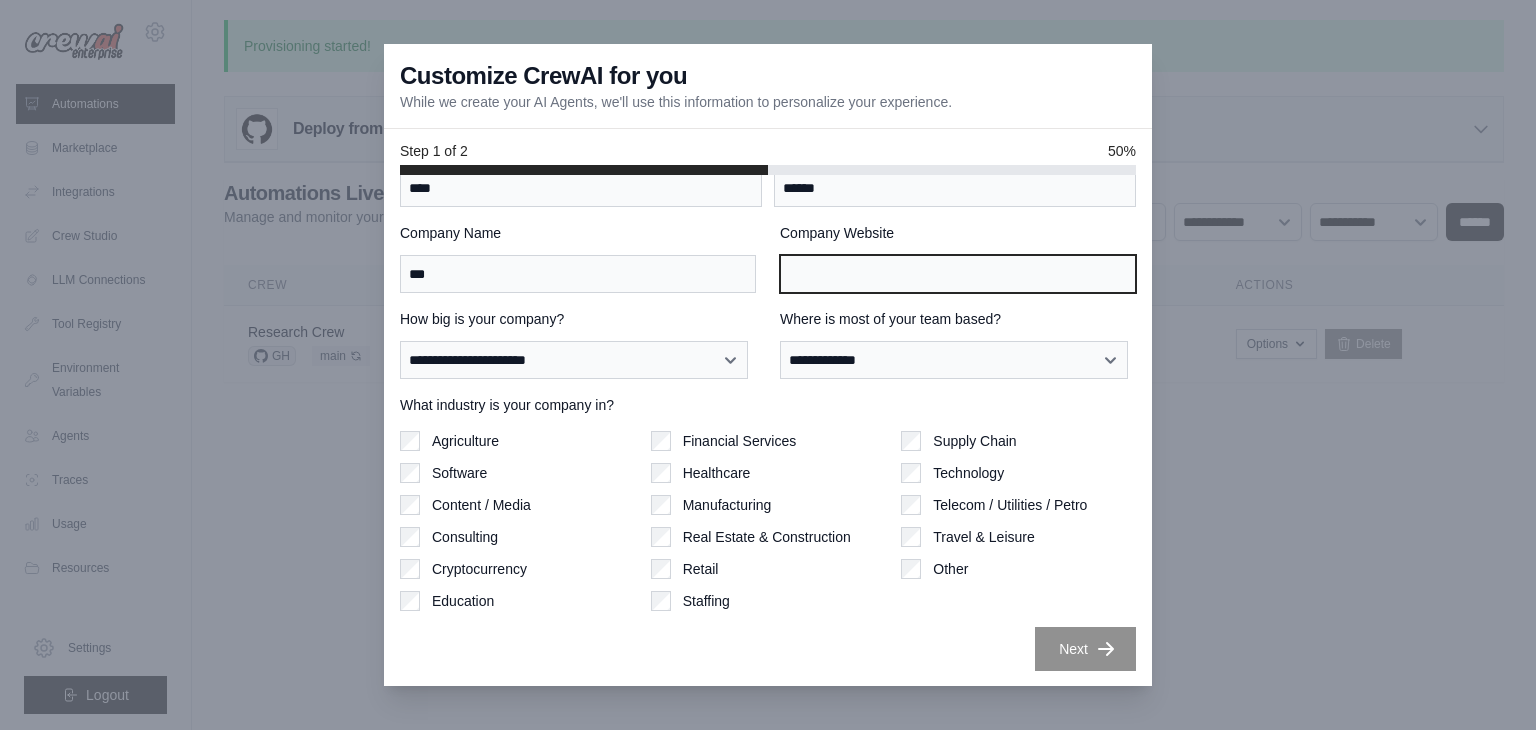 click on "Company Website" at bounding box center [958, 274] 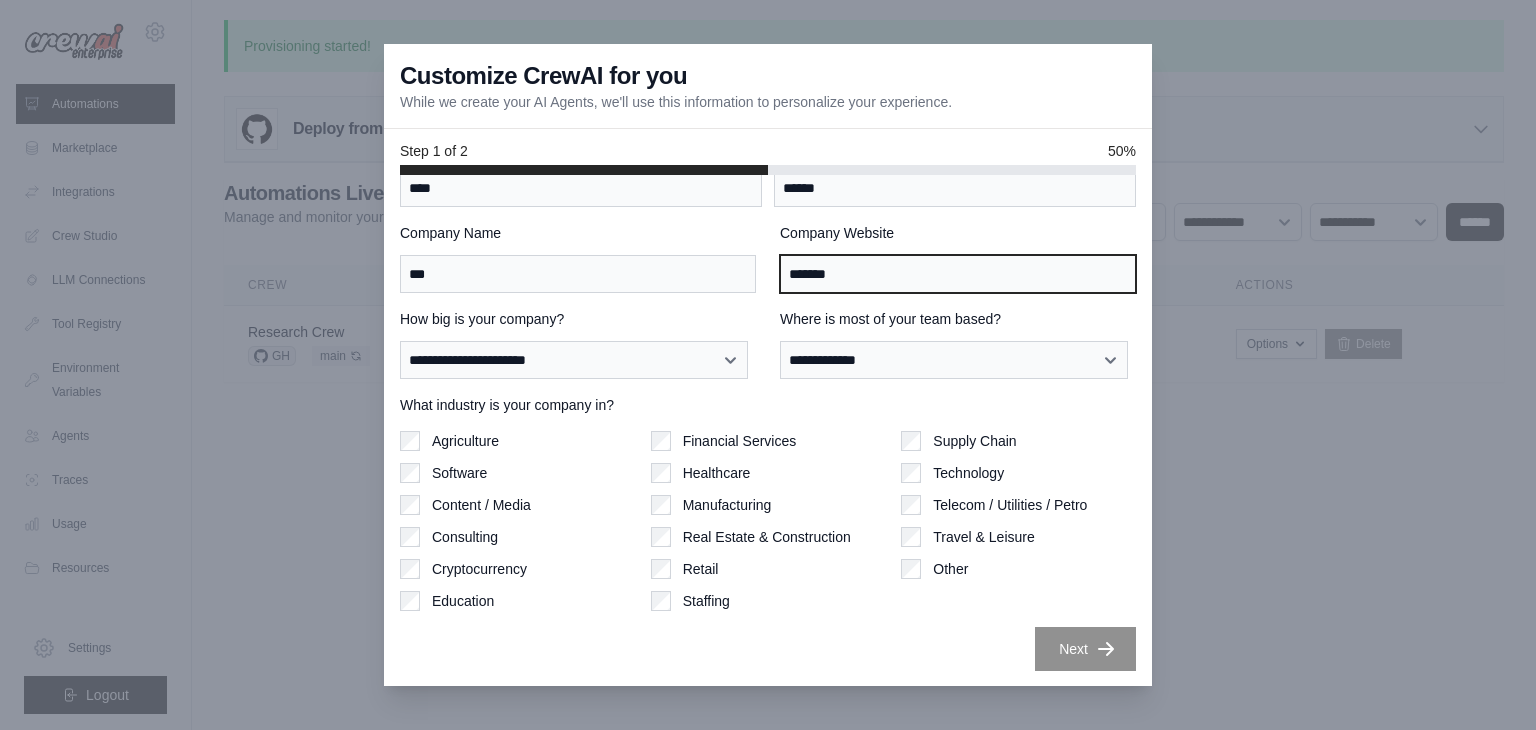 type on "*******" 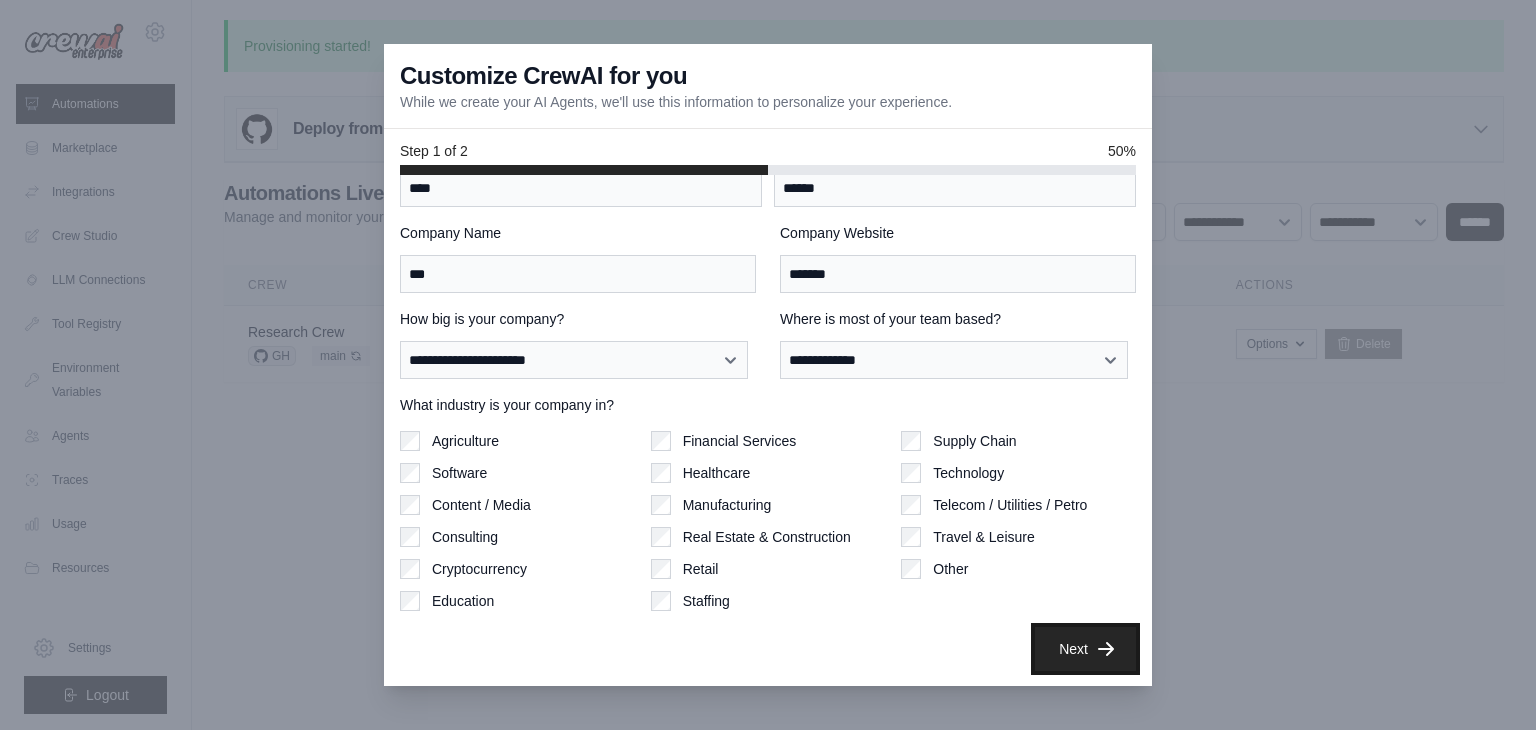 click on "Next" at bounding box center (1085, 649) 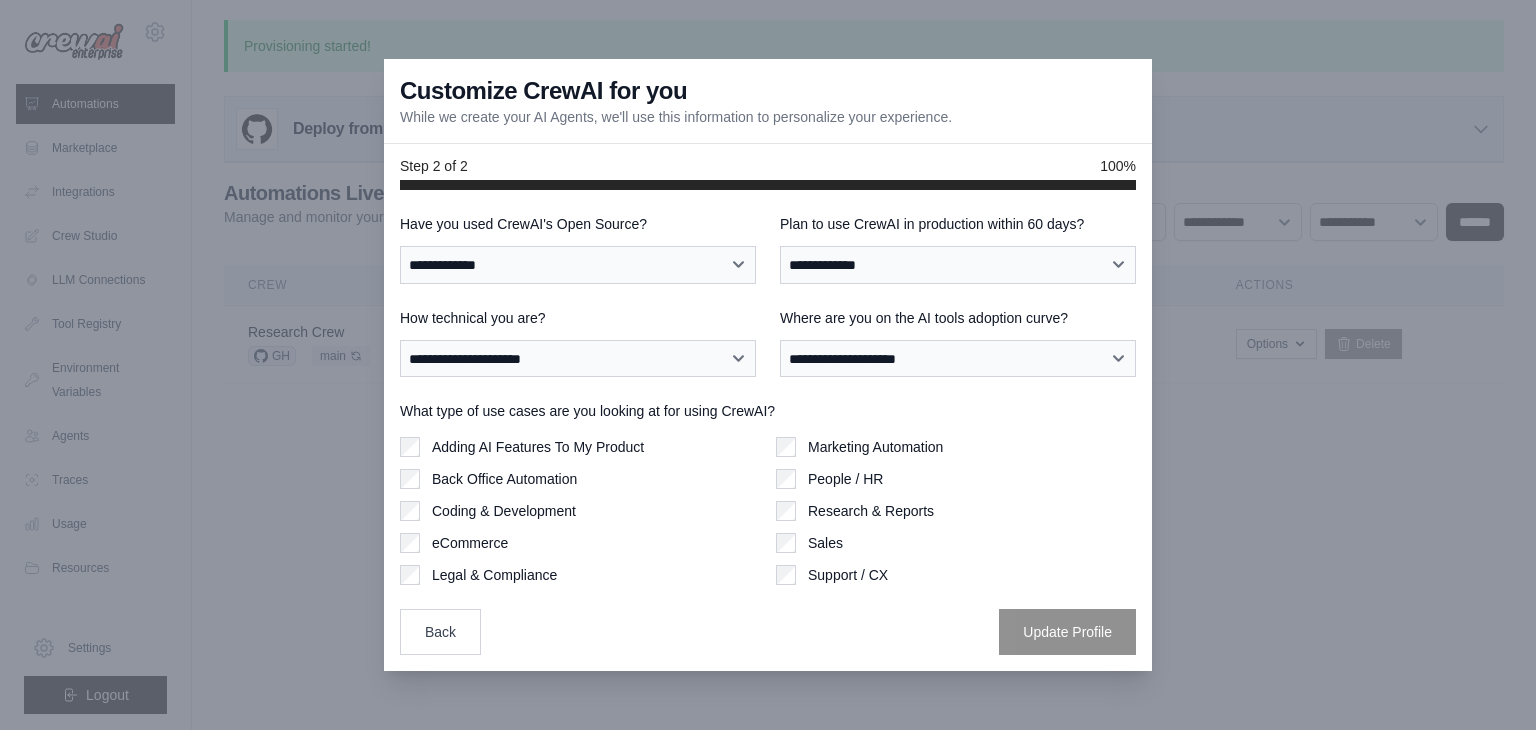 scroll, scrollTop: 0, scrollLeft: 0, axis: both 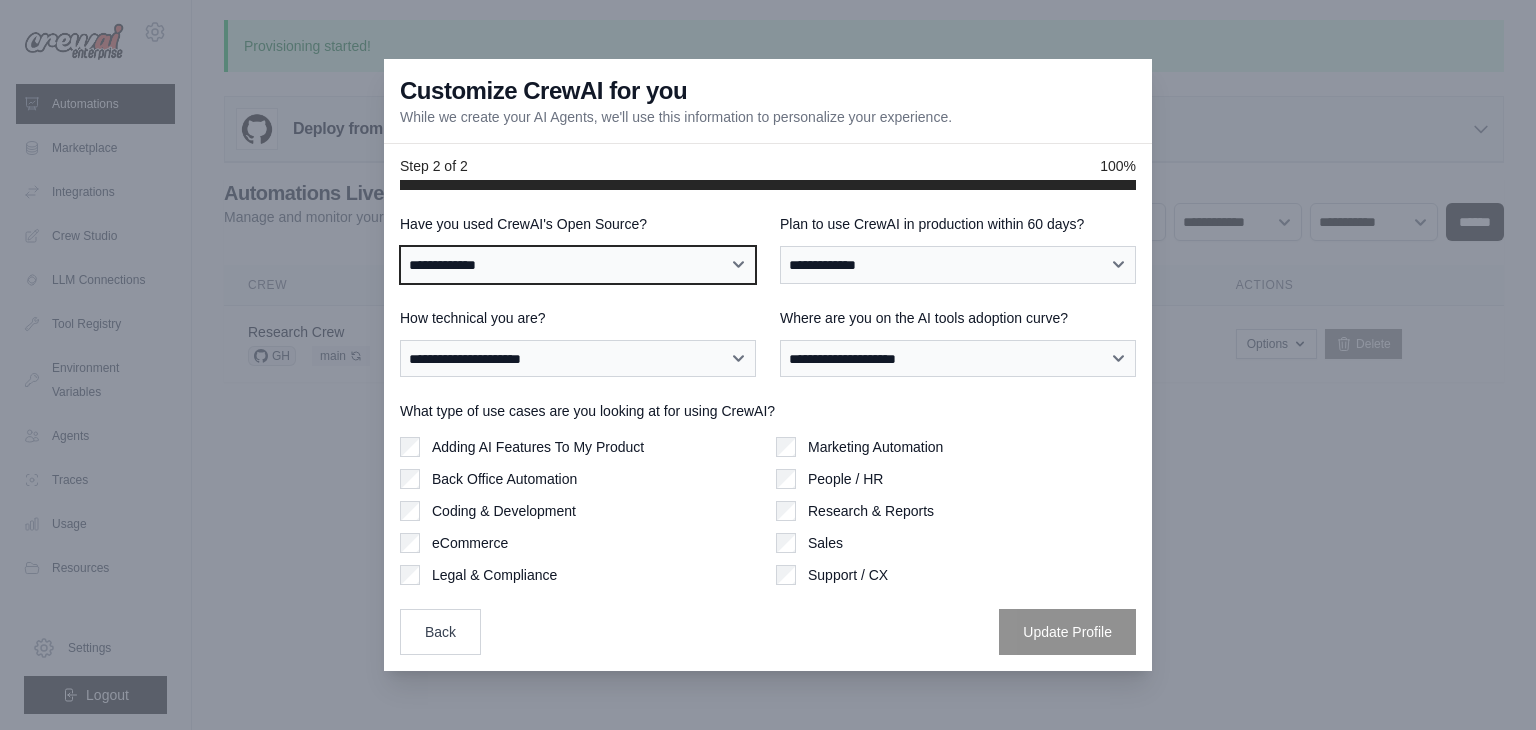 click on "**********" at bounding box center (578, 265) 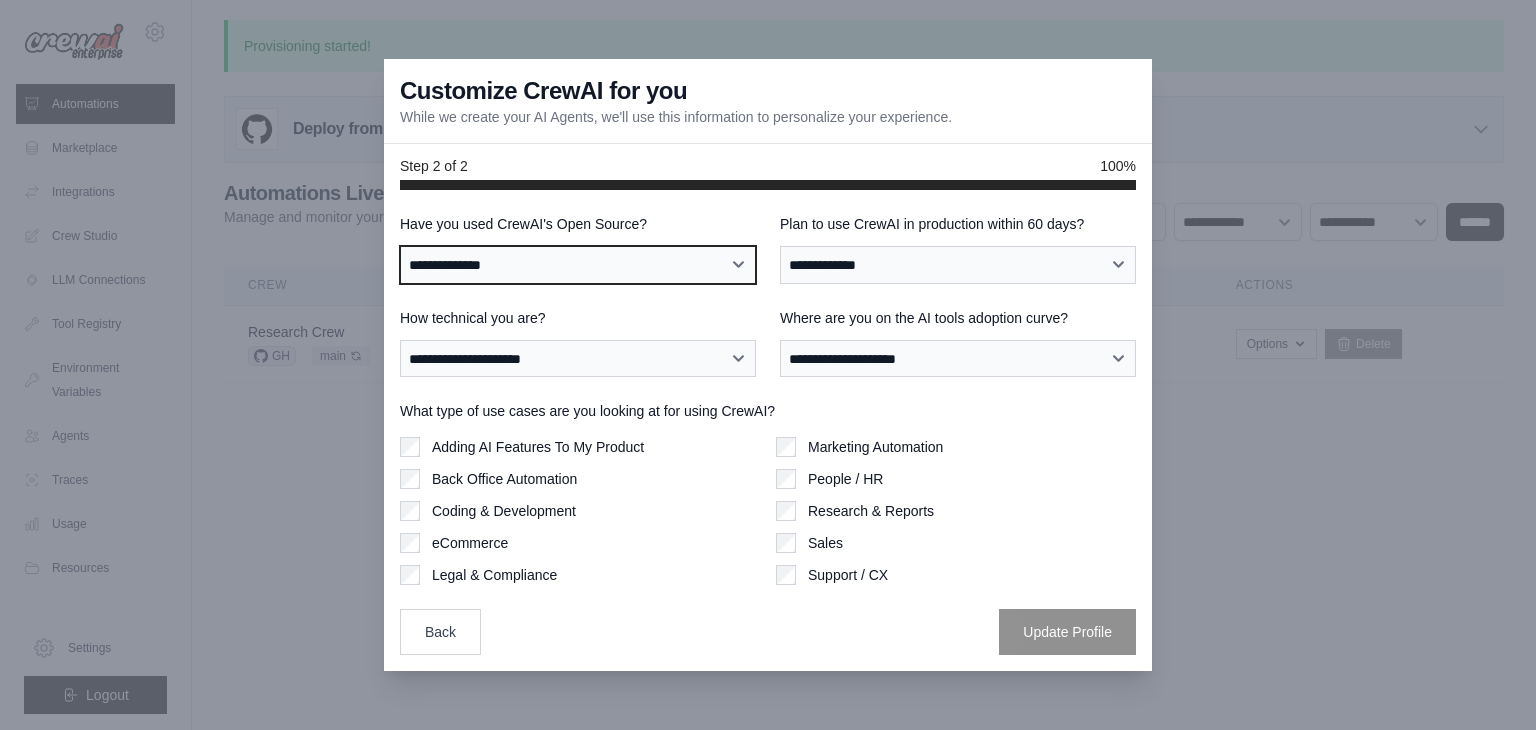 click on "**********" at bounding box center (578, 265) 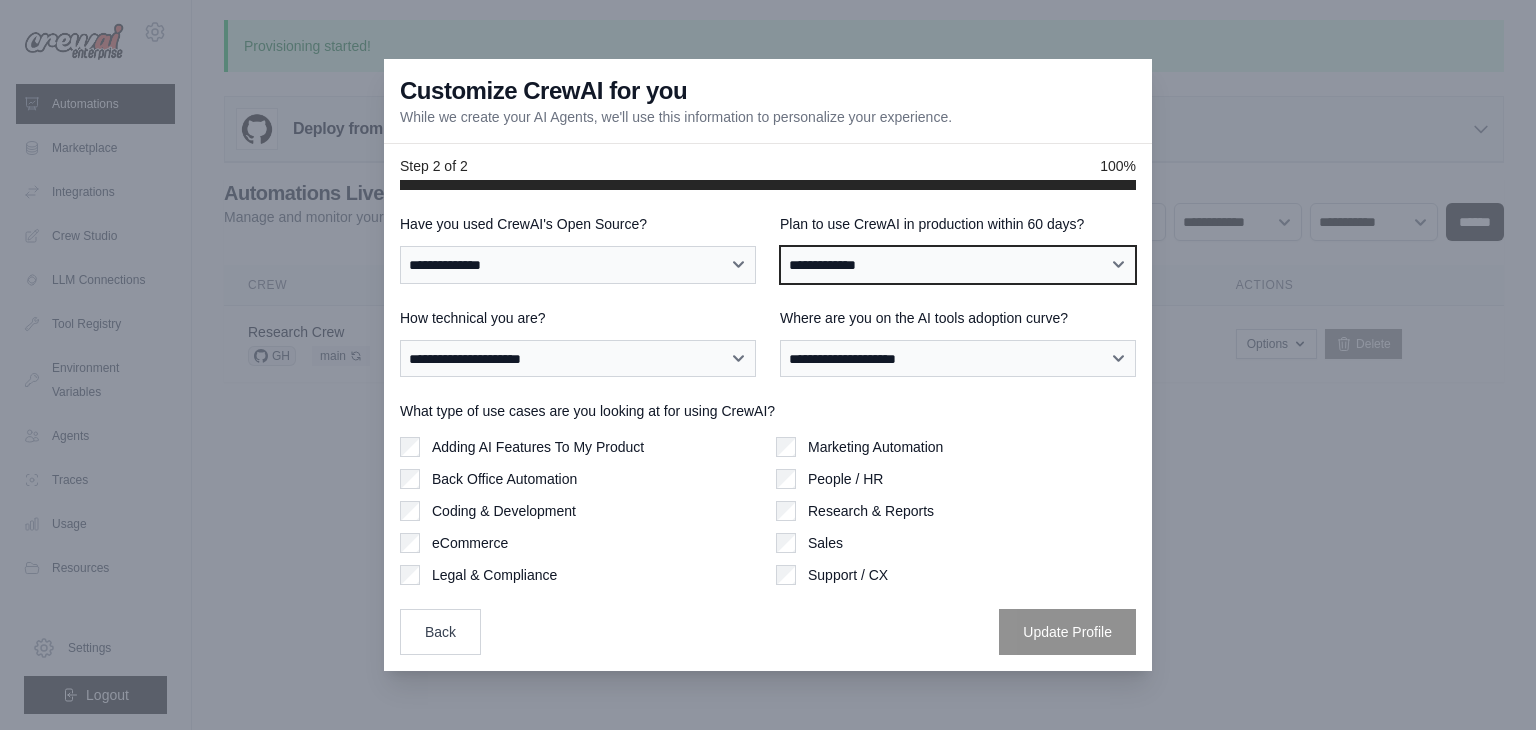 click on "**********" at bounding box center (958, 265) 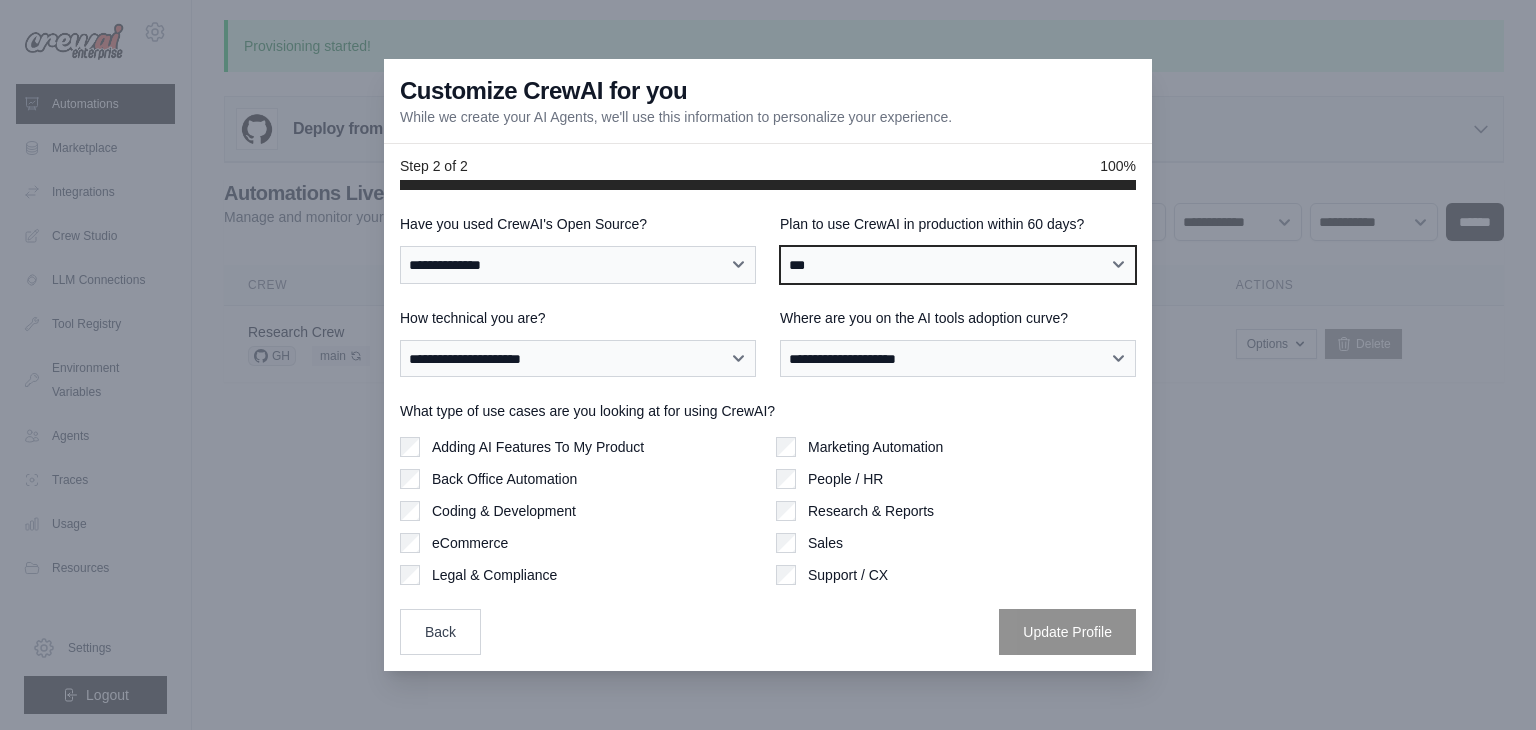 click on "**********" at bounding box center (958, 265) 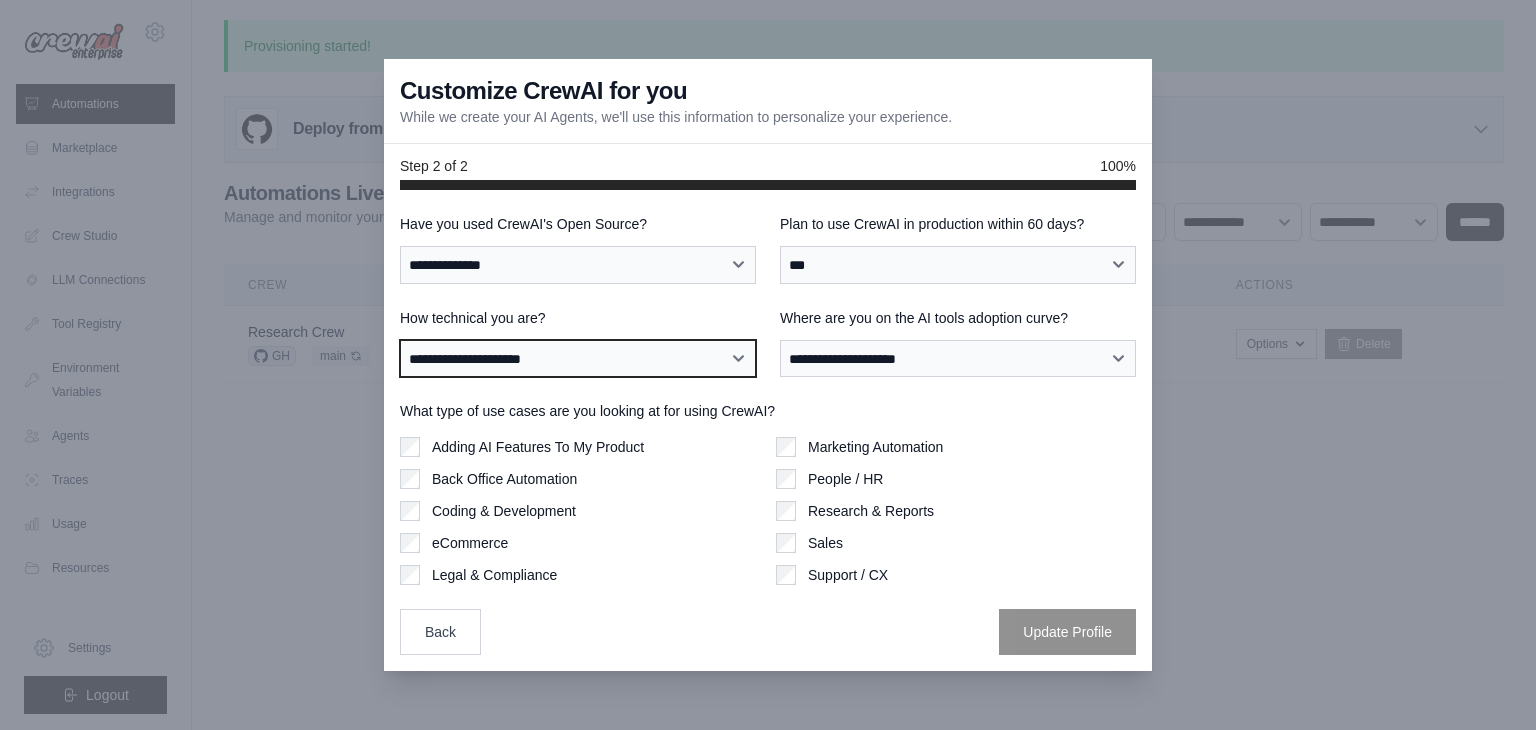 click on "**********" at bounding box center (578, 359) 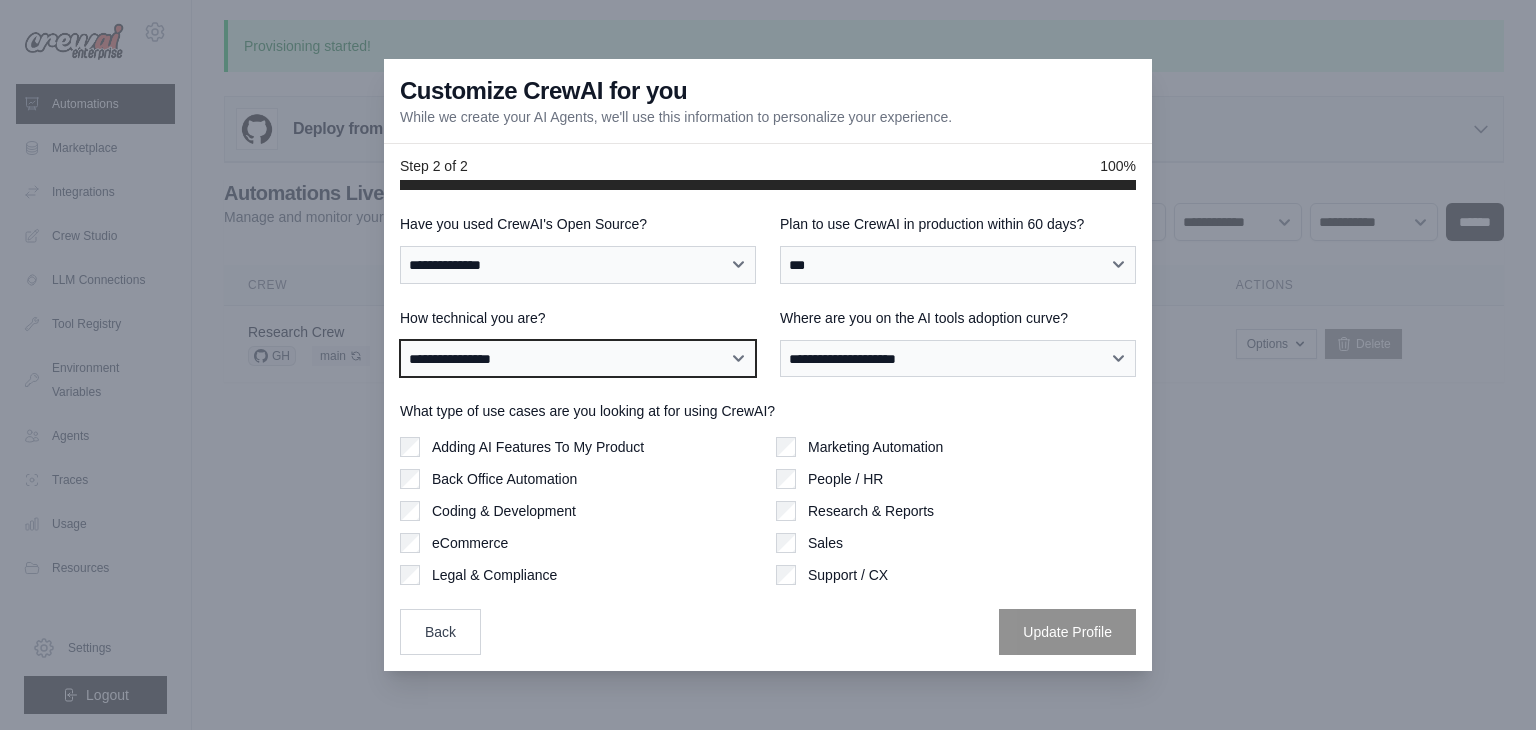 click on "**********" at bounding box center (578, 359) 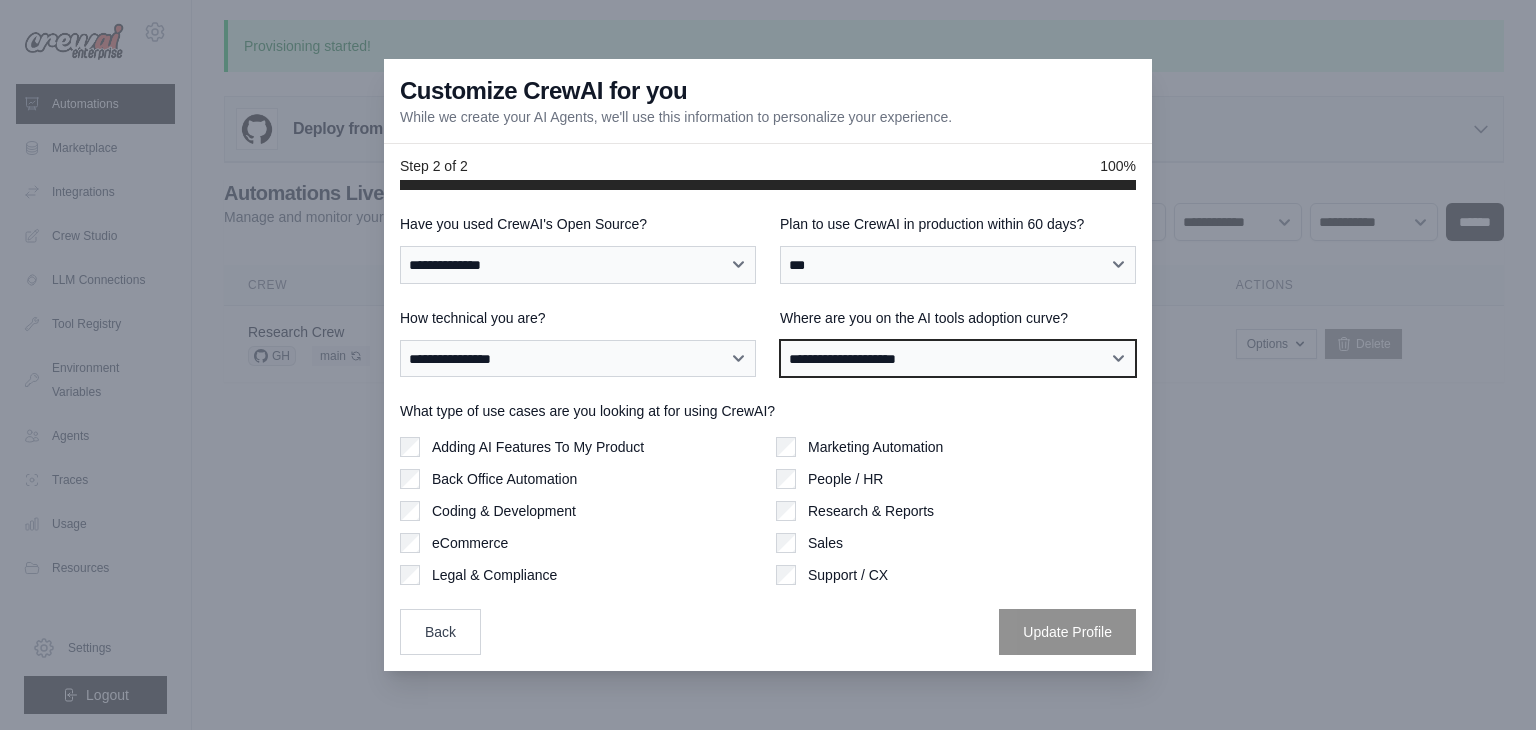click on "**********" at bounding box center [958, 359] 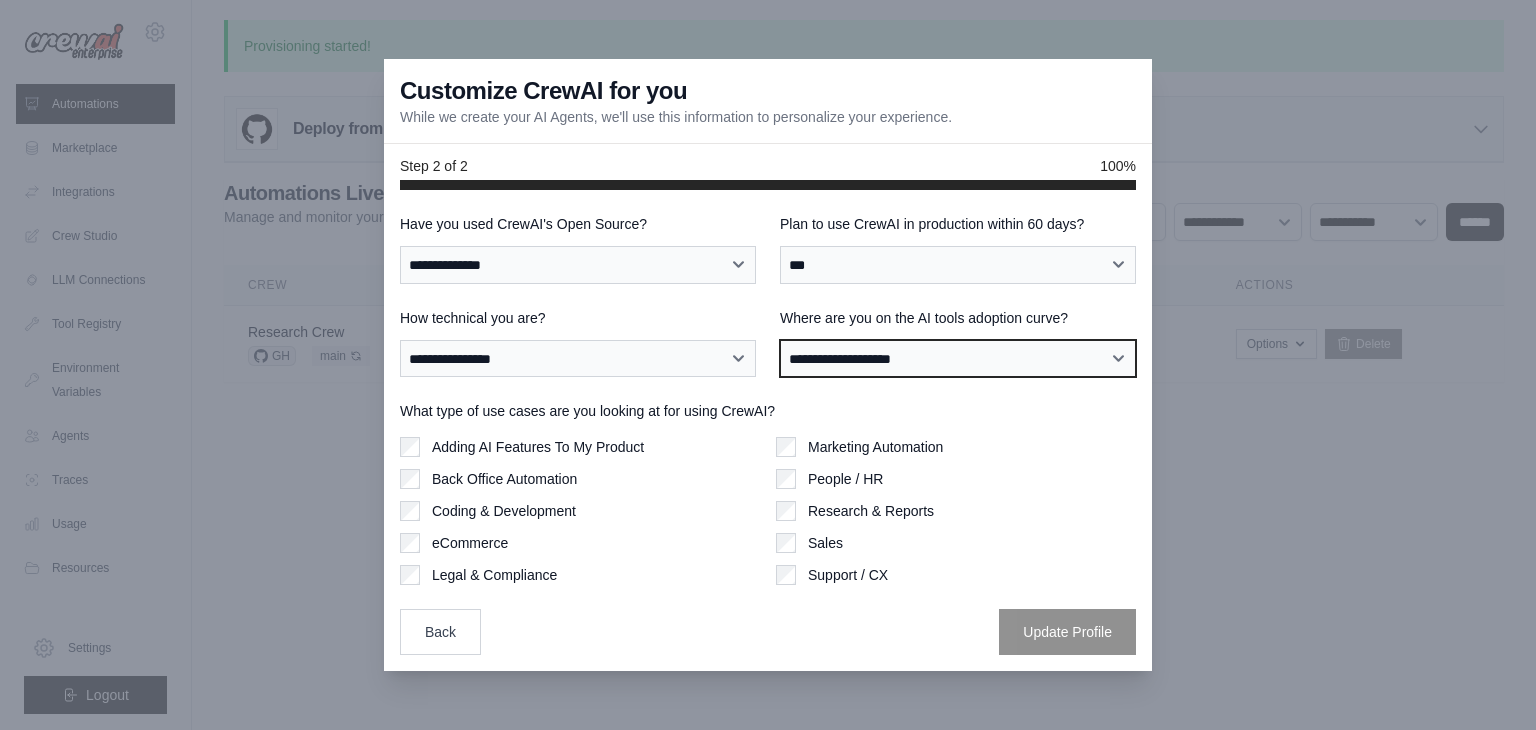 click on "**********" at bounding box center [958, 359] 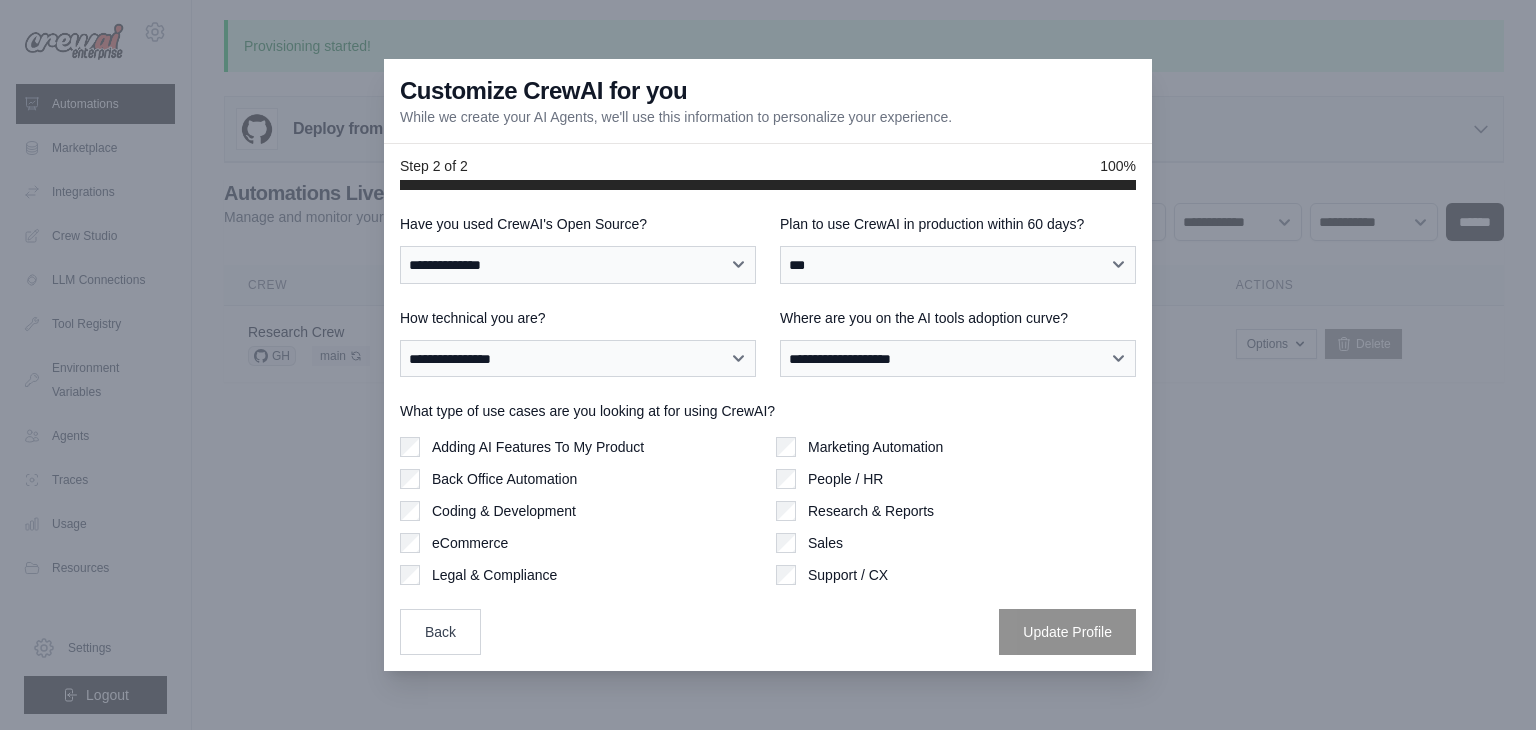 click on "Adding AI Features To My Product" at bounding box center (538, 447) 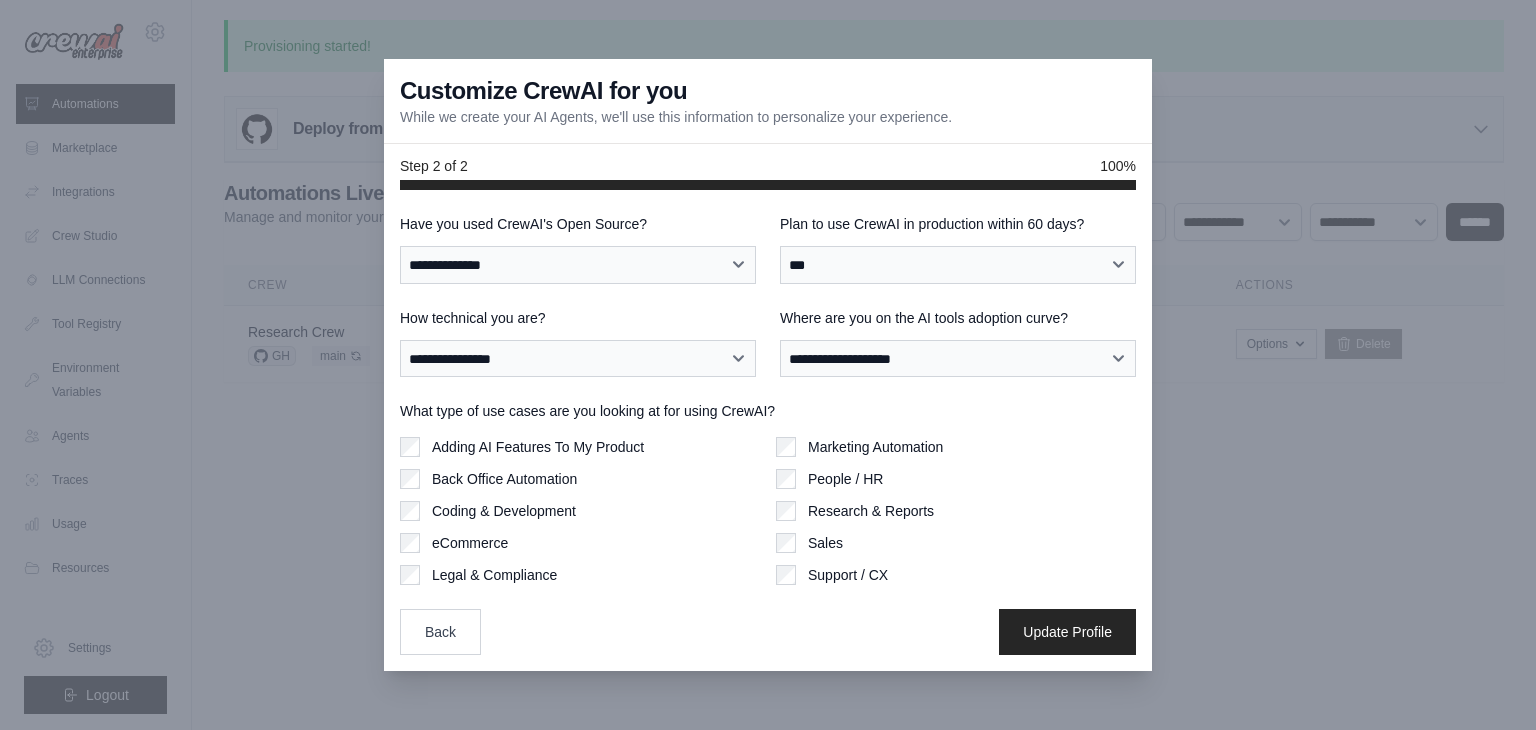 click on "Back Office Automation" at bounding box center (504, 479) 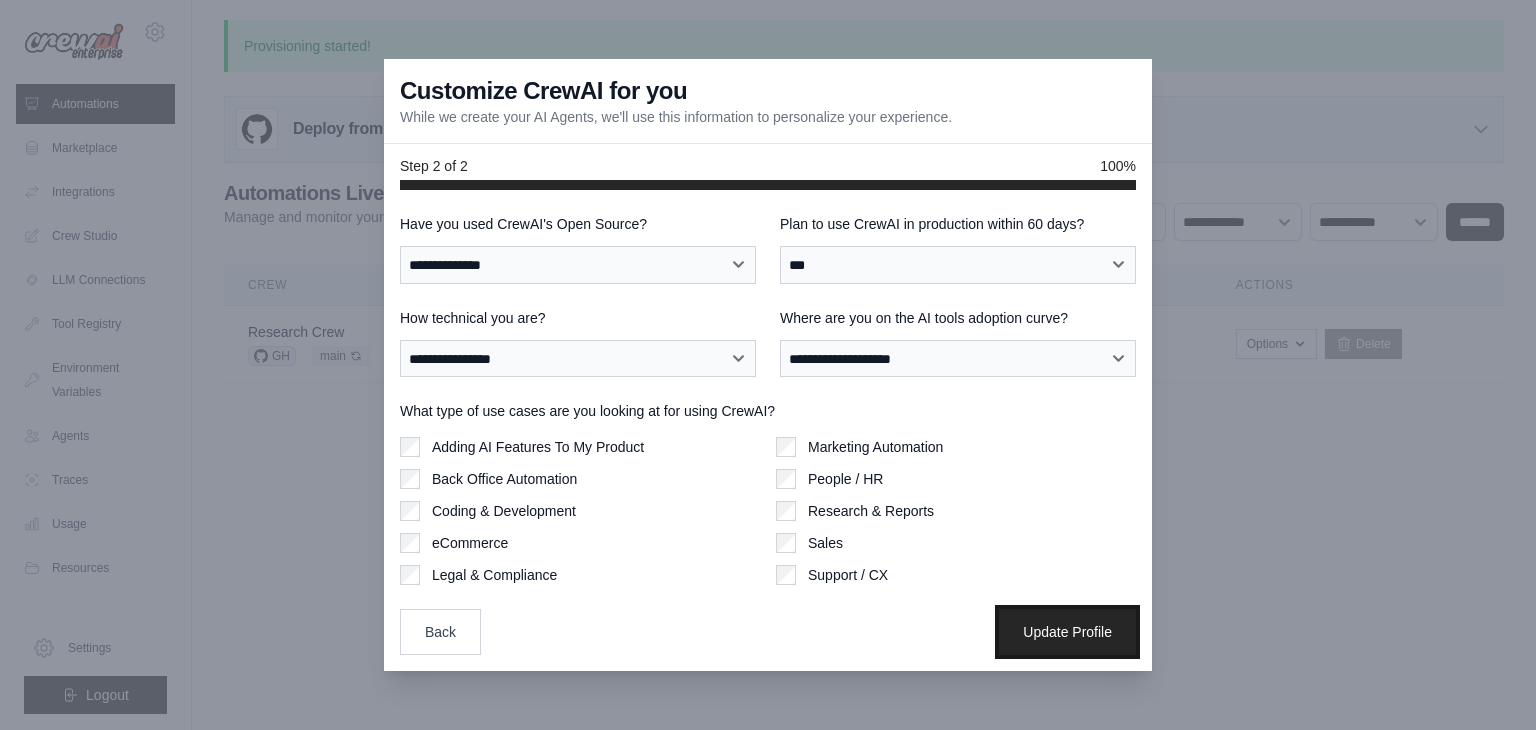 click on "Update Profile" at bounding box center (1067, 632) 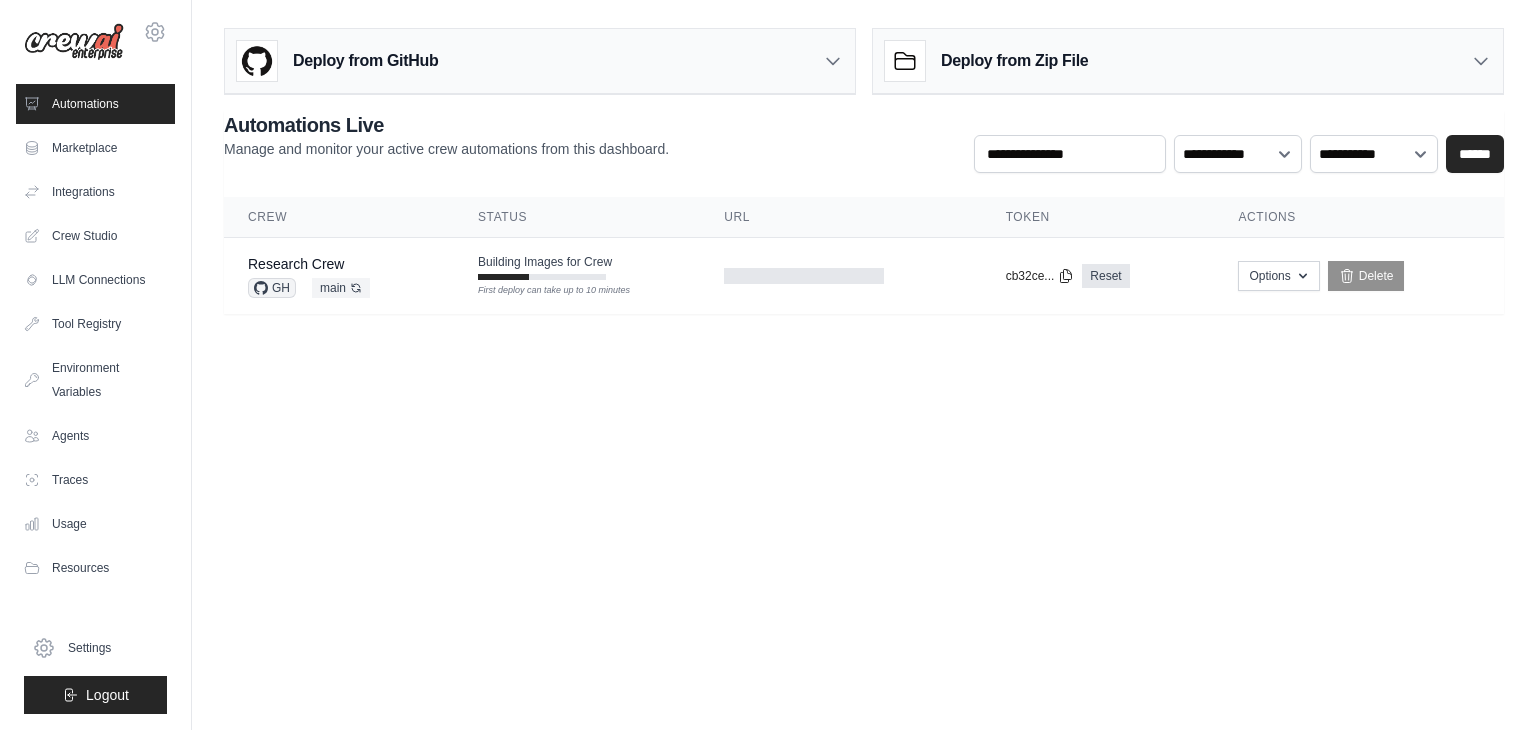 scroll, scrollTop: 0, scrollLeft: 0, axis: both 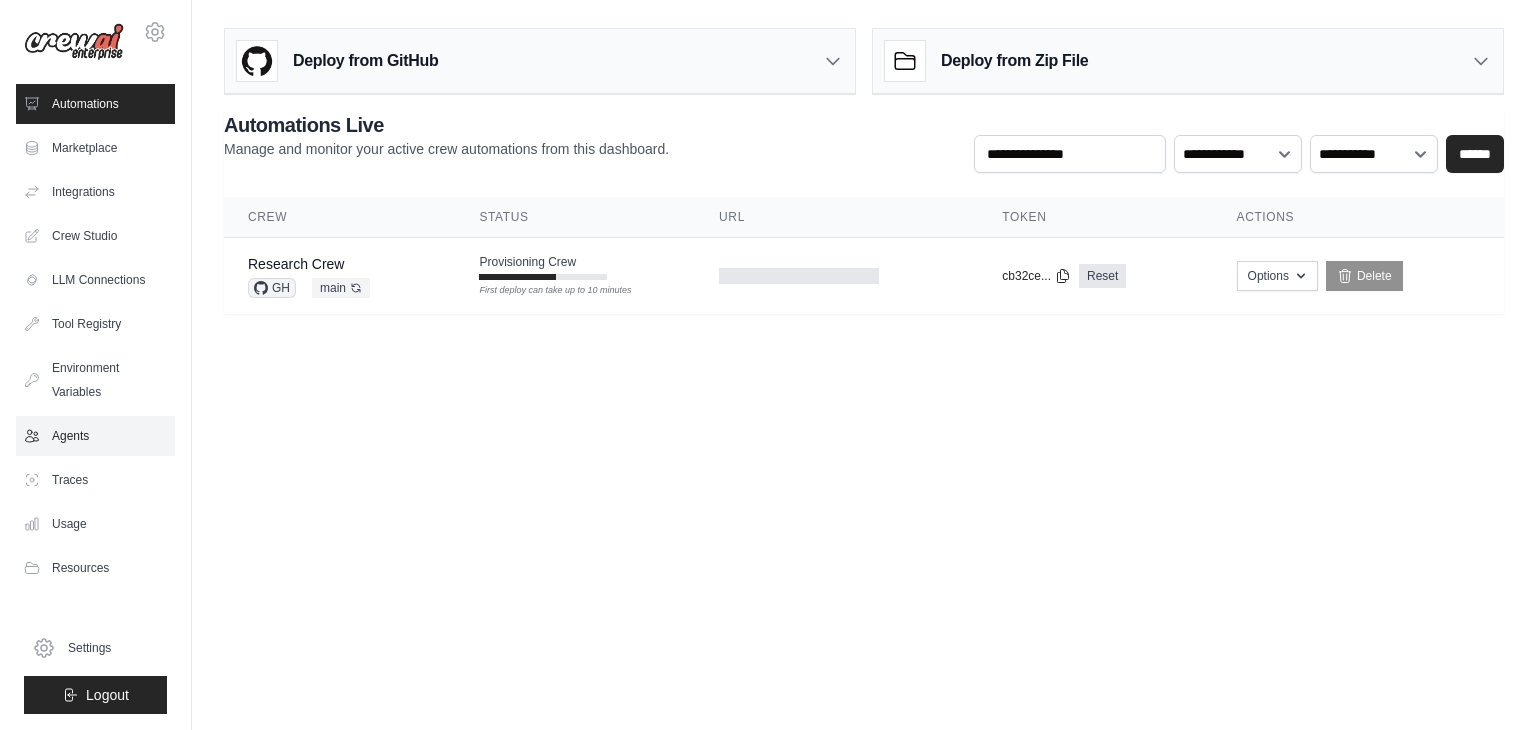 click on "Agents" at bounding box center [95, 436] 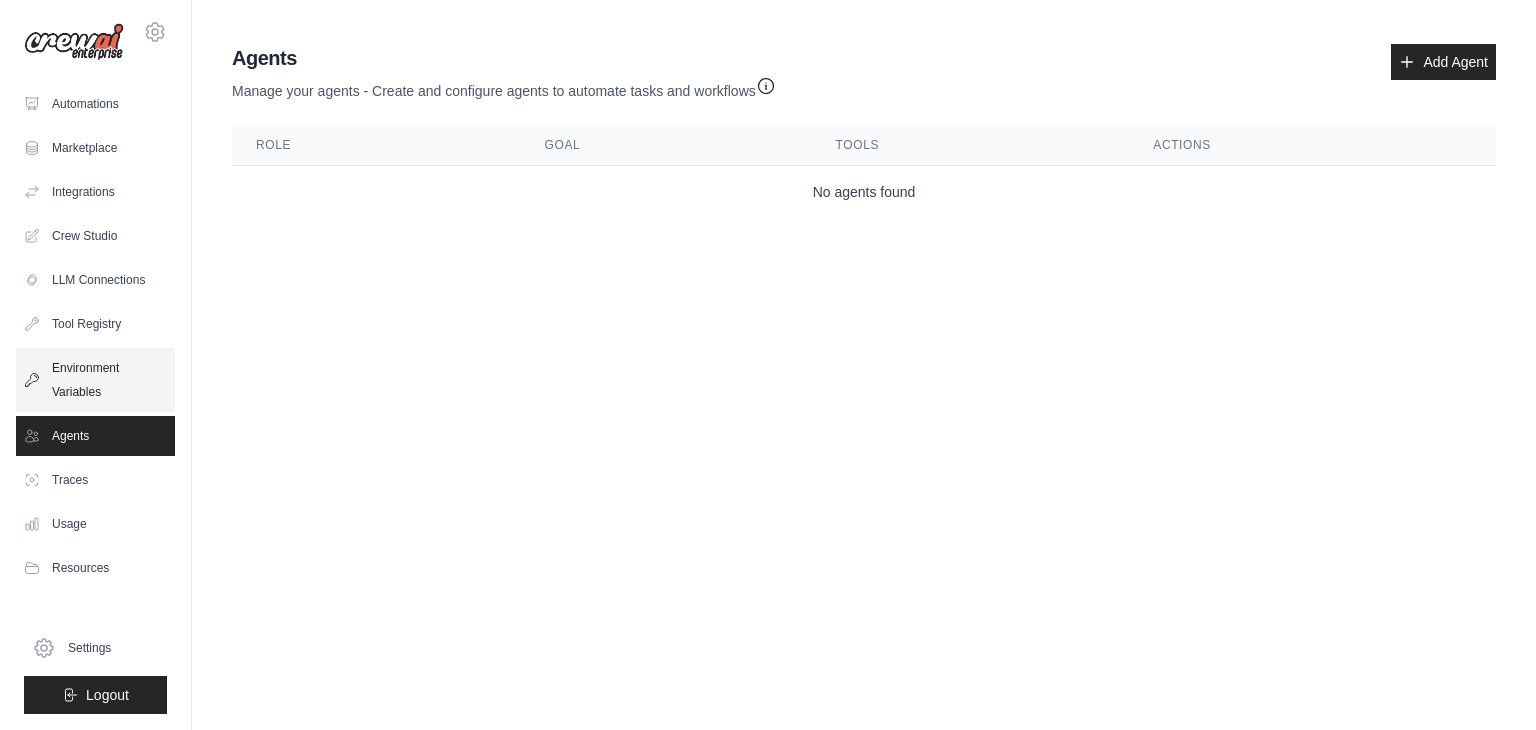 click on "Environment Variables" at bounding box center [95, 380] 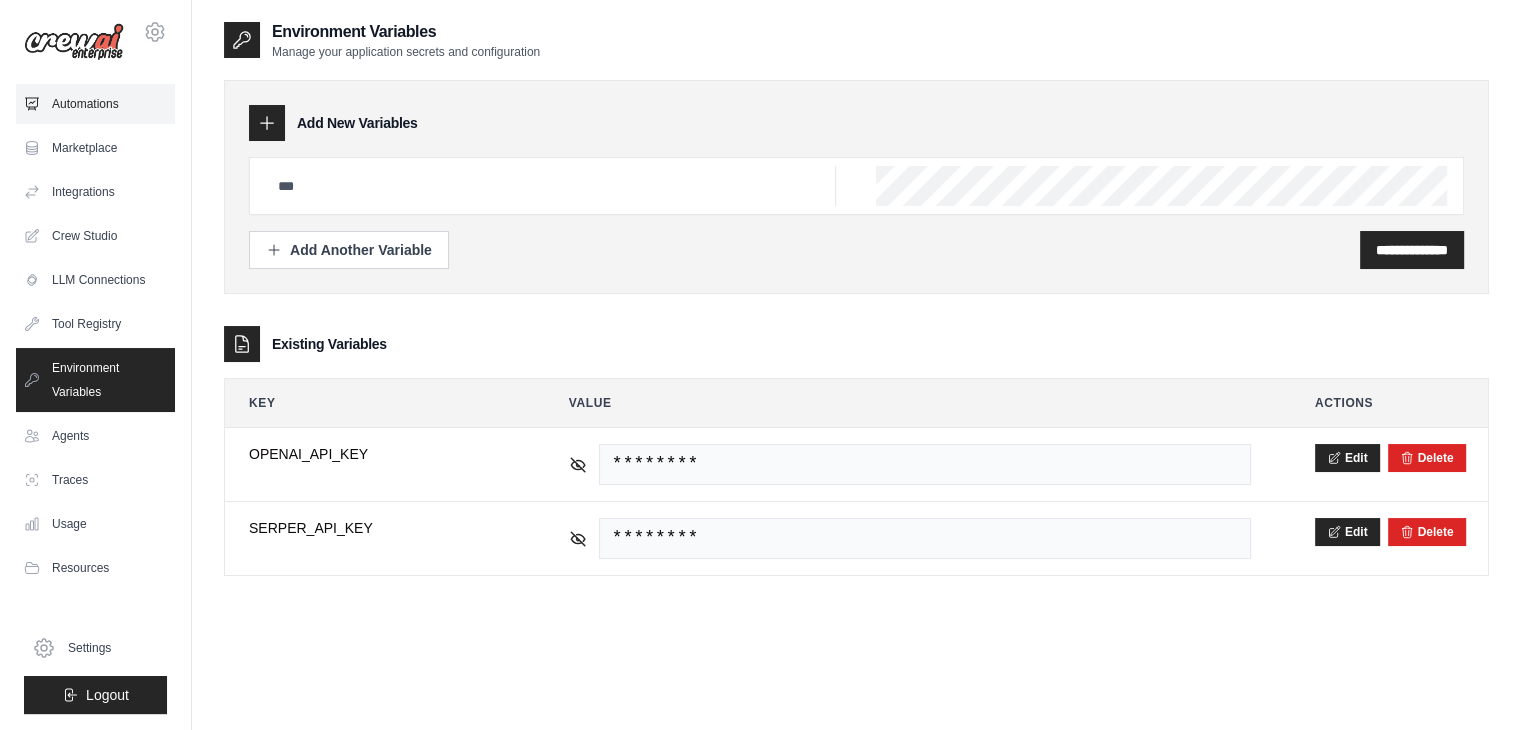 click on "Automations" at bounding box center [95, 104] 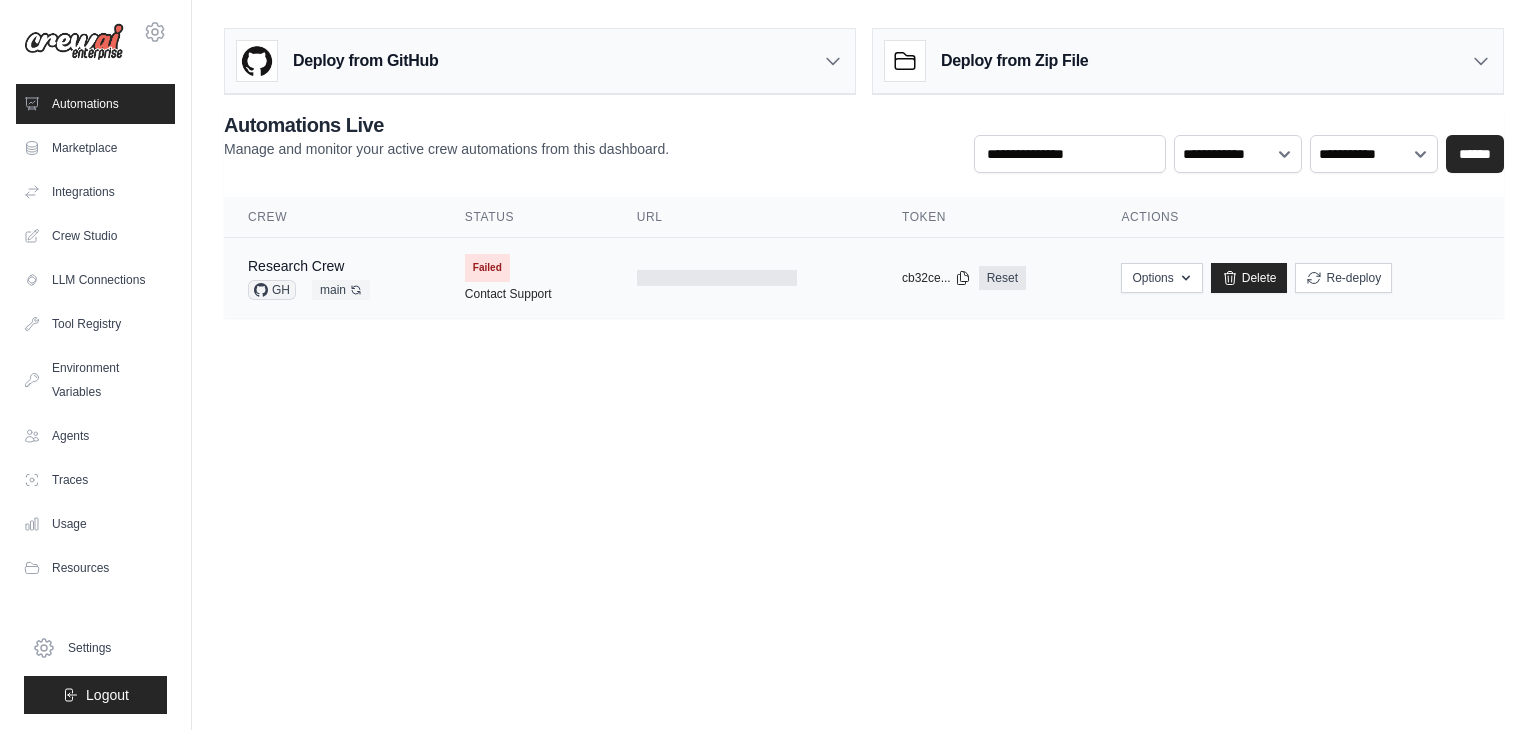 click at bounding box center (717, 278) 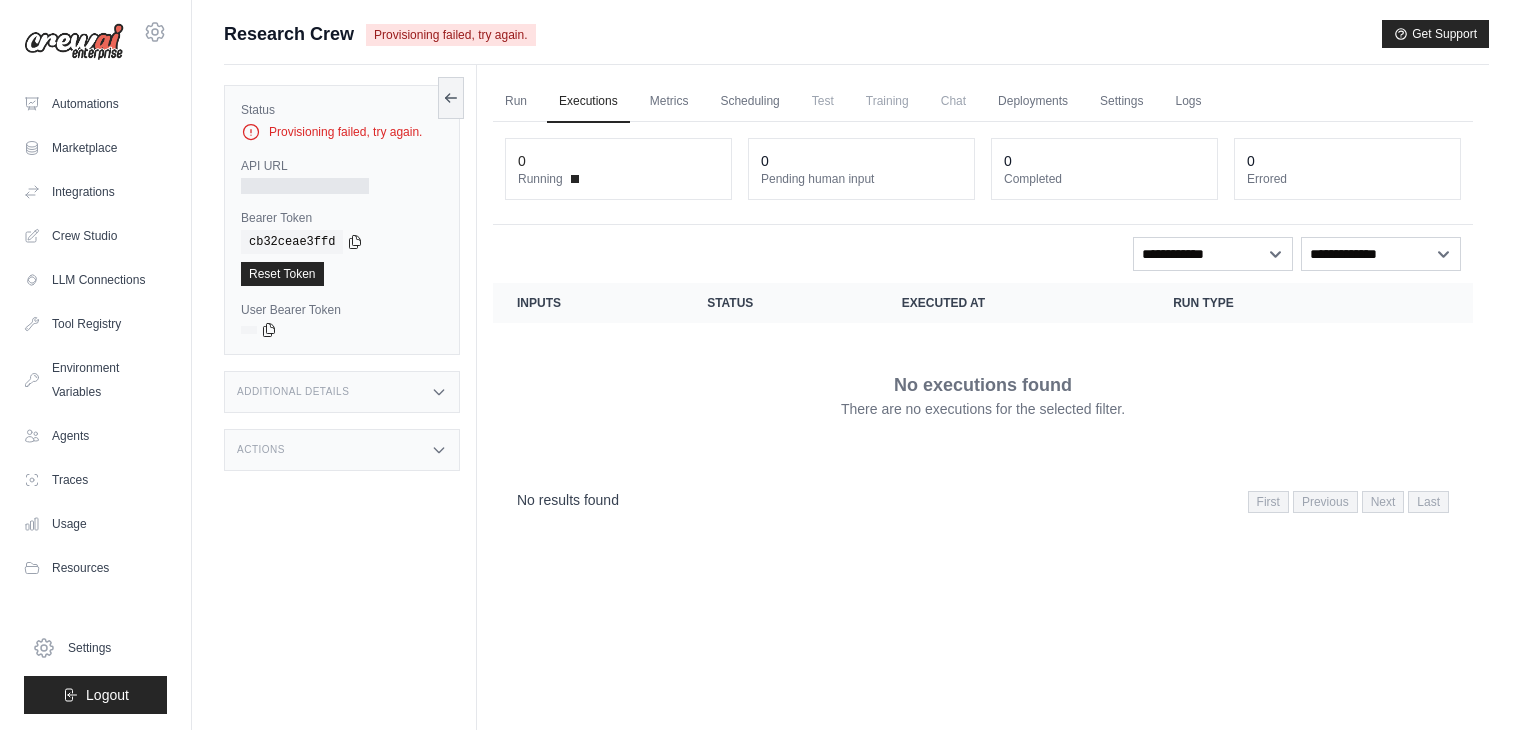 scroll, scrollTop: 0, scrollLeft: 0, axis: both 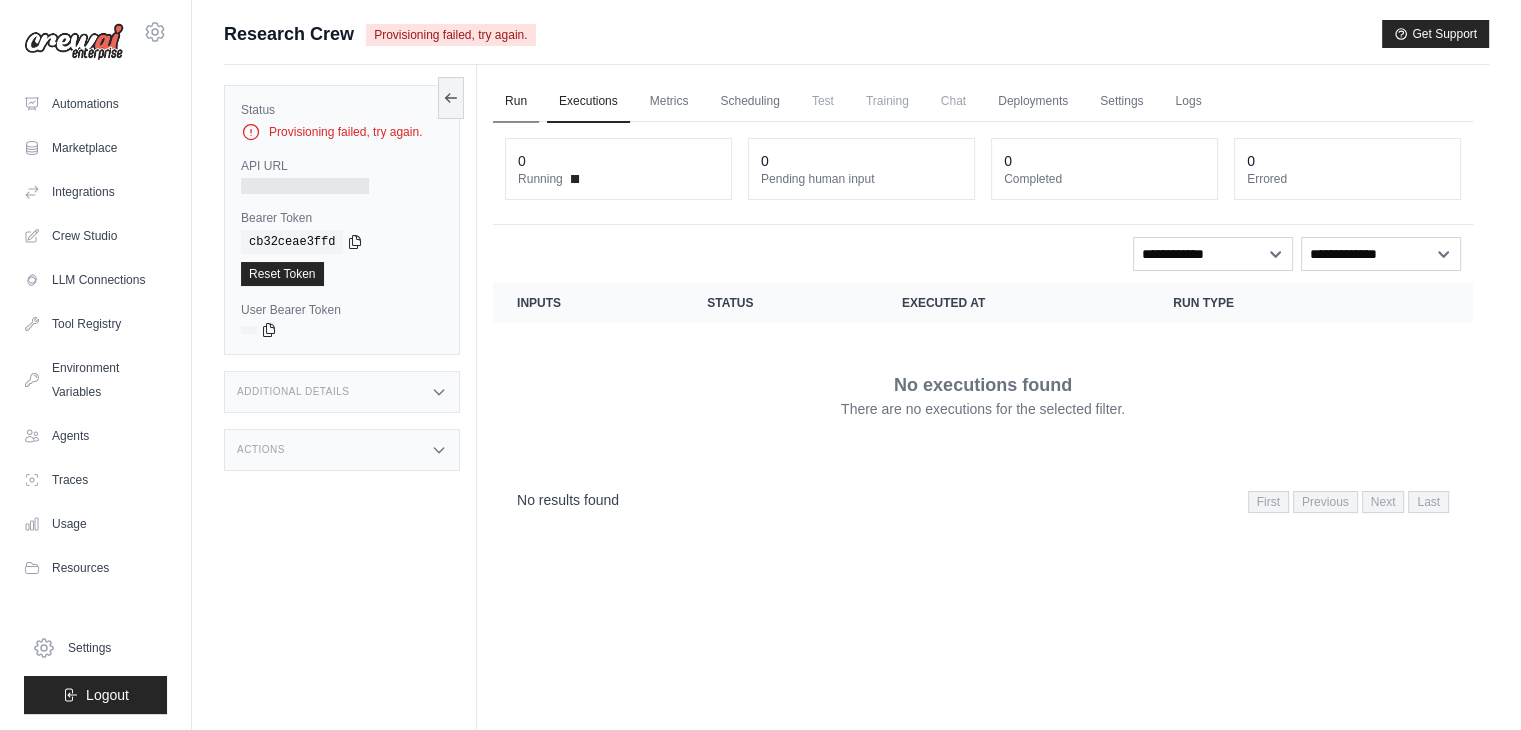 click on "Run" at bounding box center (516, 102) 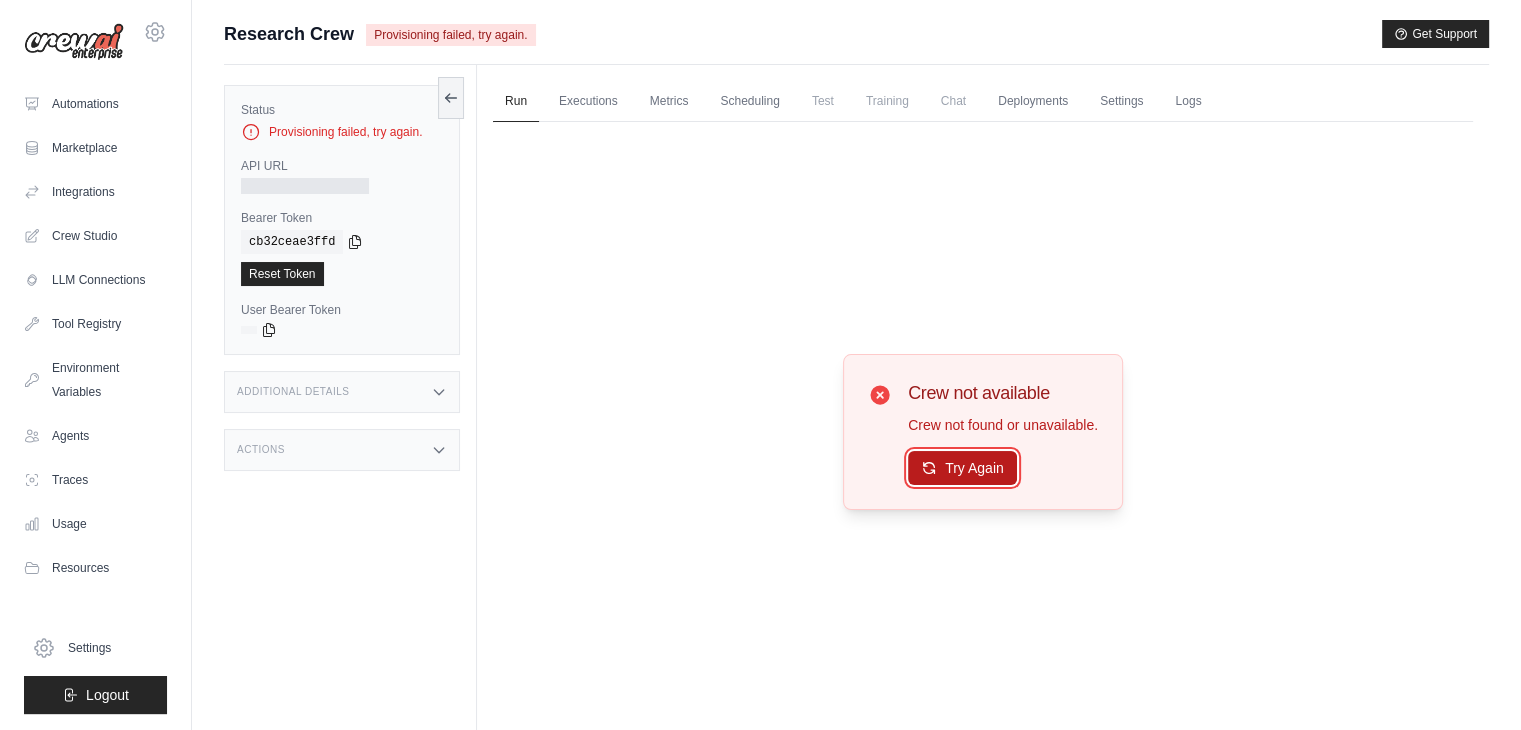 click on "Try Again" at bounding box center (962, 468) 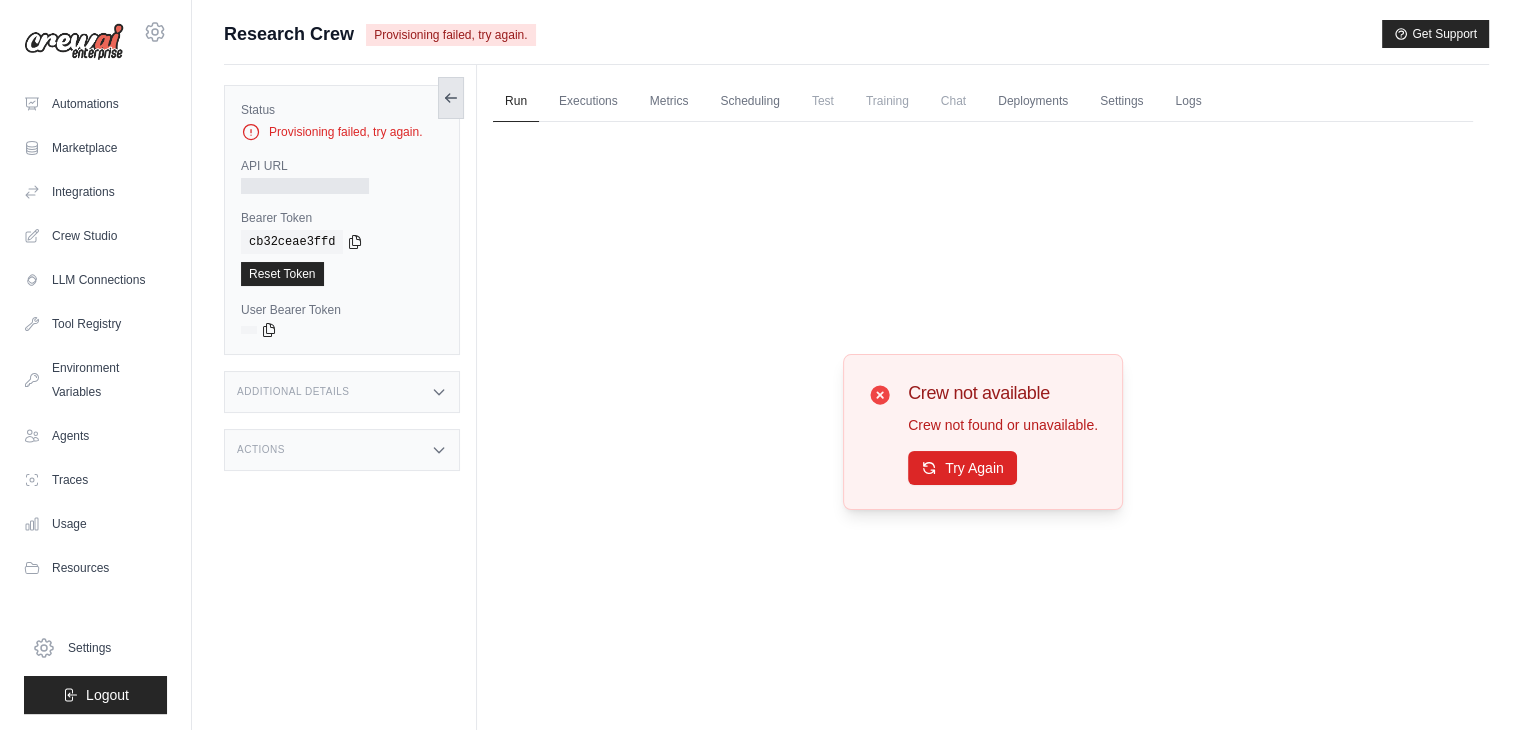 click at bounding box center (451, 98) 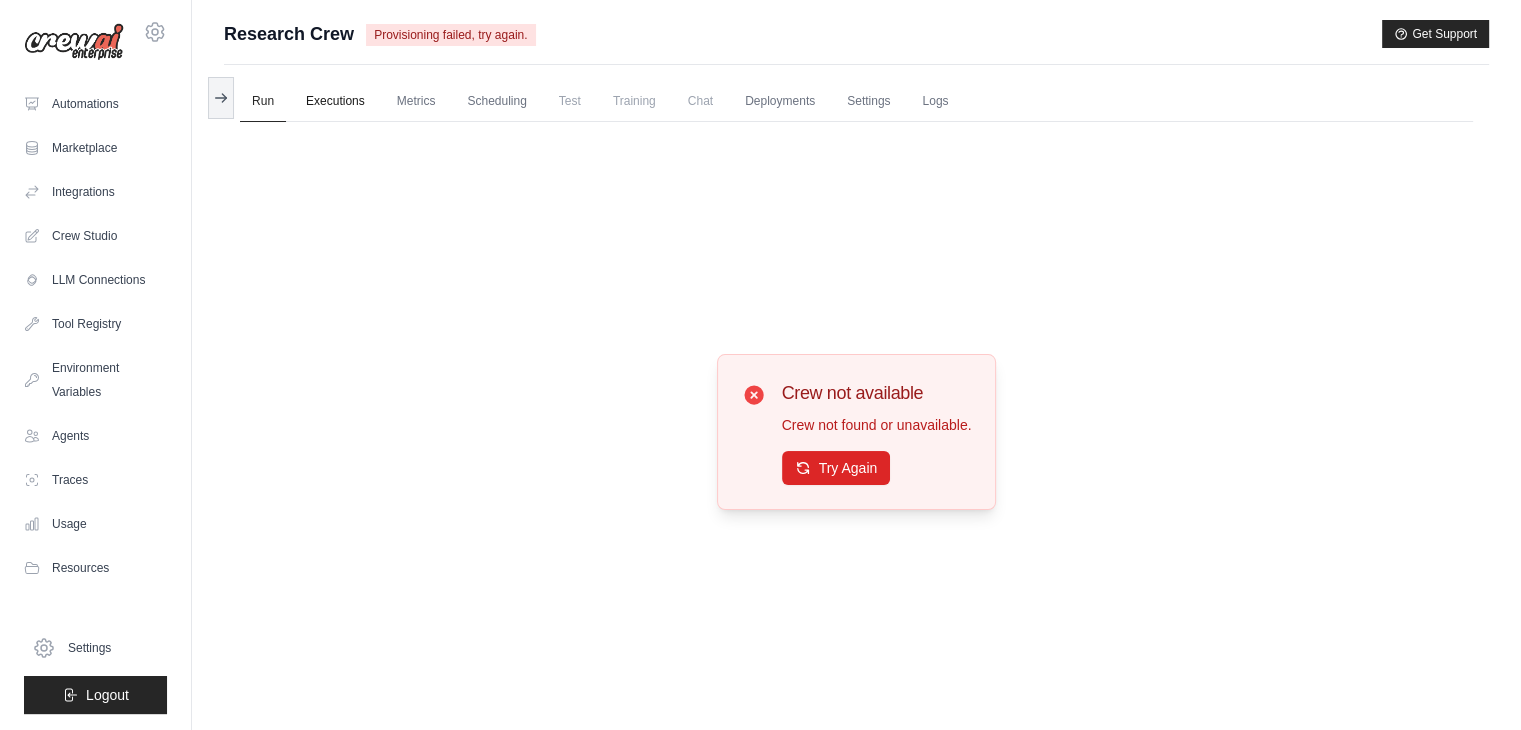 click on "Executions" at bounding box center [335, 102] 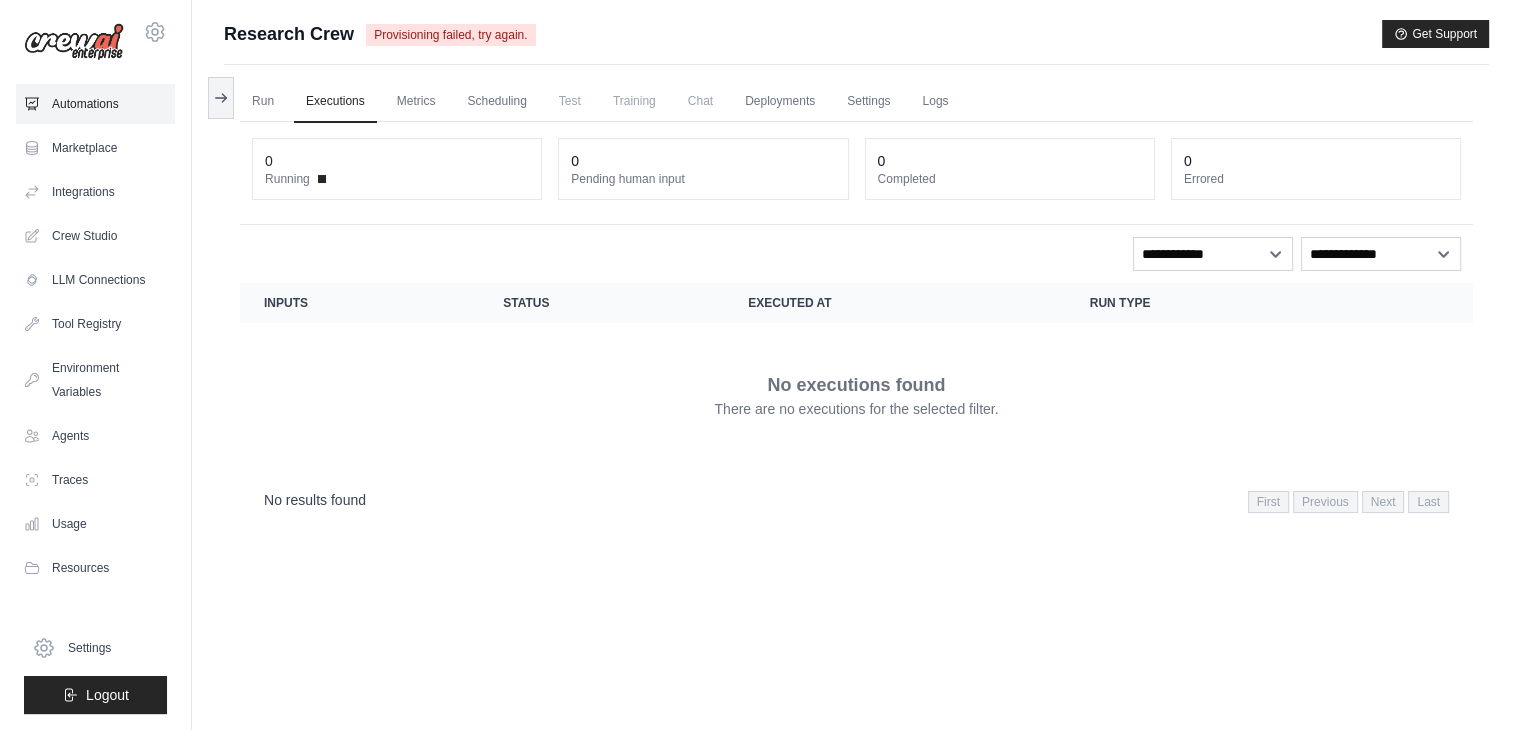 click on "Automations" at bounding box center (95, 104) 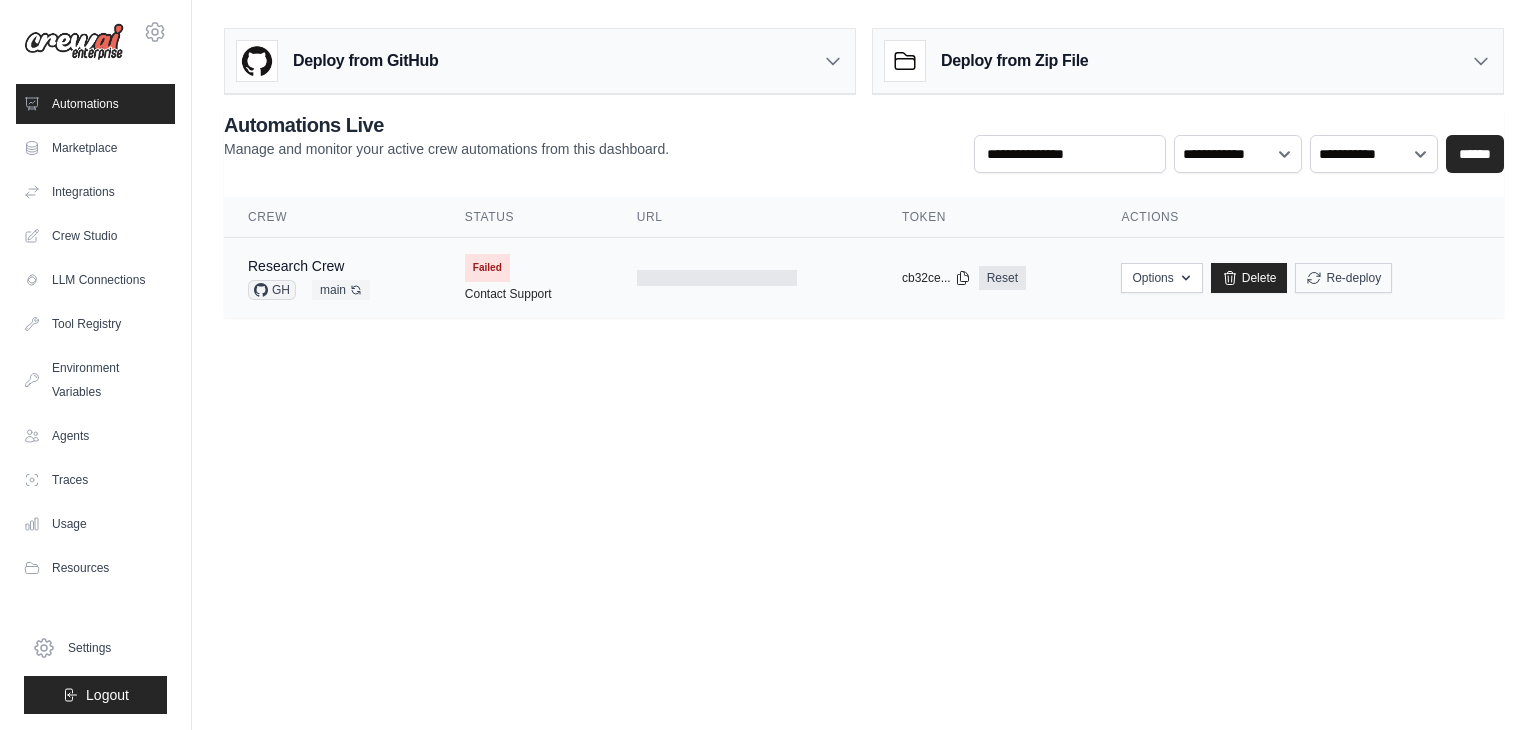 click on "Options
Export React JSX Component
Export React TSX Component
Export MCP Server
Delete
Re-deploy" at bounding box center [1300, 278] 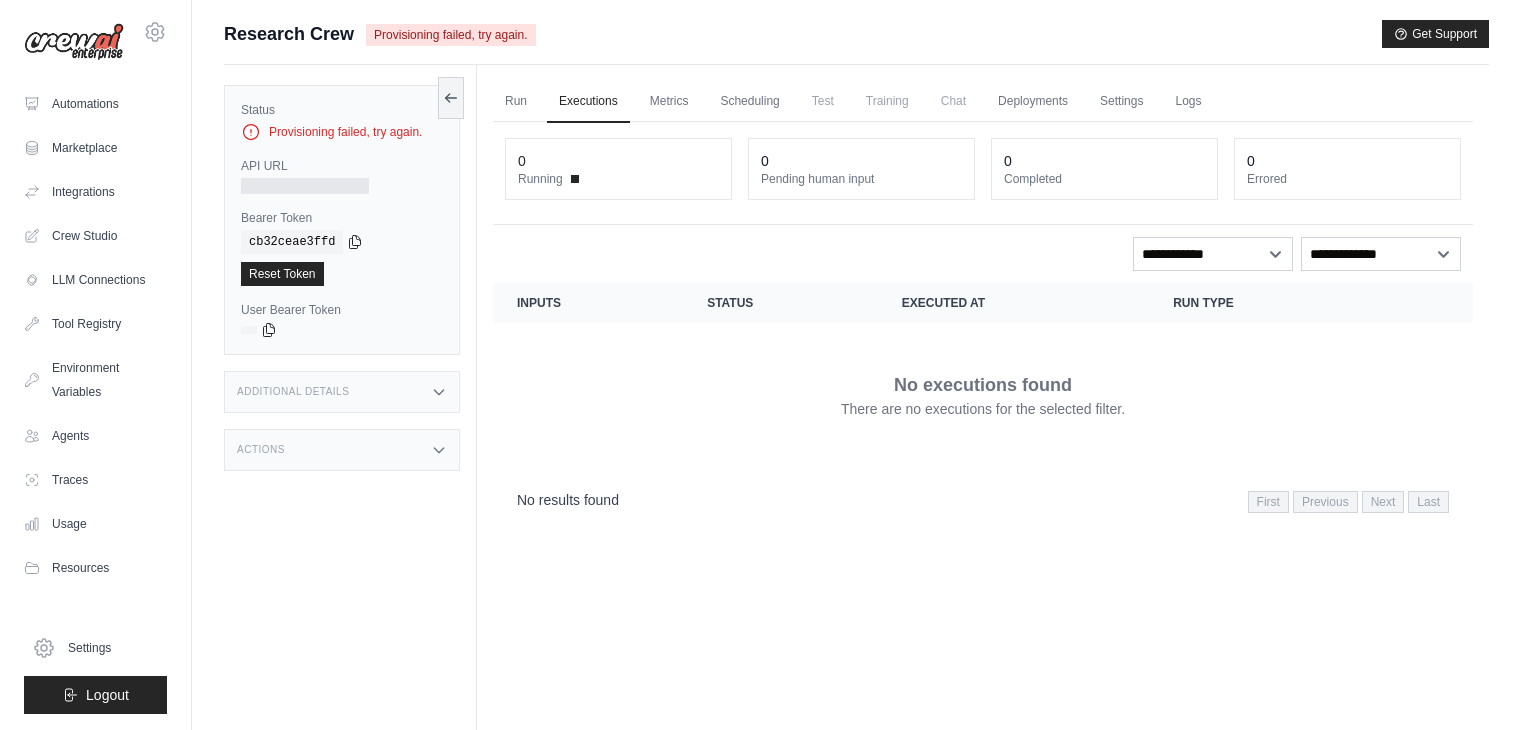 scroll, scrollTop: 0, scrollLeft: 0, axis: both 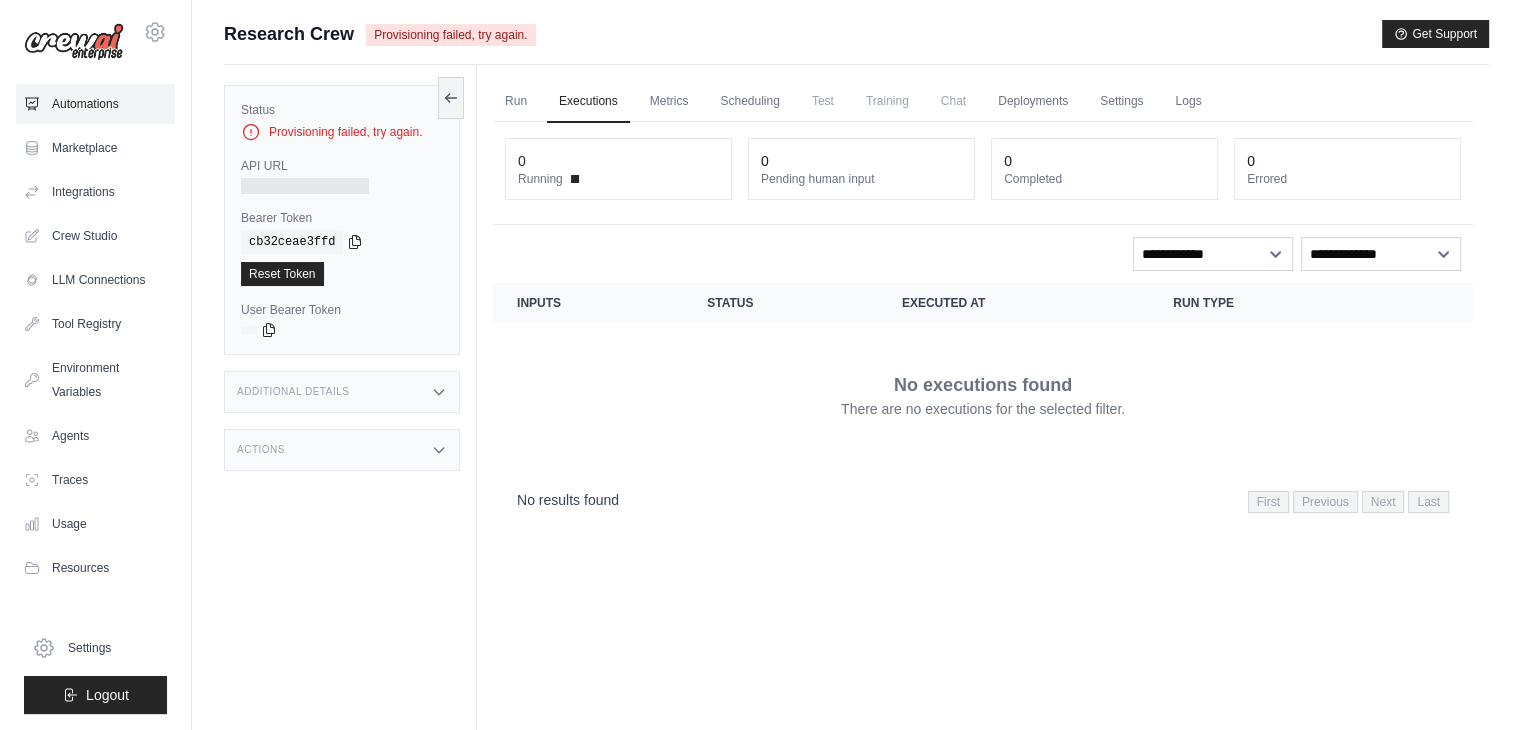 click on "Automations" at bounding box center [95, 104] 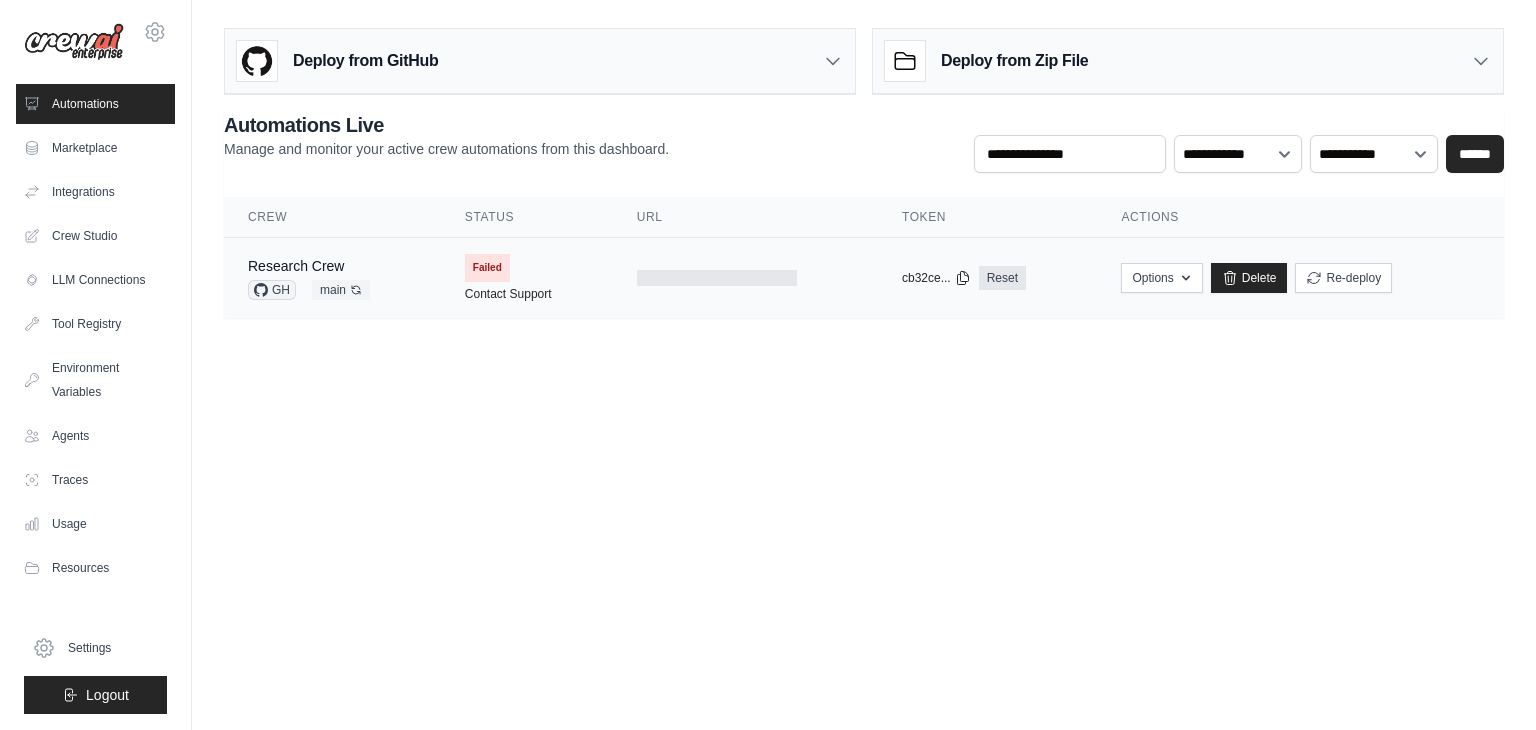 click on "Failed" at bounding box center [487, 268] 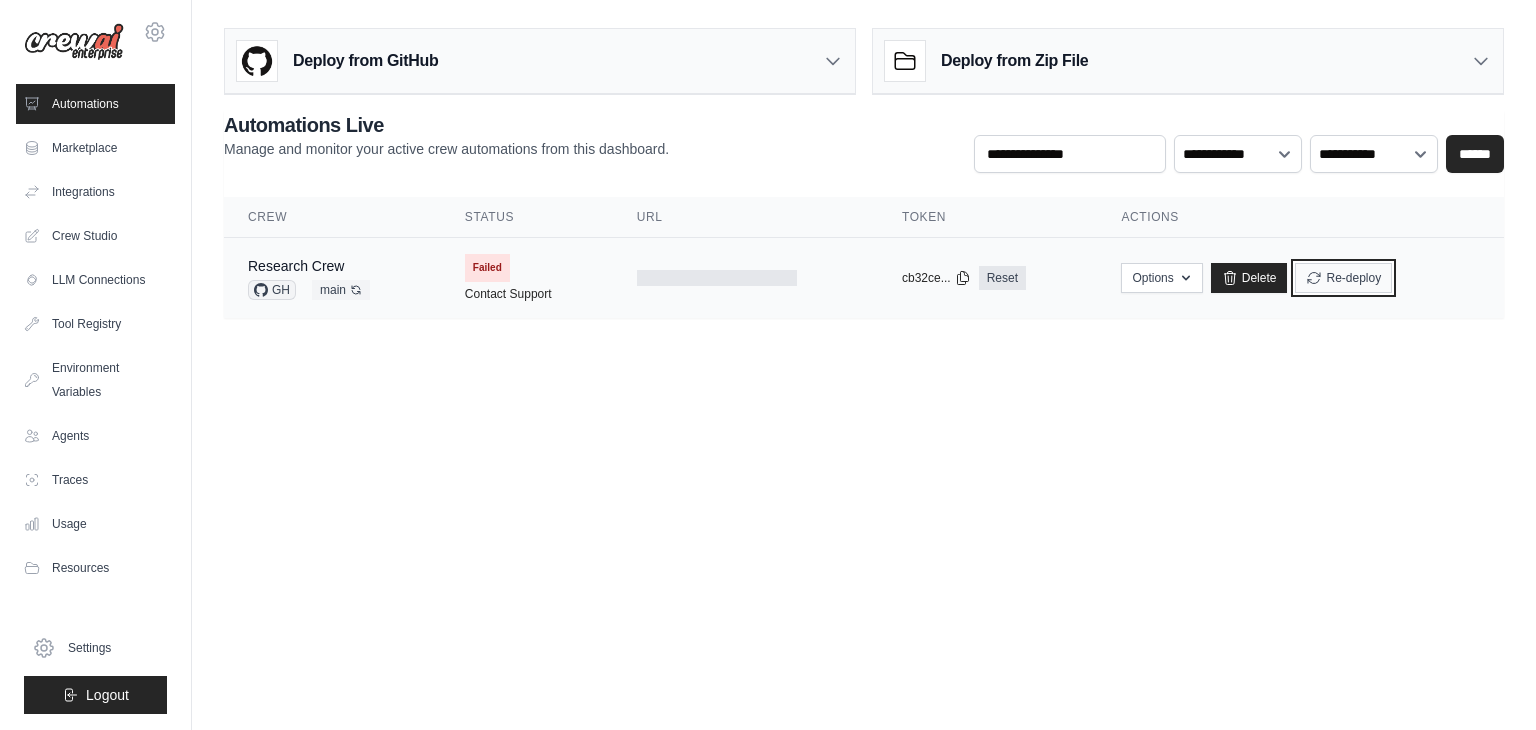 click on "Re-deploy" at bounding box center [1343, 278] 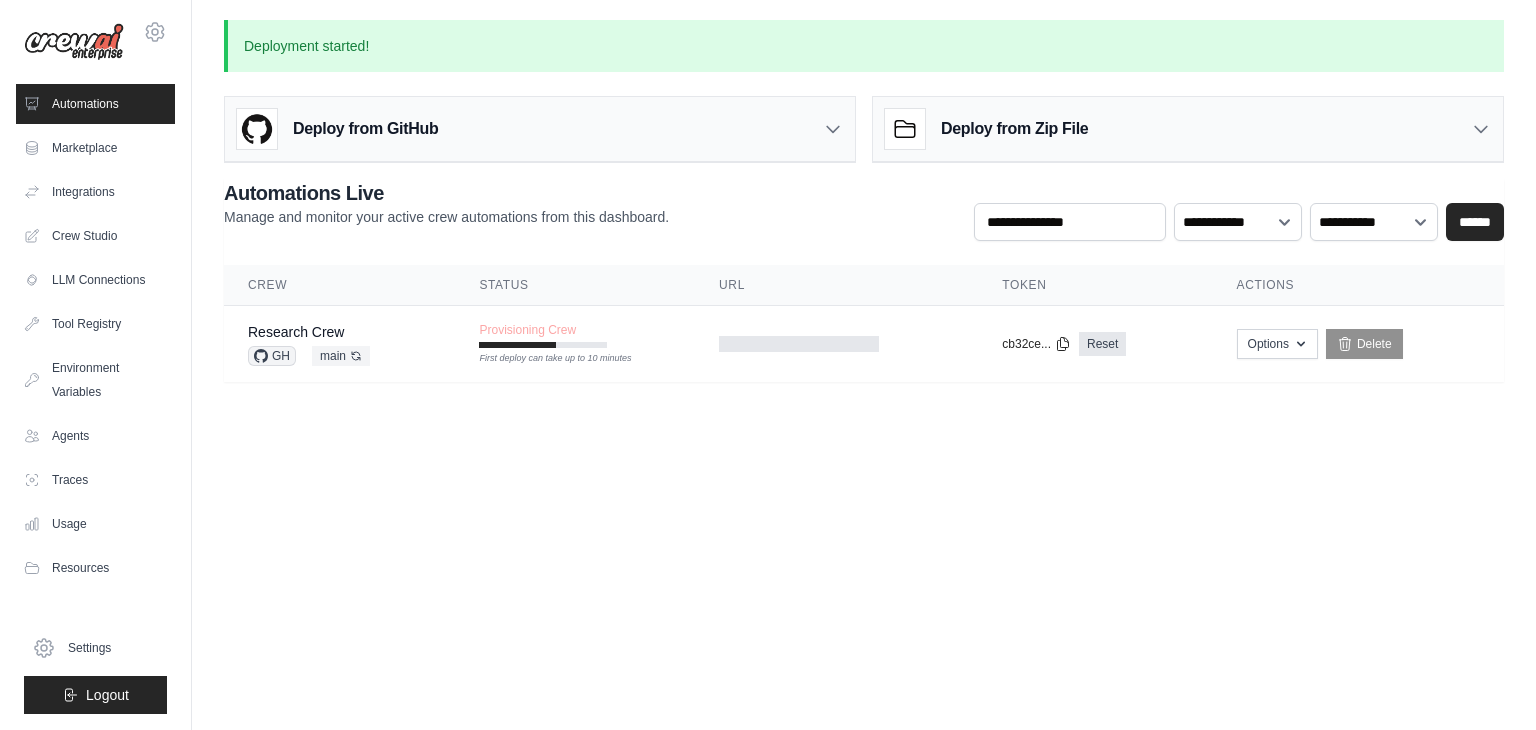click on "elzo.santos.sousa@gmail.com
Settings
Automations
Marketplace
Integrations" at bounding box center [768, 365] 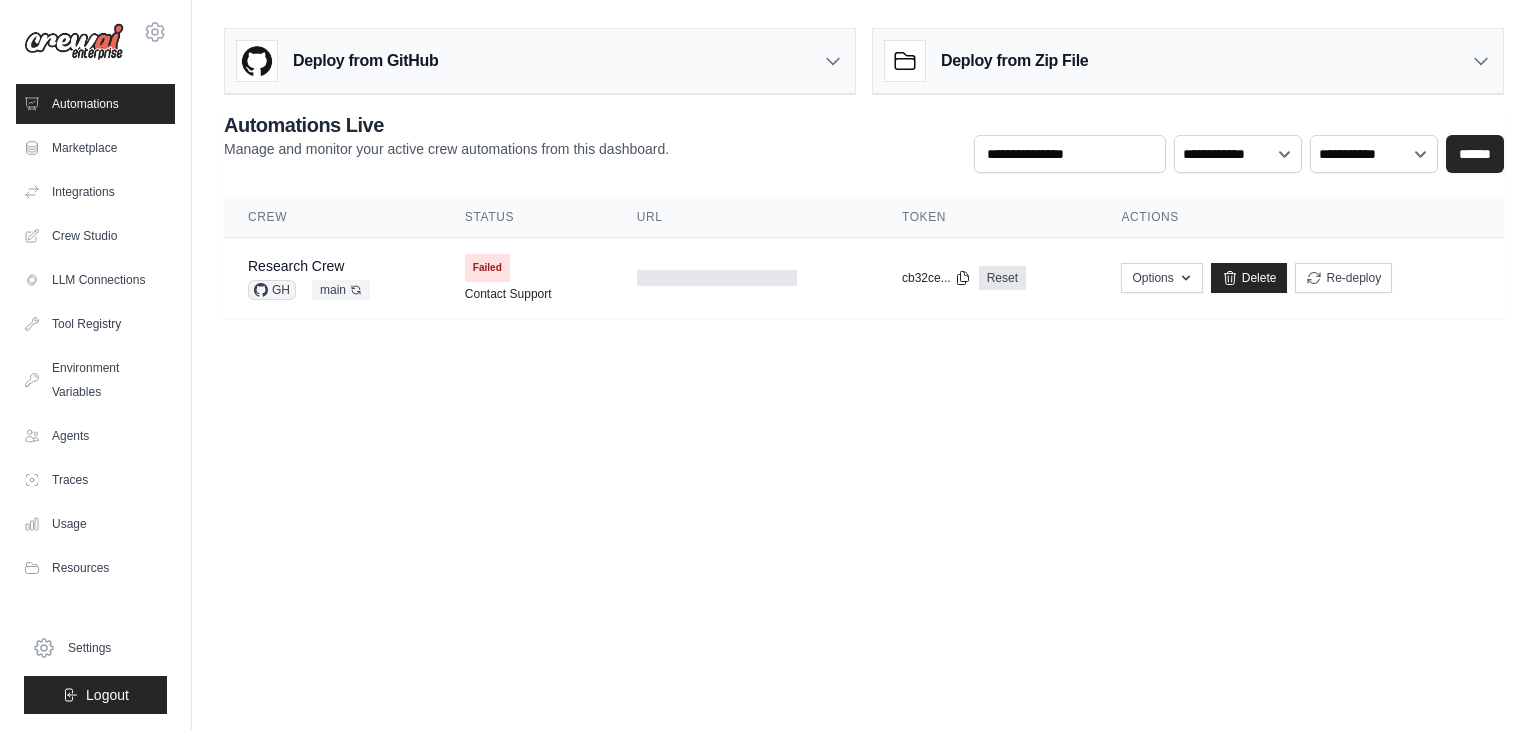 click on "Automations" at bounding box center (95, 104) 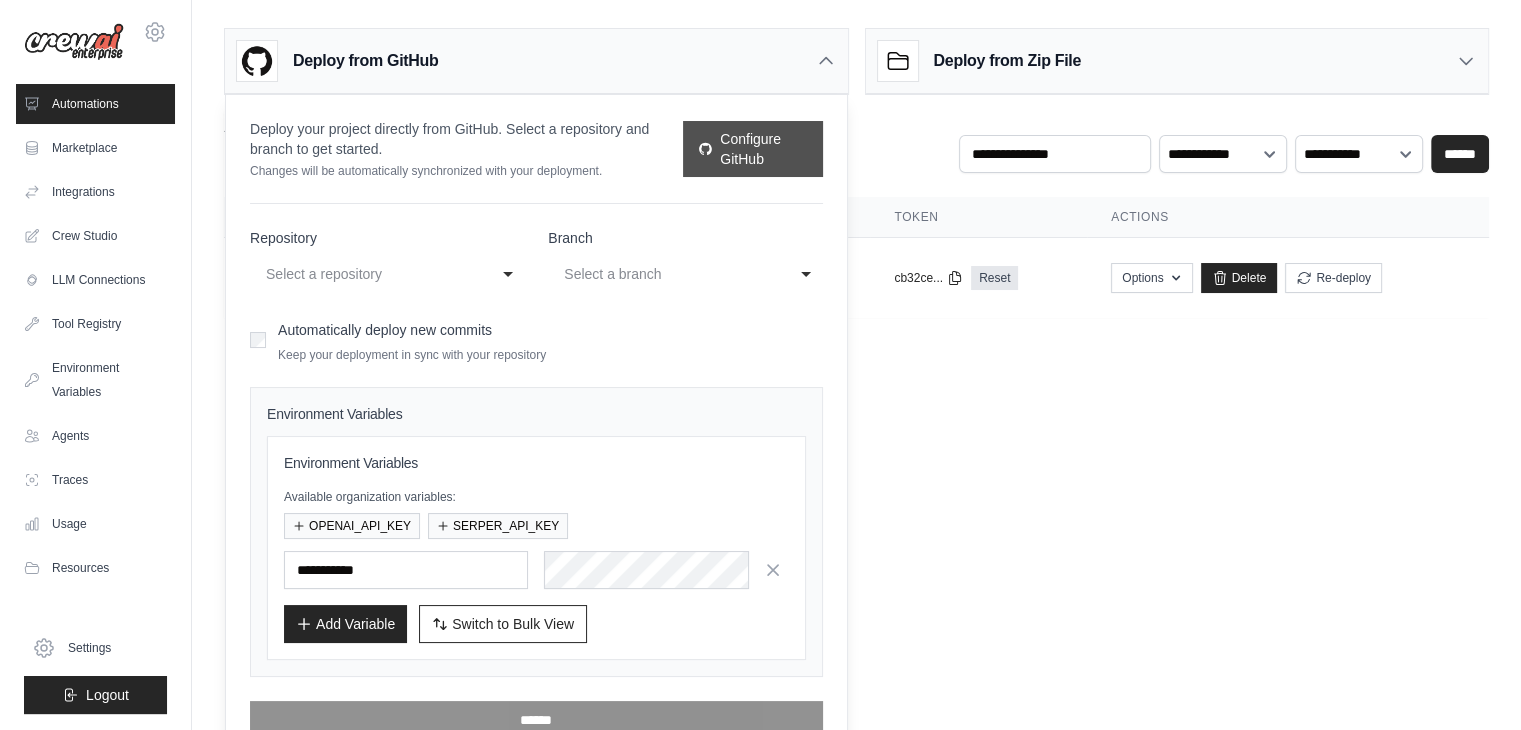 scroll, scrollTop: 31, scrollLeft: 0, axis: vertical 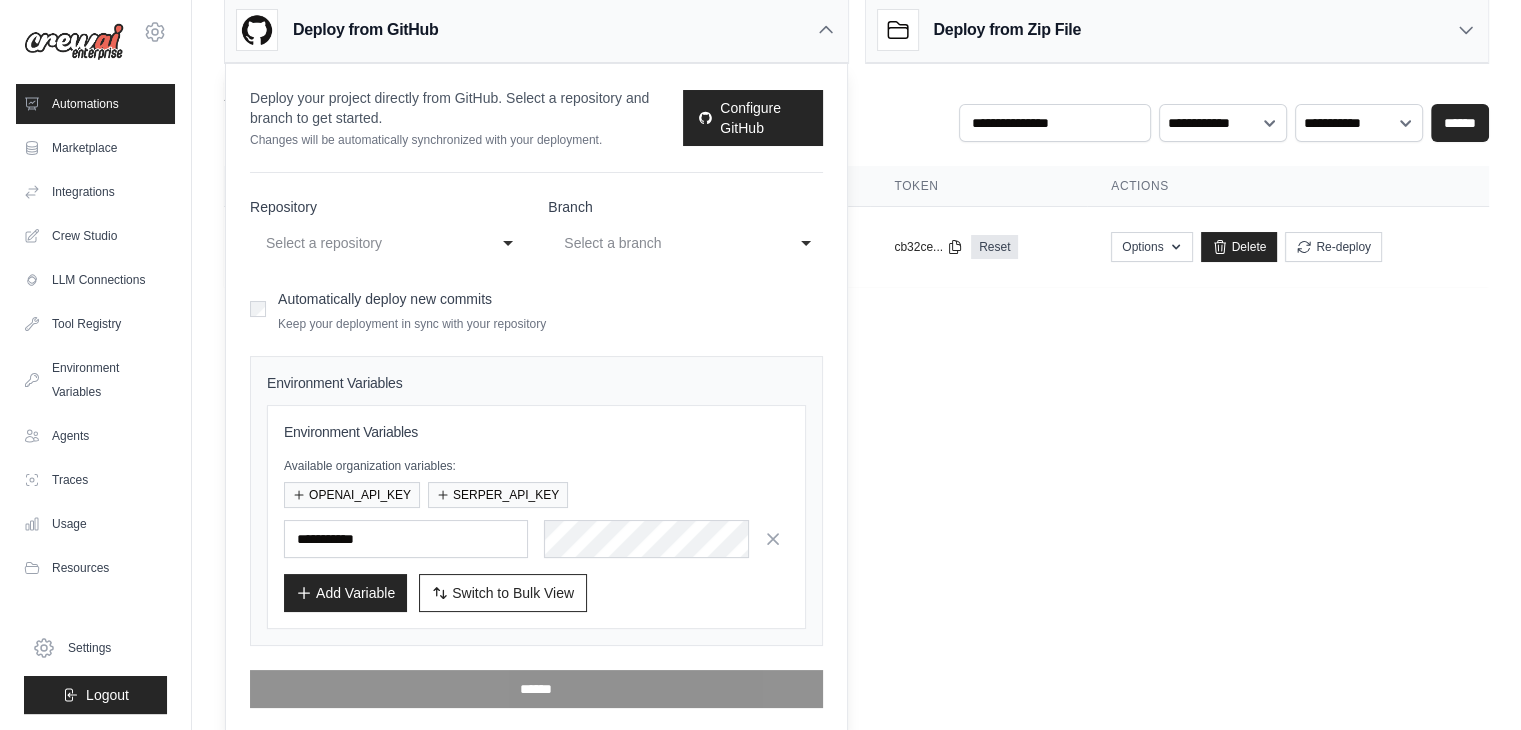 click on "Select a repository" at bounding box center [367, 243] 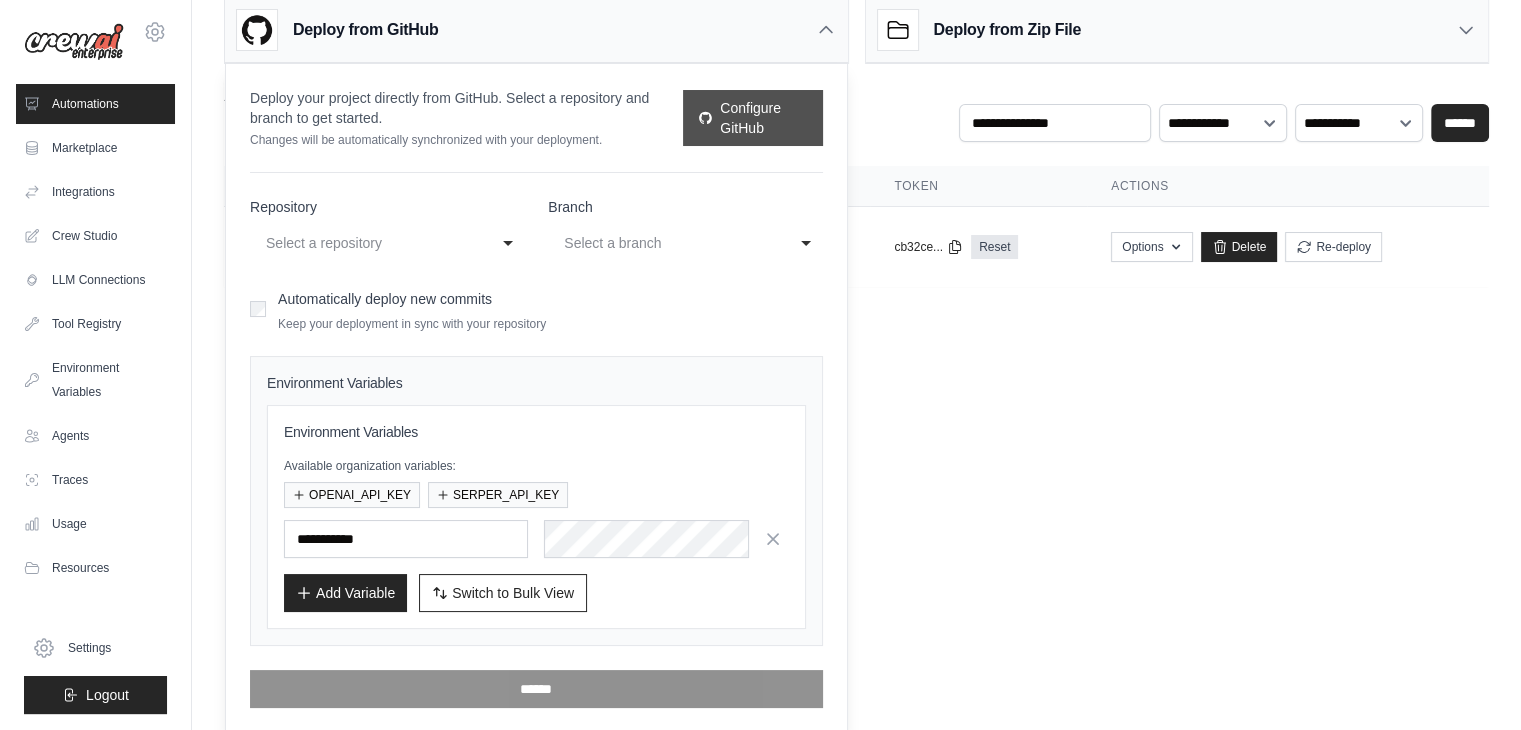 click on "Configure GitHub" at bounding box center [752, 118] 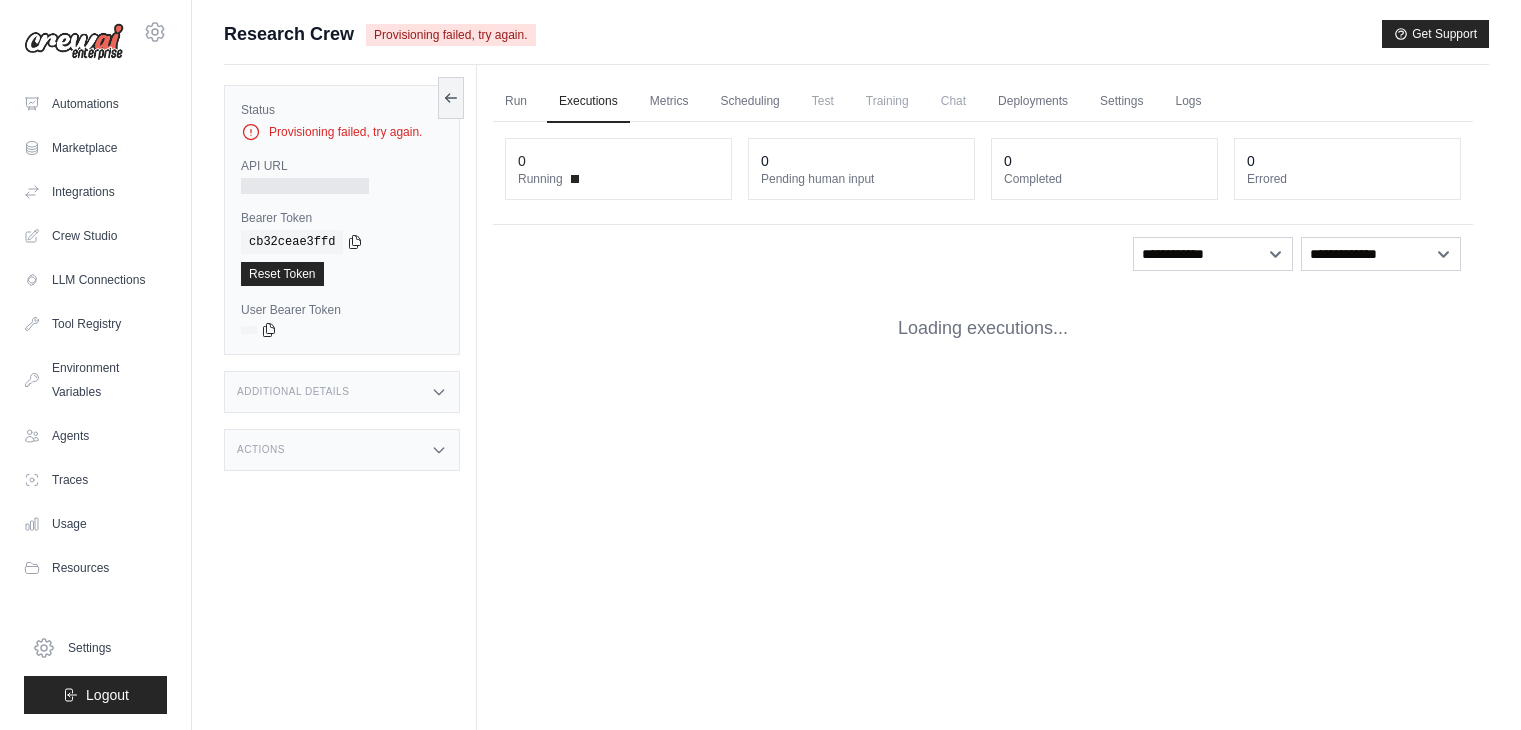 scroll, scrollTop: 0, scrollLeft: 0, axis: both 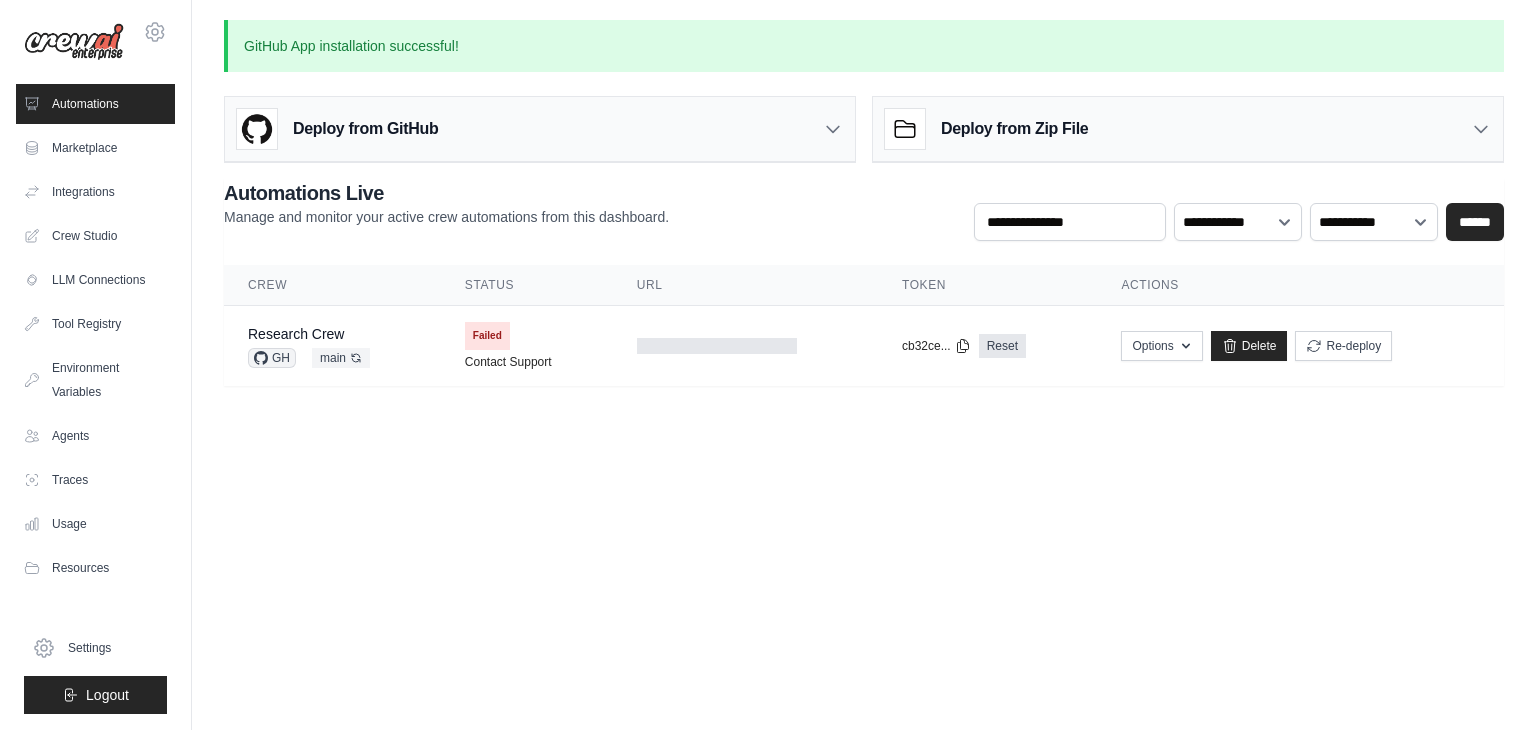 click on "Deploy from GitHub" at bounding box center (365, 129) 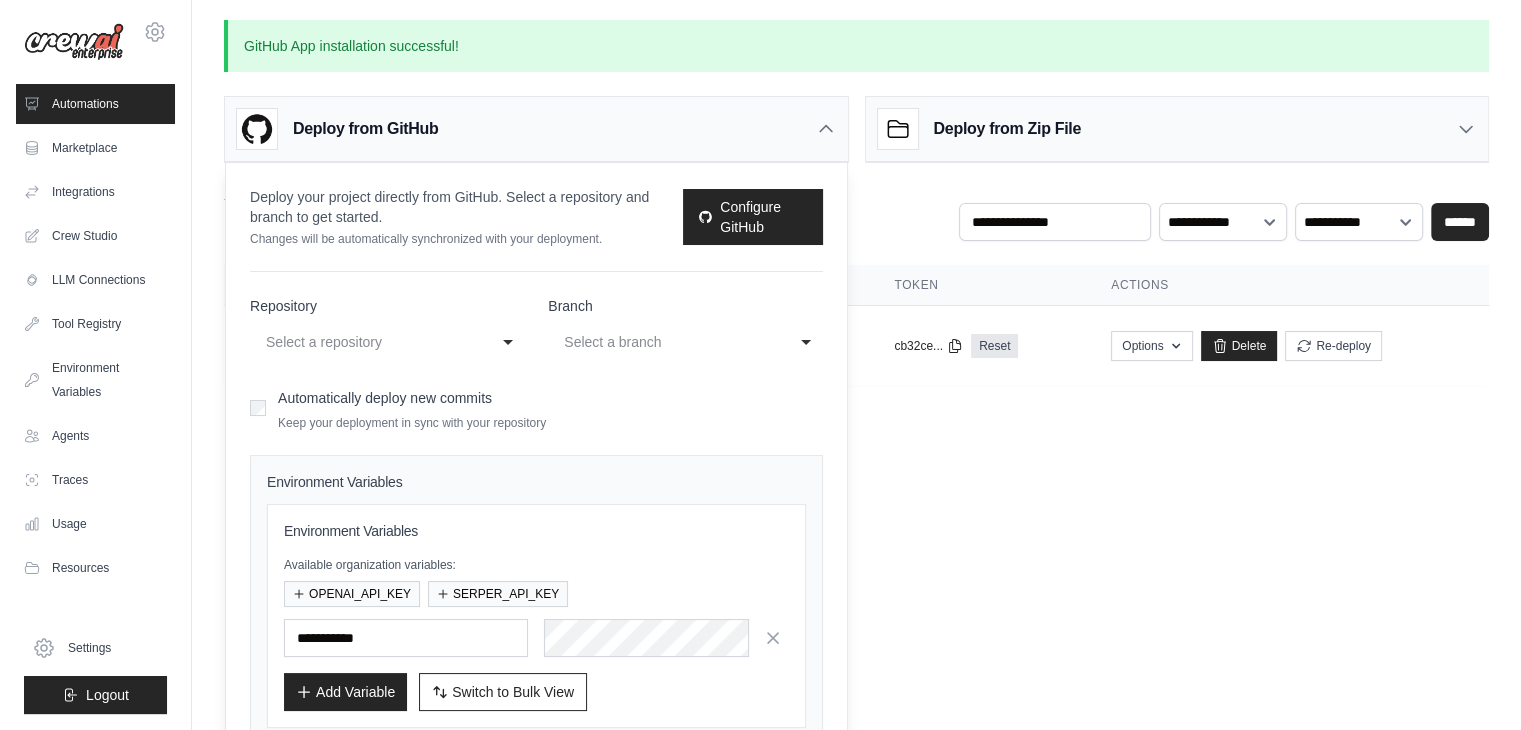 scroll, scrollTop: 99, scrollLeft: 0, axis: vertical 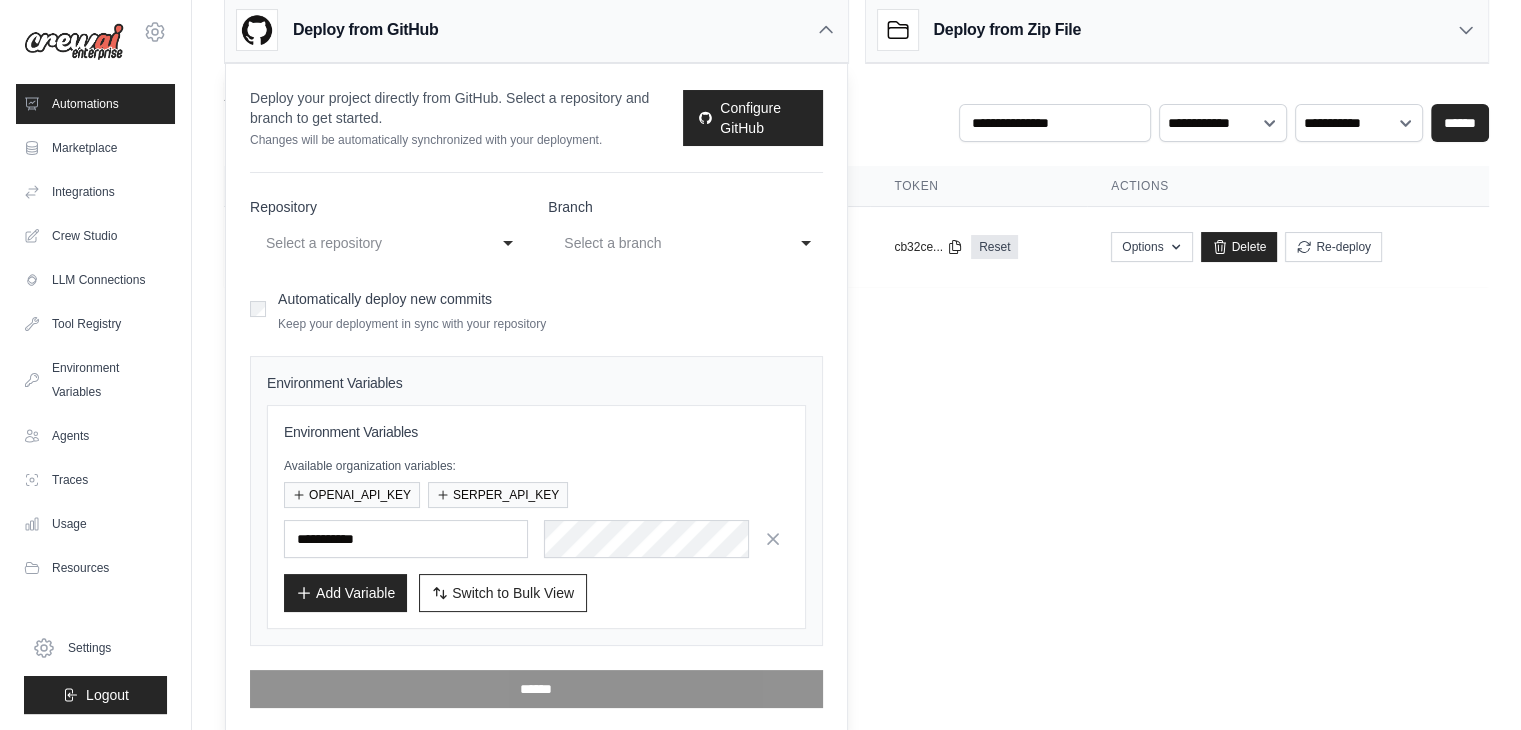 click on "Select a repository" at bounding box center (367, 243) 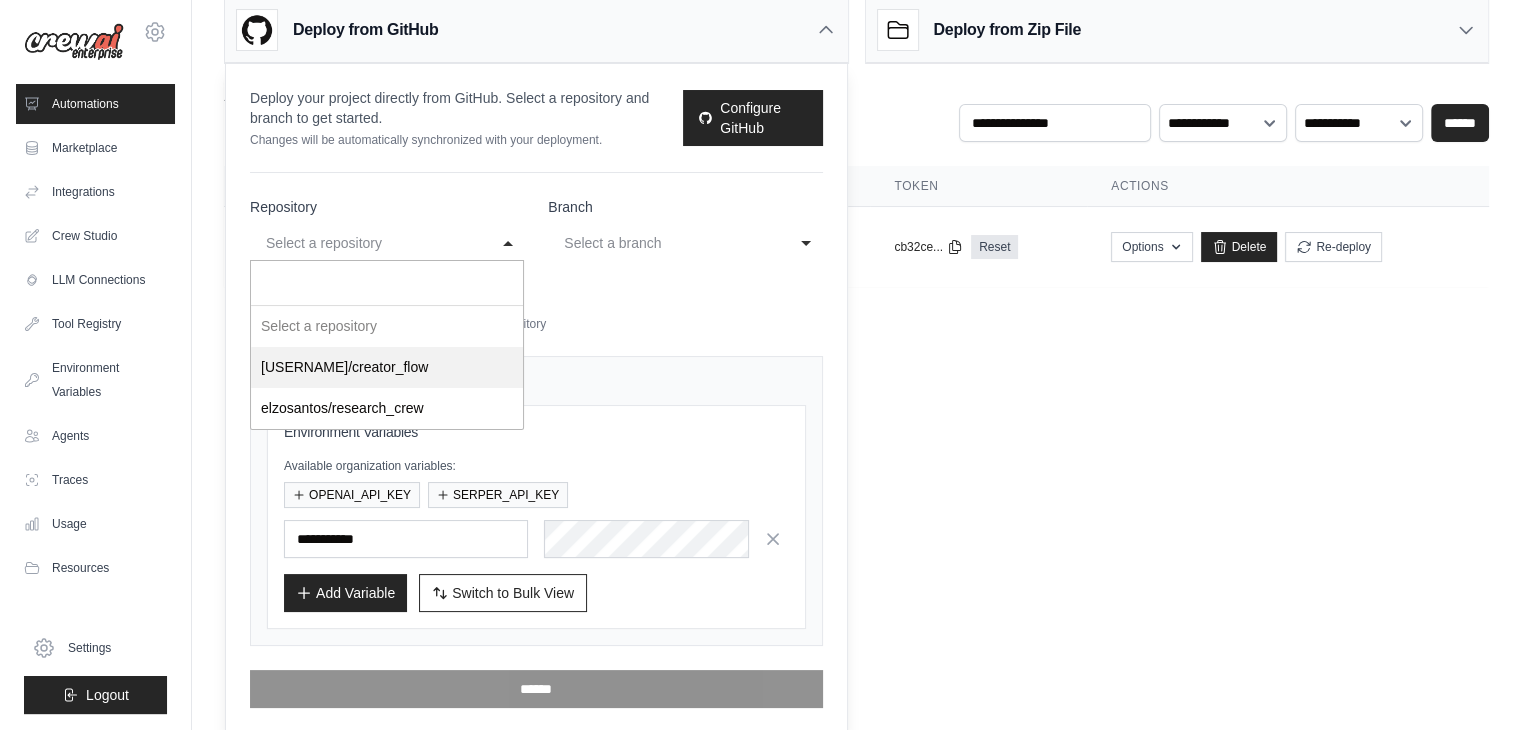 select on "**********" 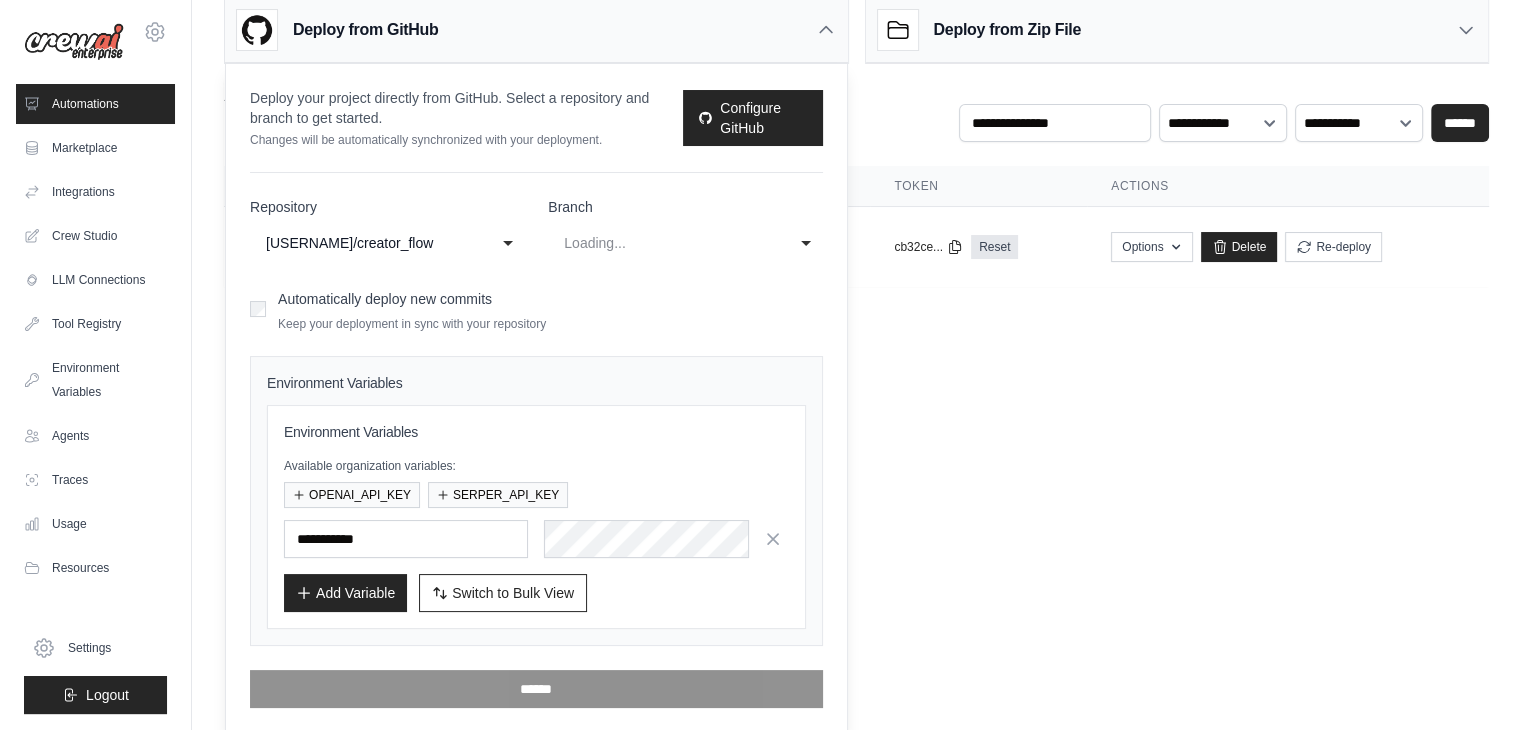 select on "****" 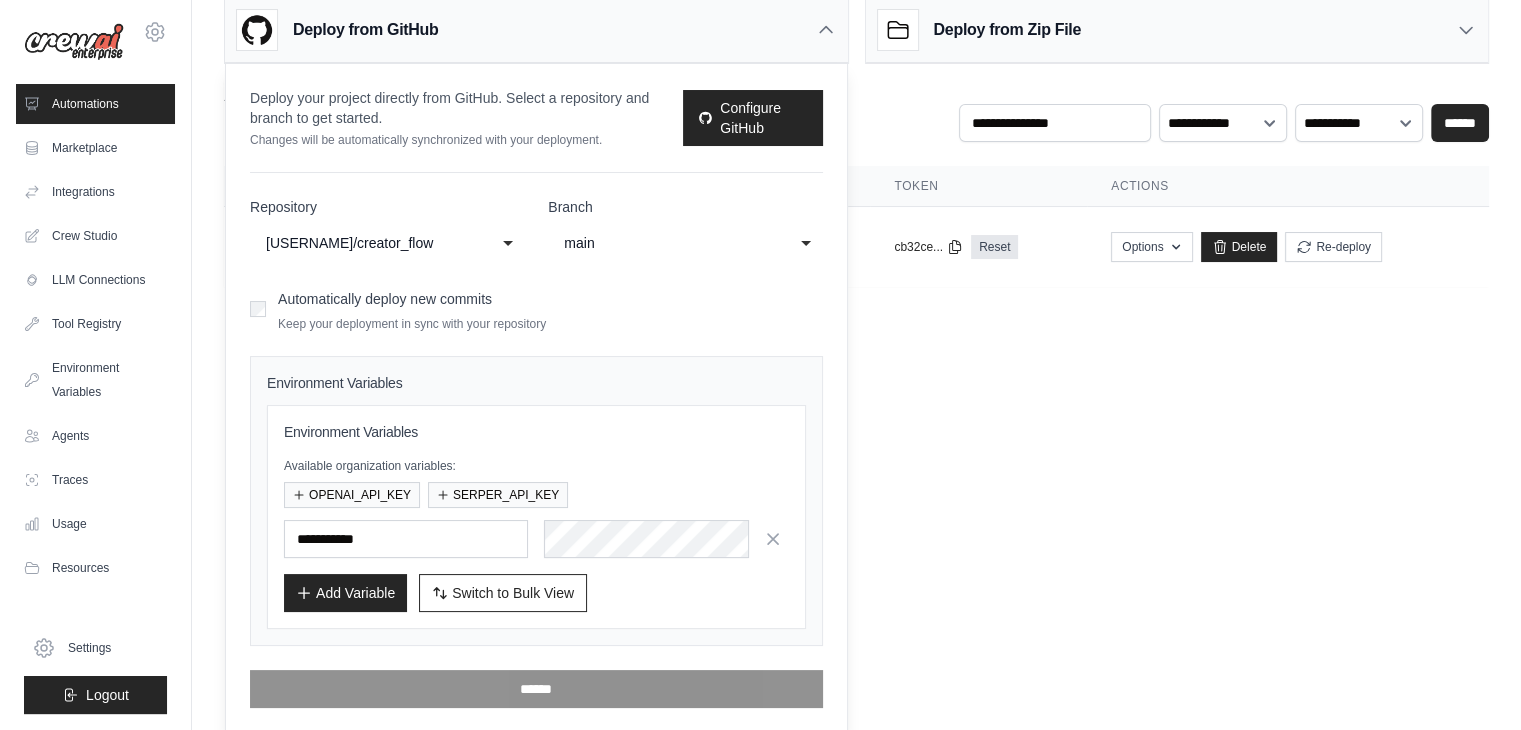 click on "main" 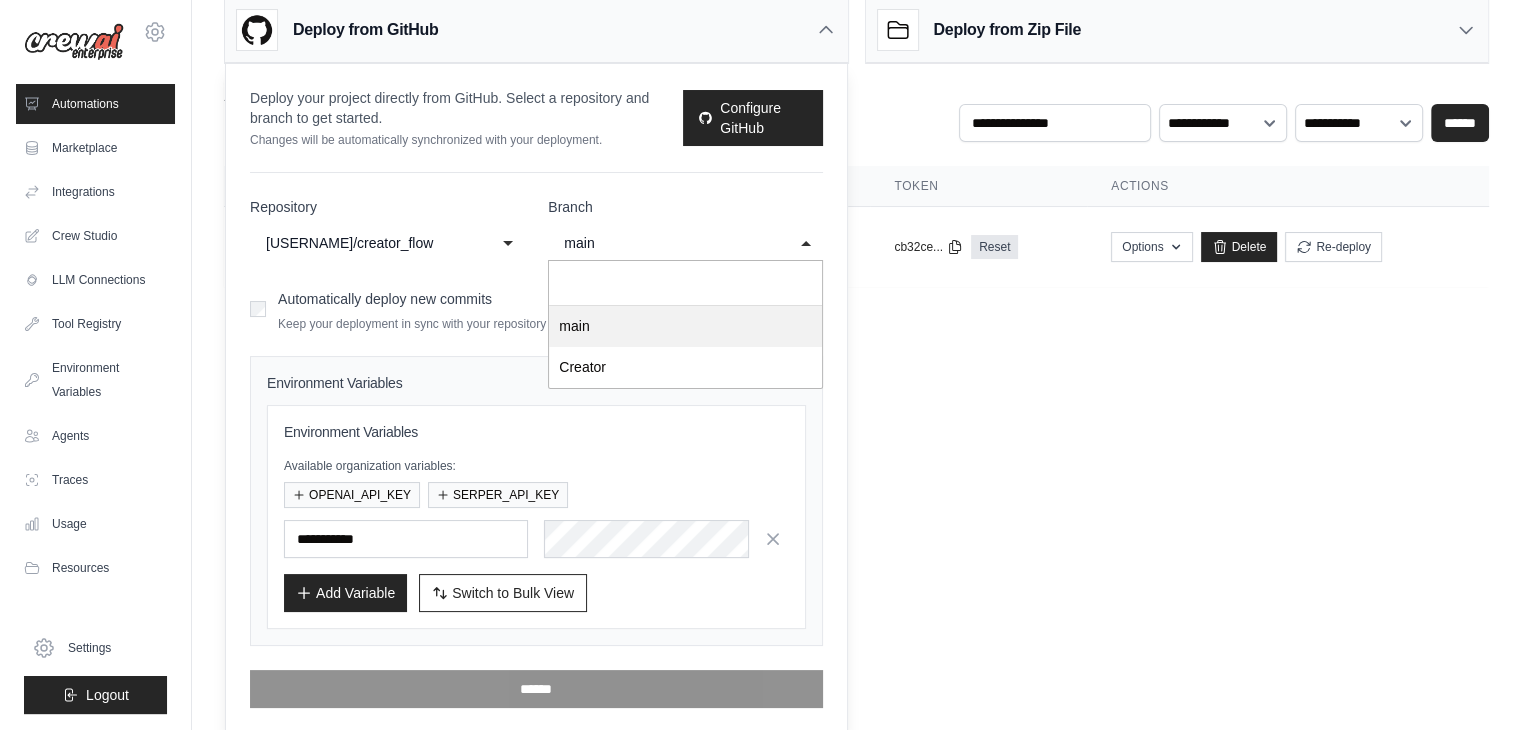 click on "main" 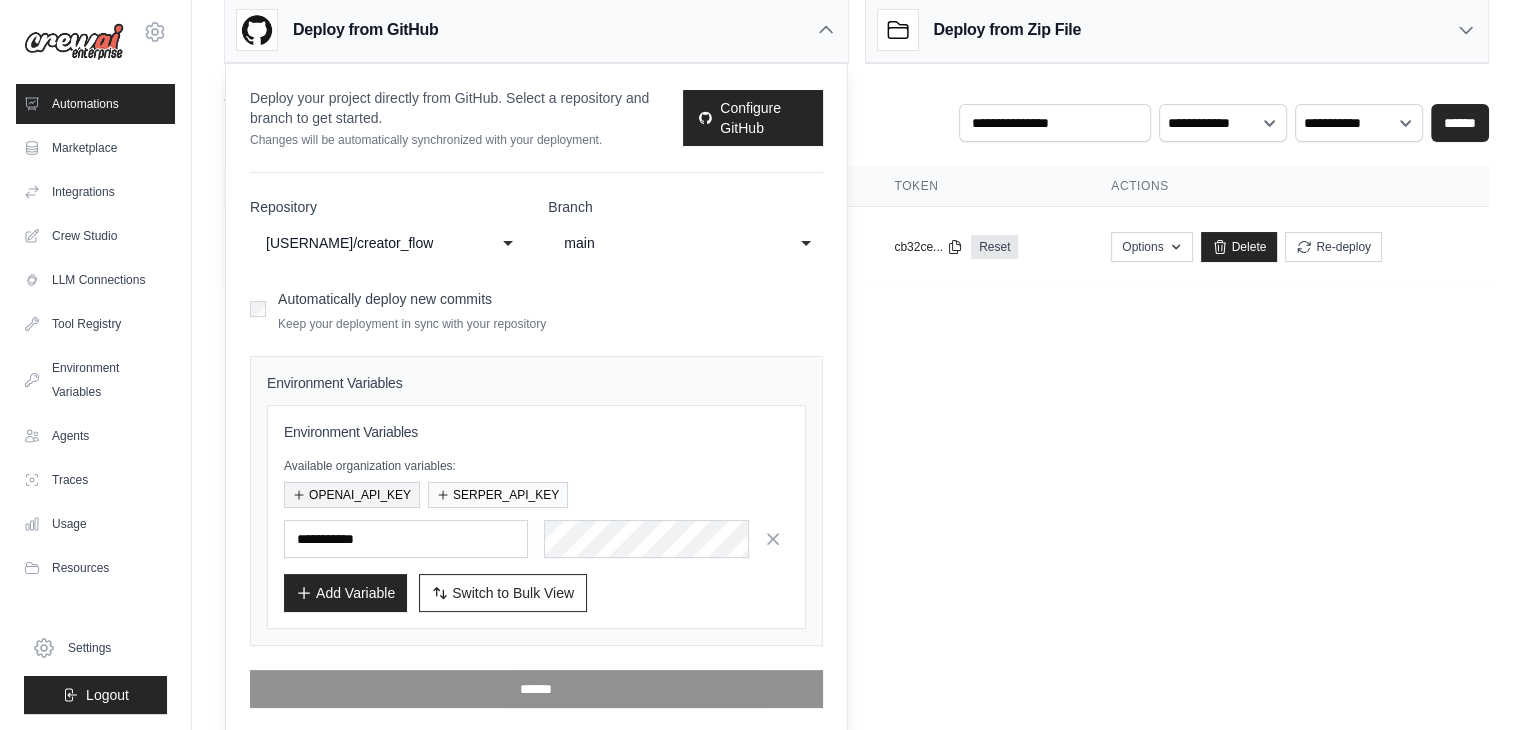 click on "OPENAI_API_KEY" at bounding box center (352, 495) 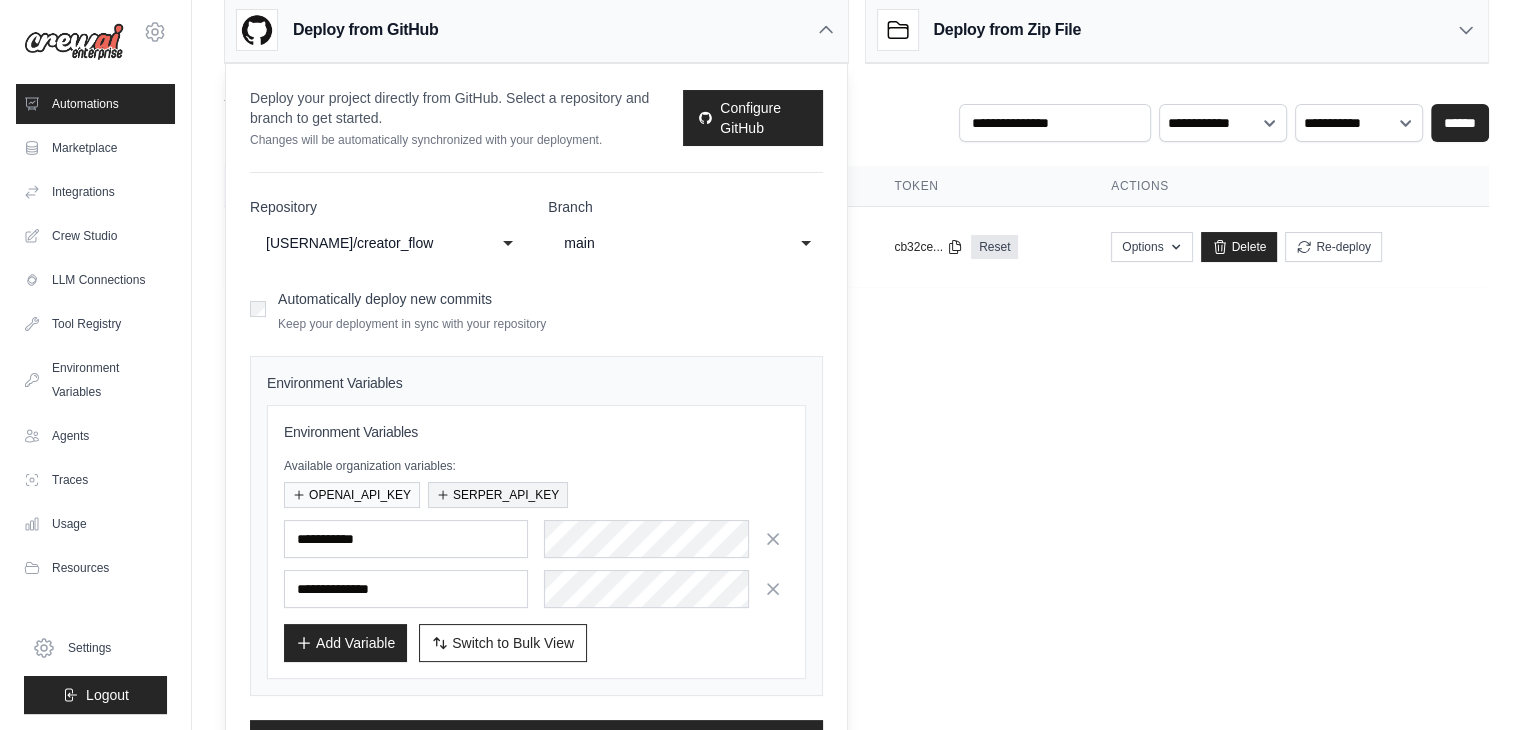 click on "SERPER_API_KEY" at bounding box center [498, 495] 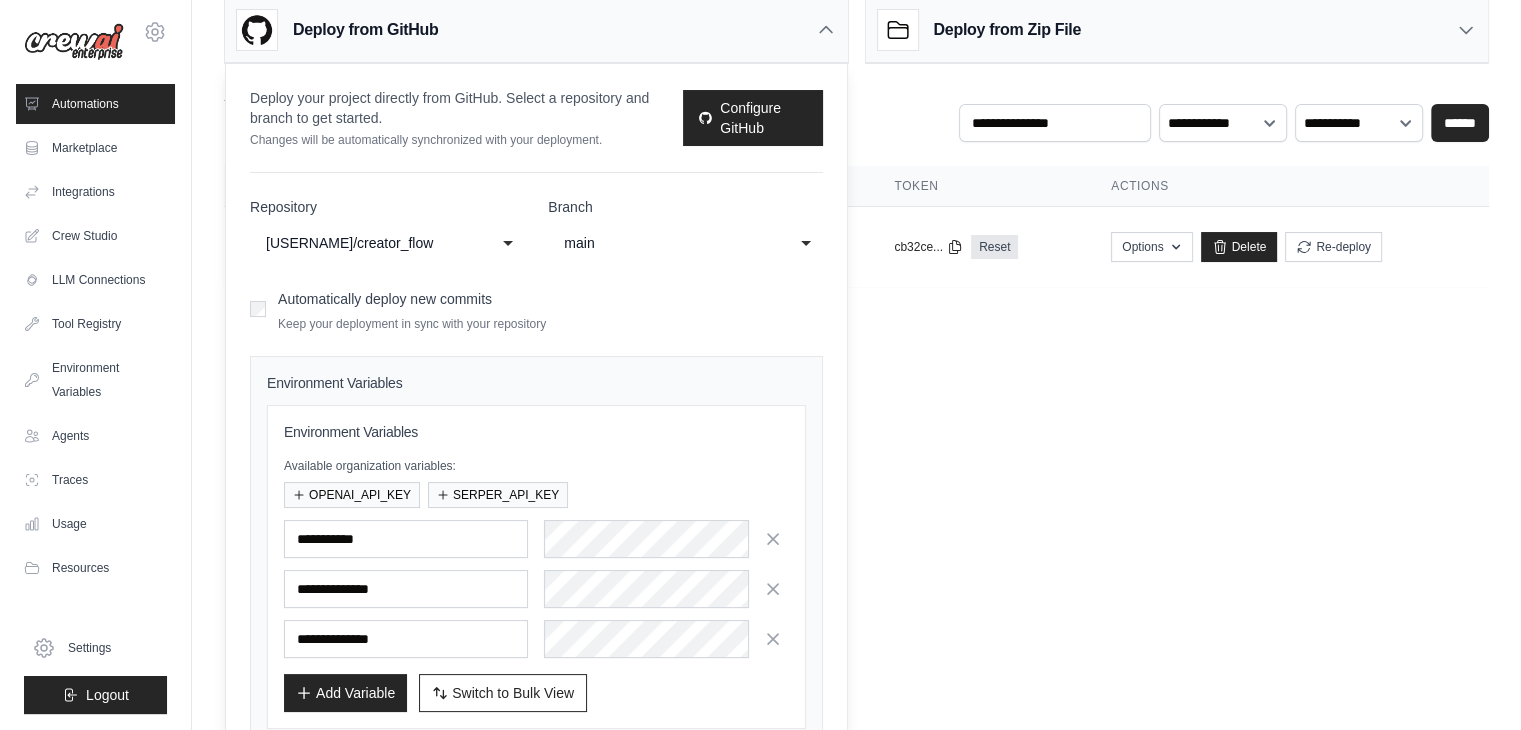 click on "Add Variable" at bounding box center [345, 693] 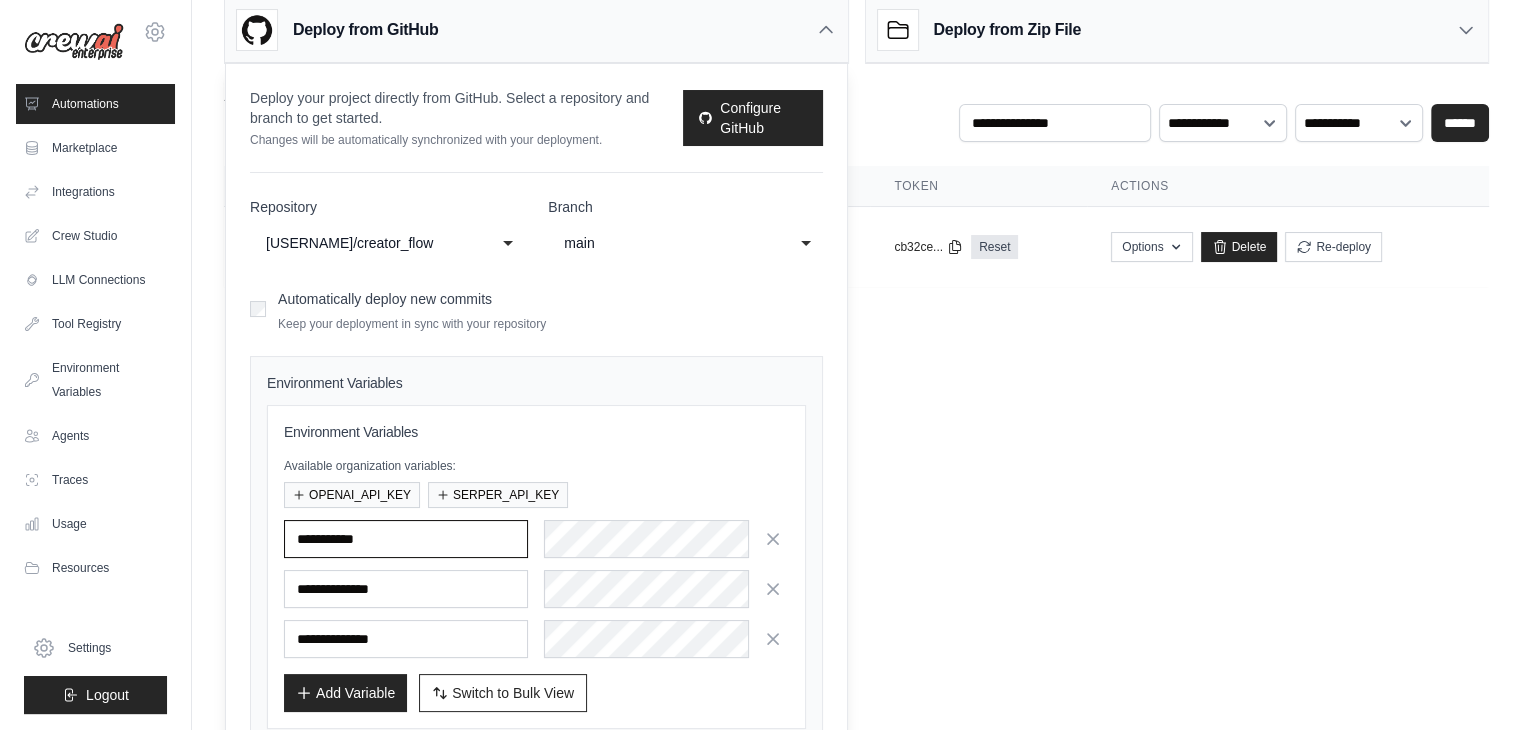 scroll, scrollTop: 198, scrollLeft: 0, axis: vertical 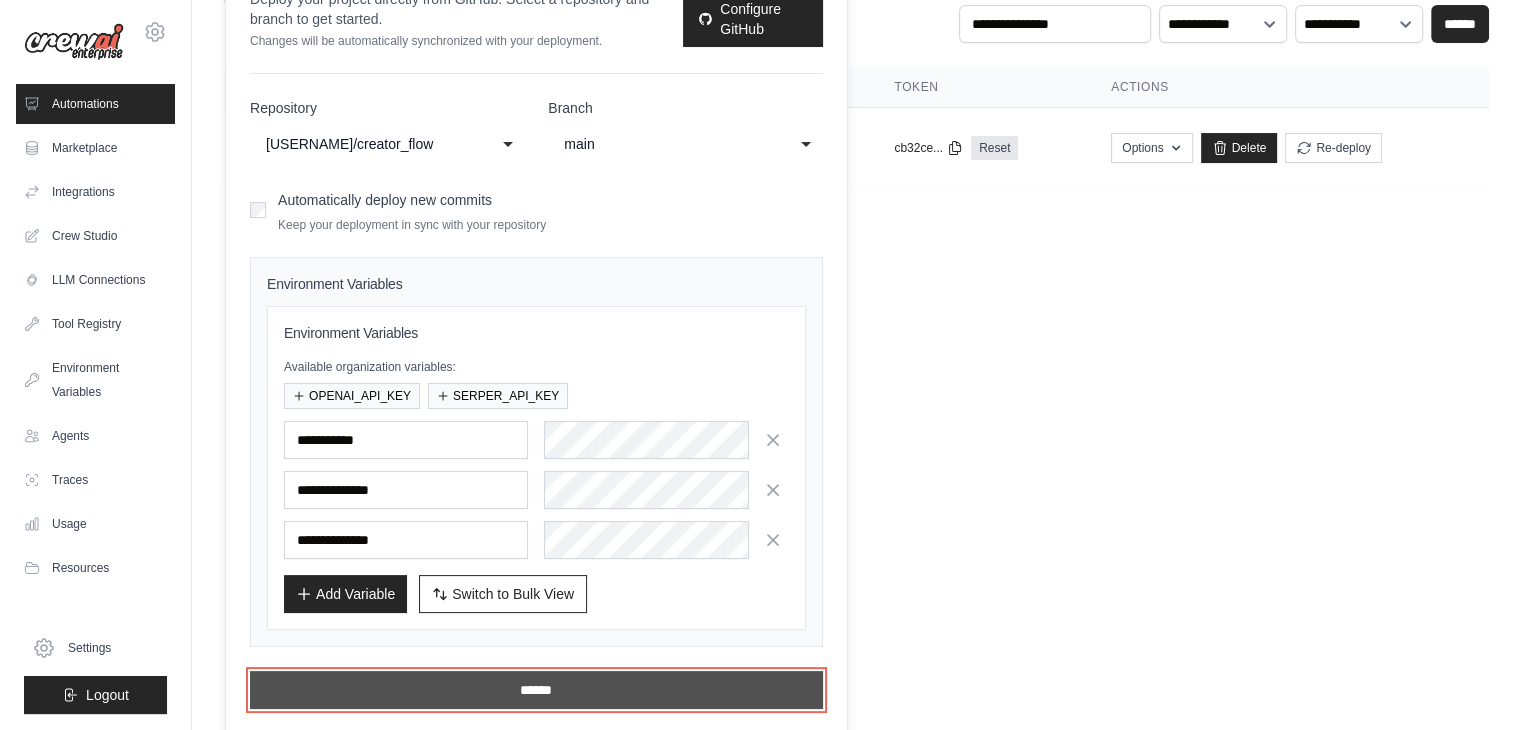 click on "******" at bounding box center (536, 690) 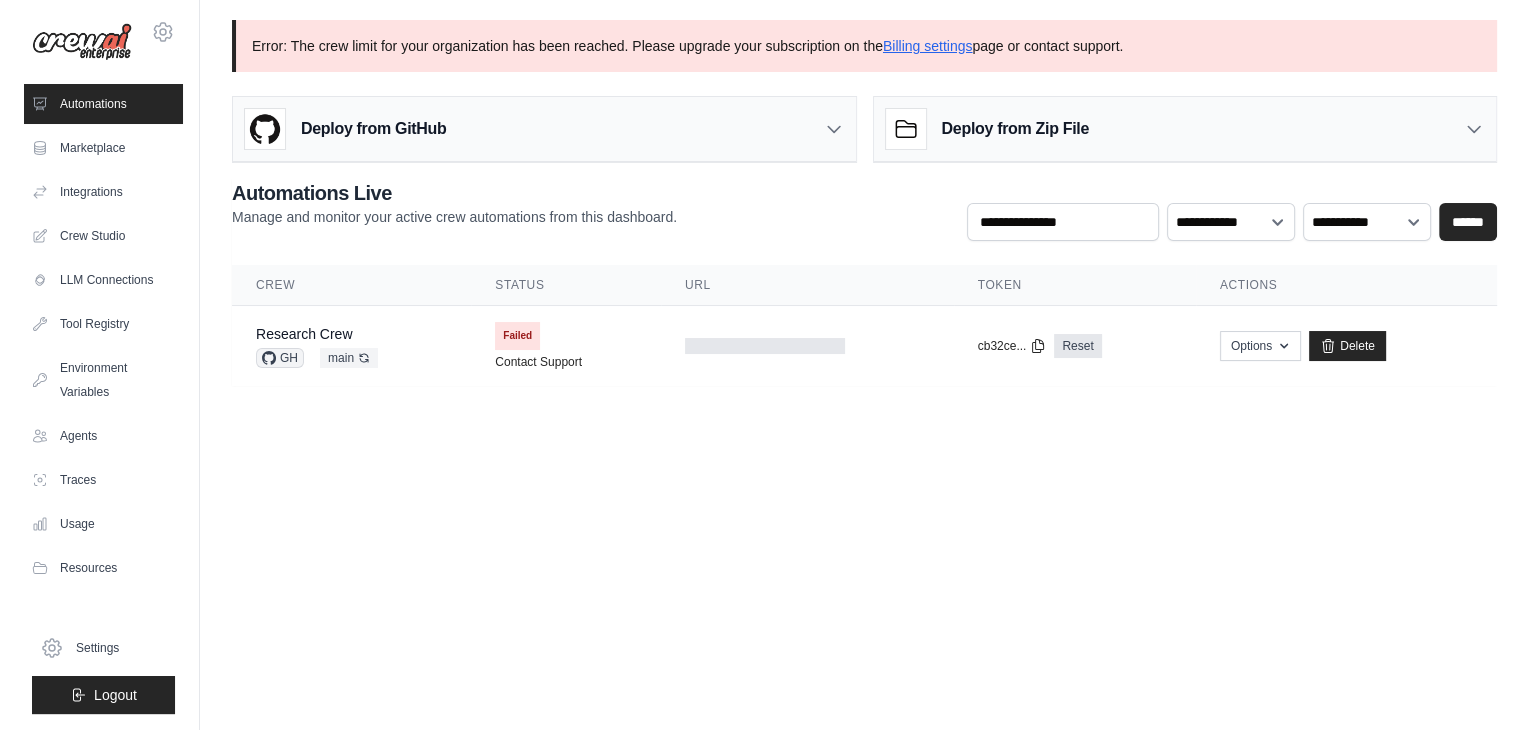 scroll, scrollTop: 0, scrollLeft: 0, axis: both 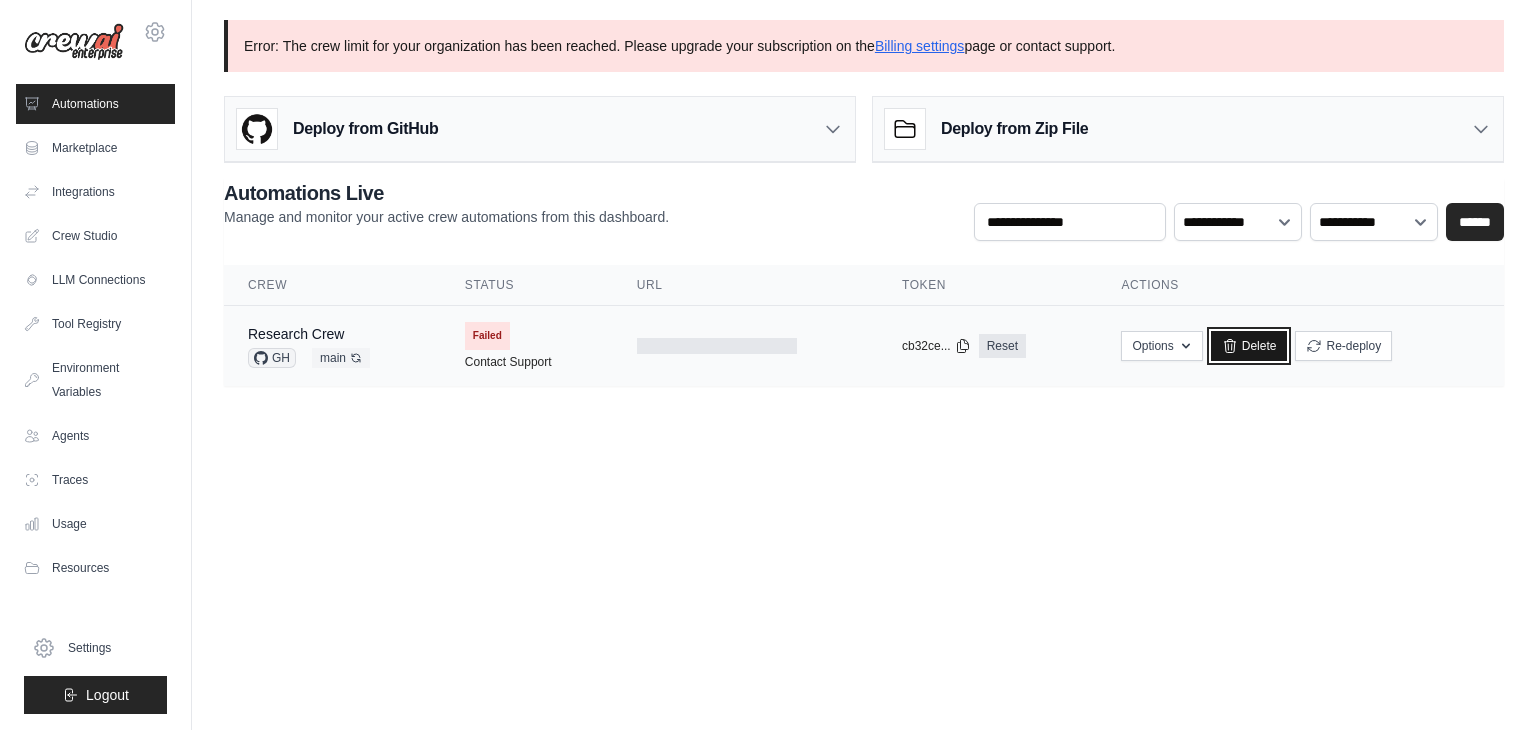 click on "Delete" at bounding box center [1249, 346] 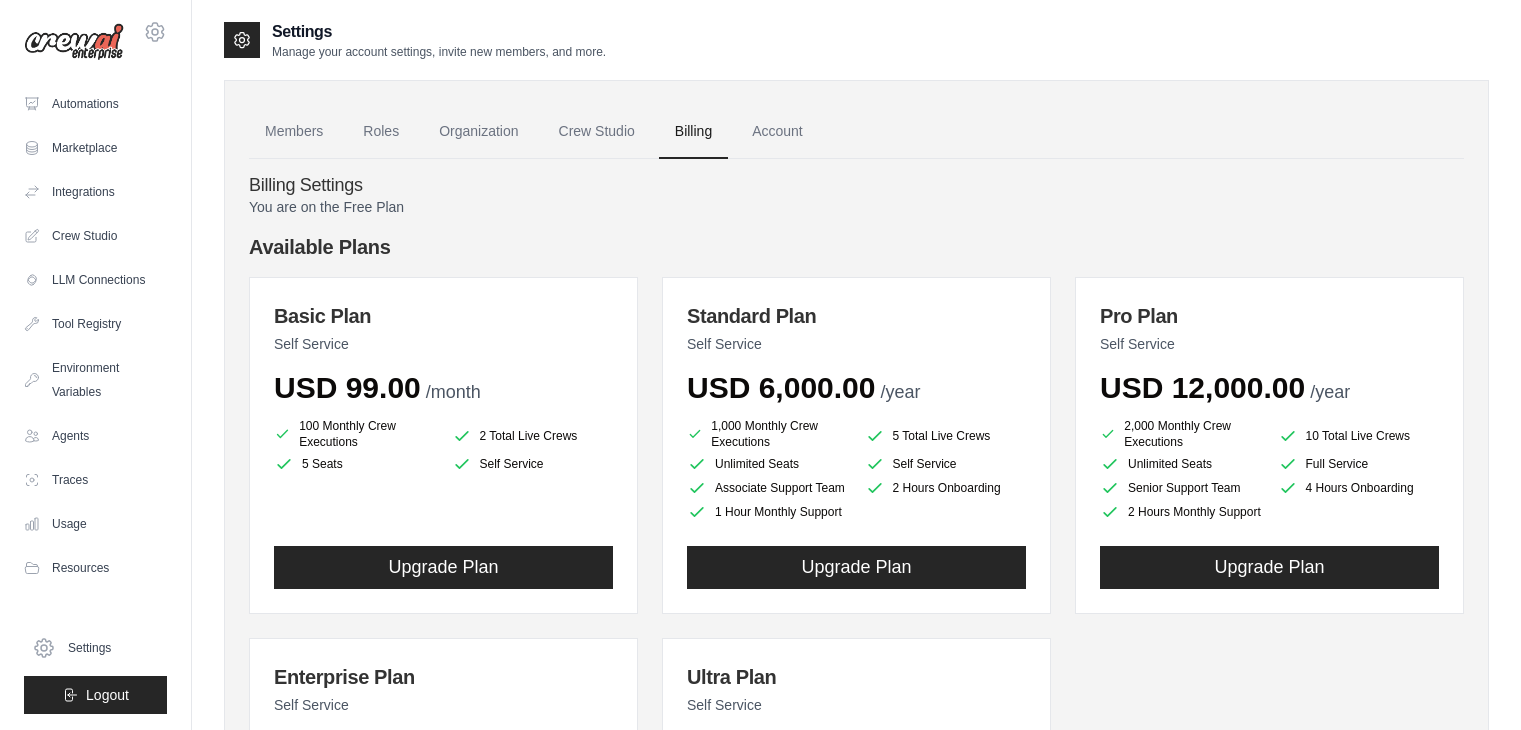 scroll, scrollTop: 0, scrollLeft: 0, axis: both 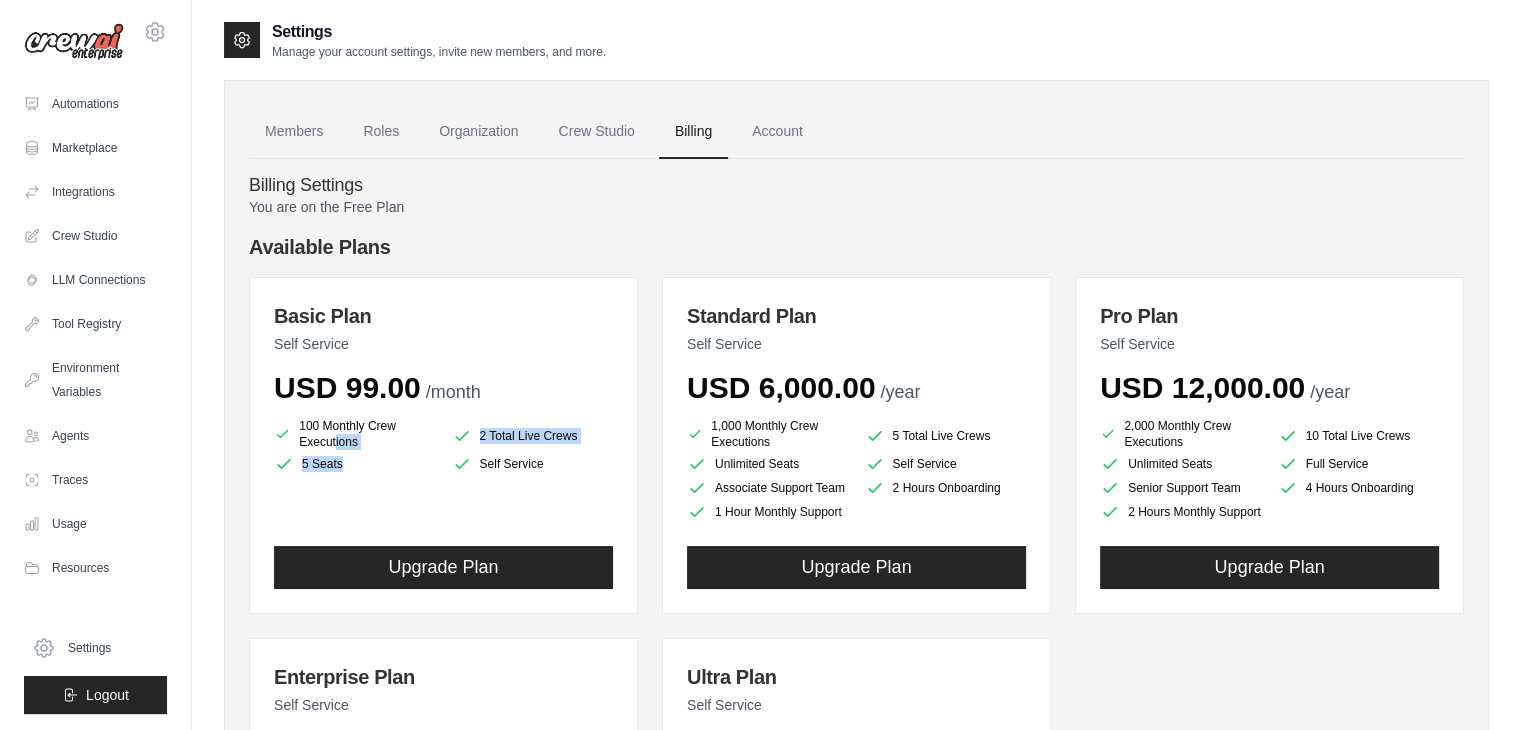 drag, startPoint x: 555, startPoint y: 463, endPoint x: 340, endPoint y: 433, distance: 217.08293 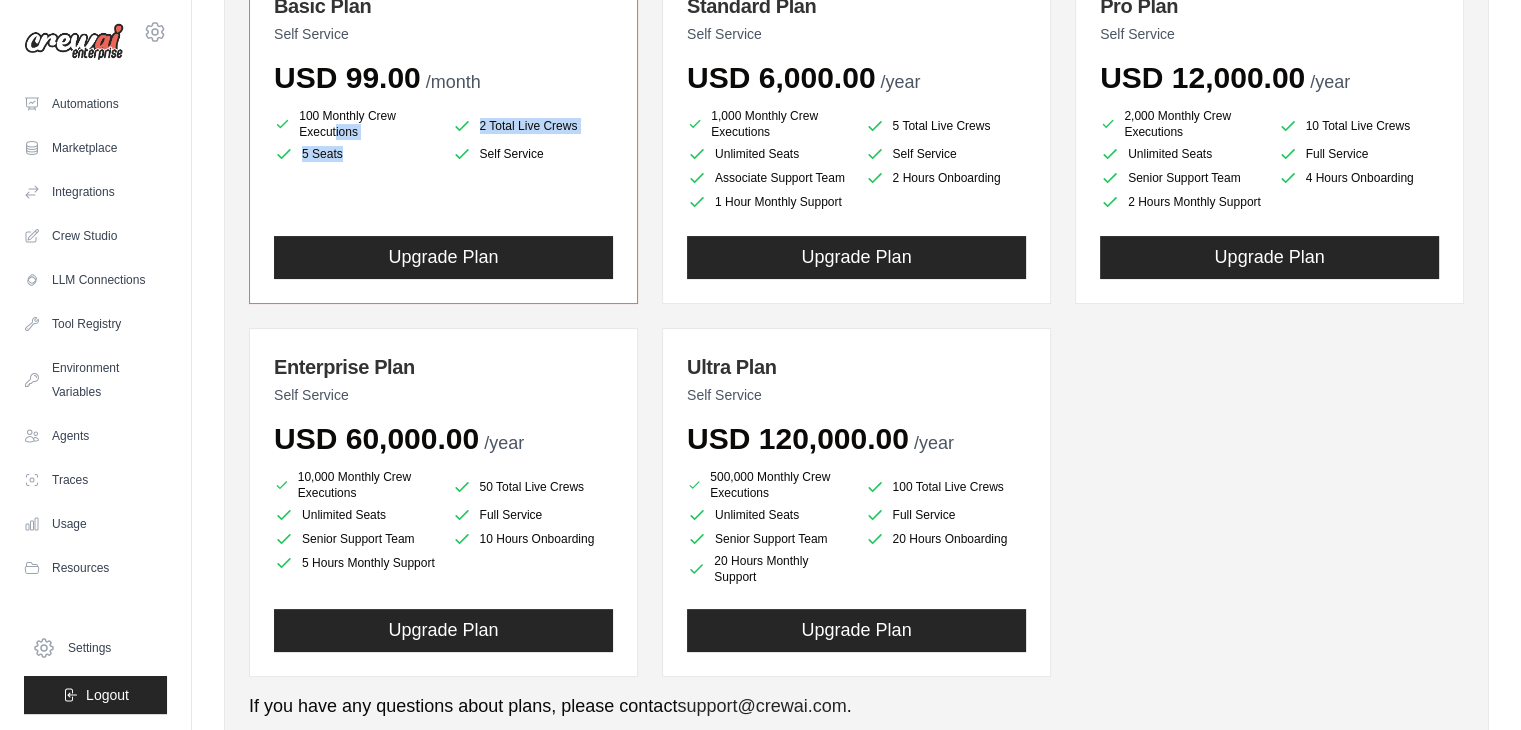 scroll, scrollTop: 276, scrollLeft: 0, axis: vertical 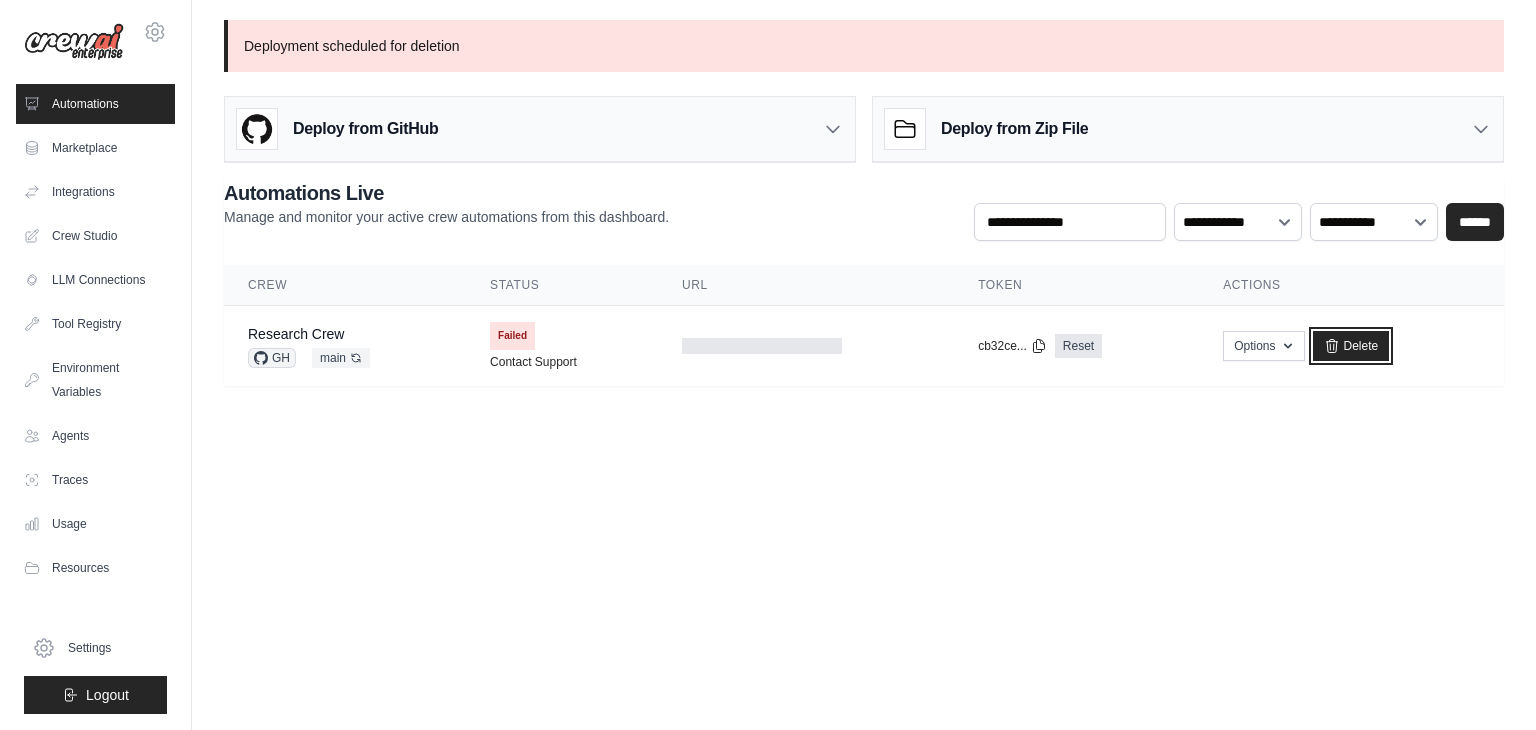 click on "Delete" at bounding box center [1351, 346] 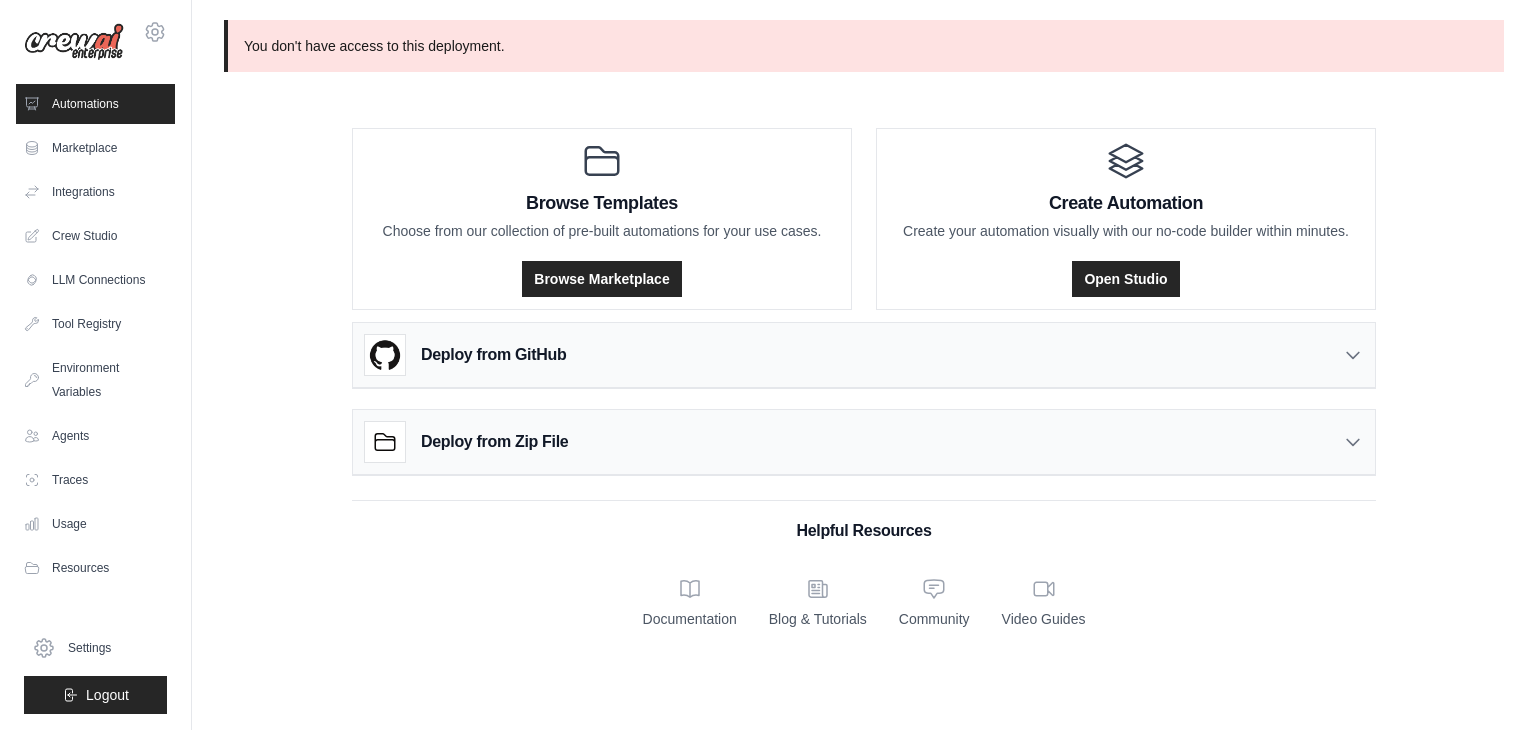 scroll, scrollTop: 0, scrollLeft: 0, axis: both 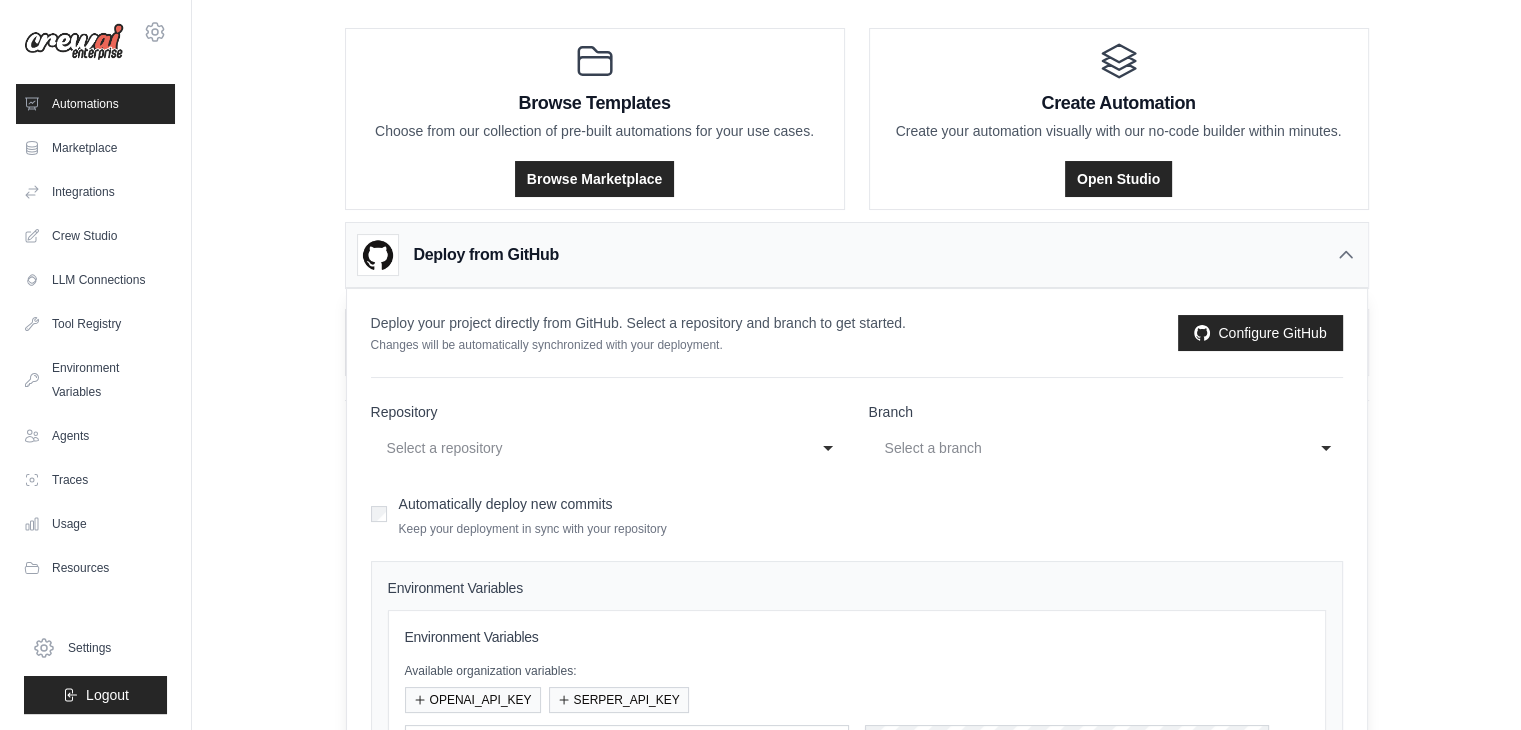 click on "Select a repository" at bounding box center [594, 448] 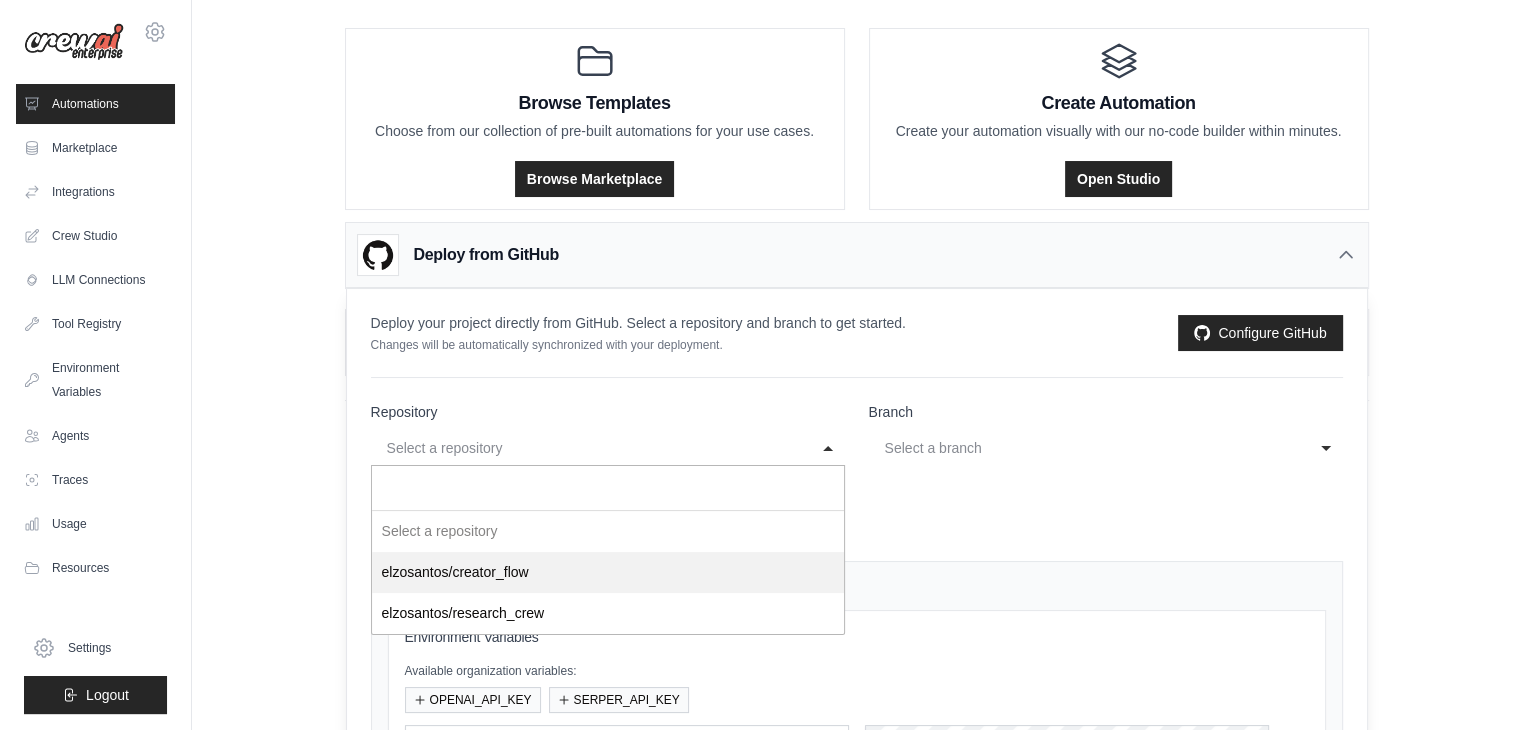 select on "**********" 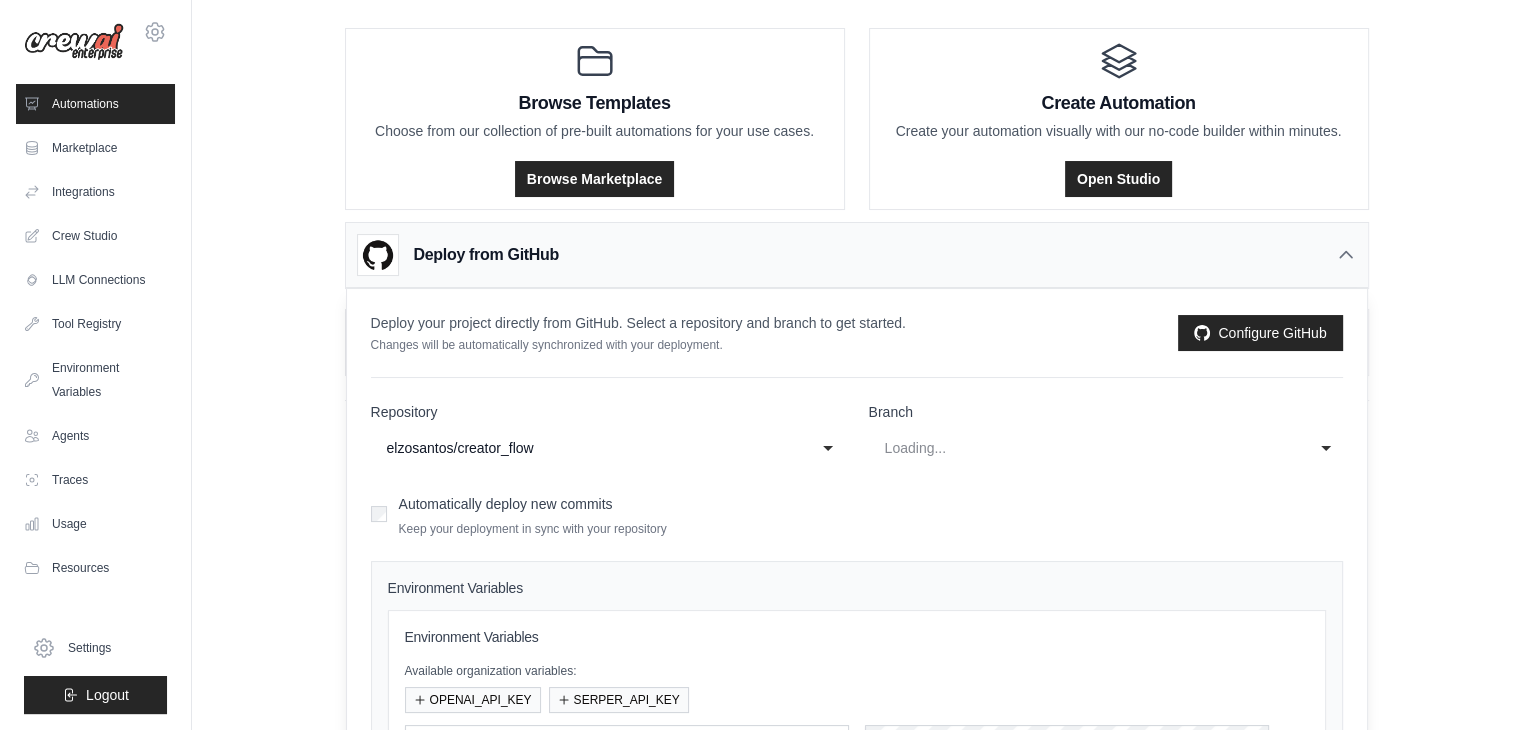 select on "****" 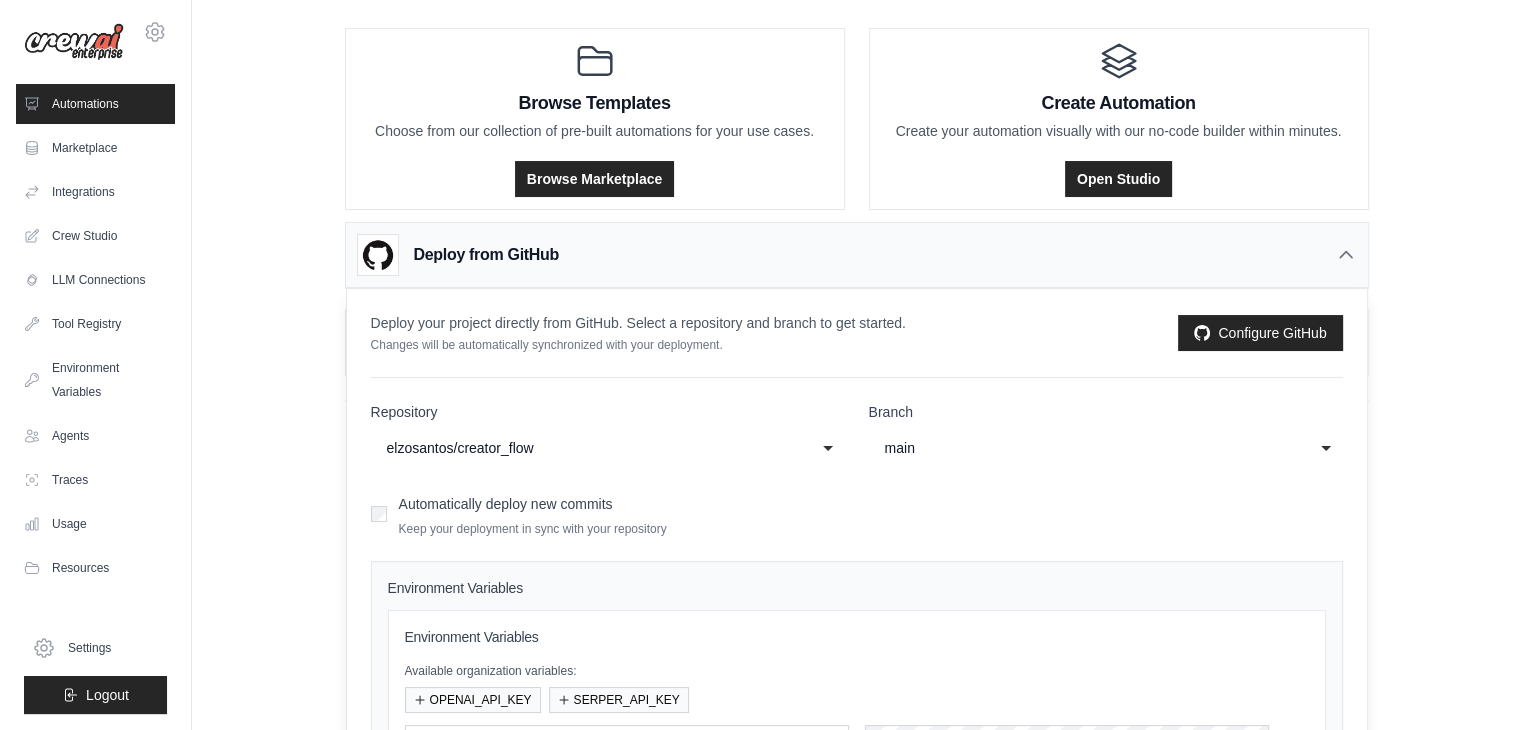 click on "main" 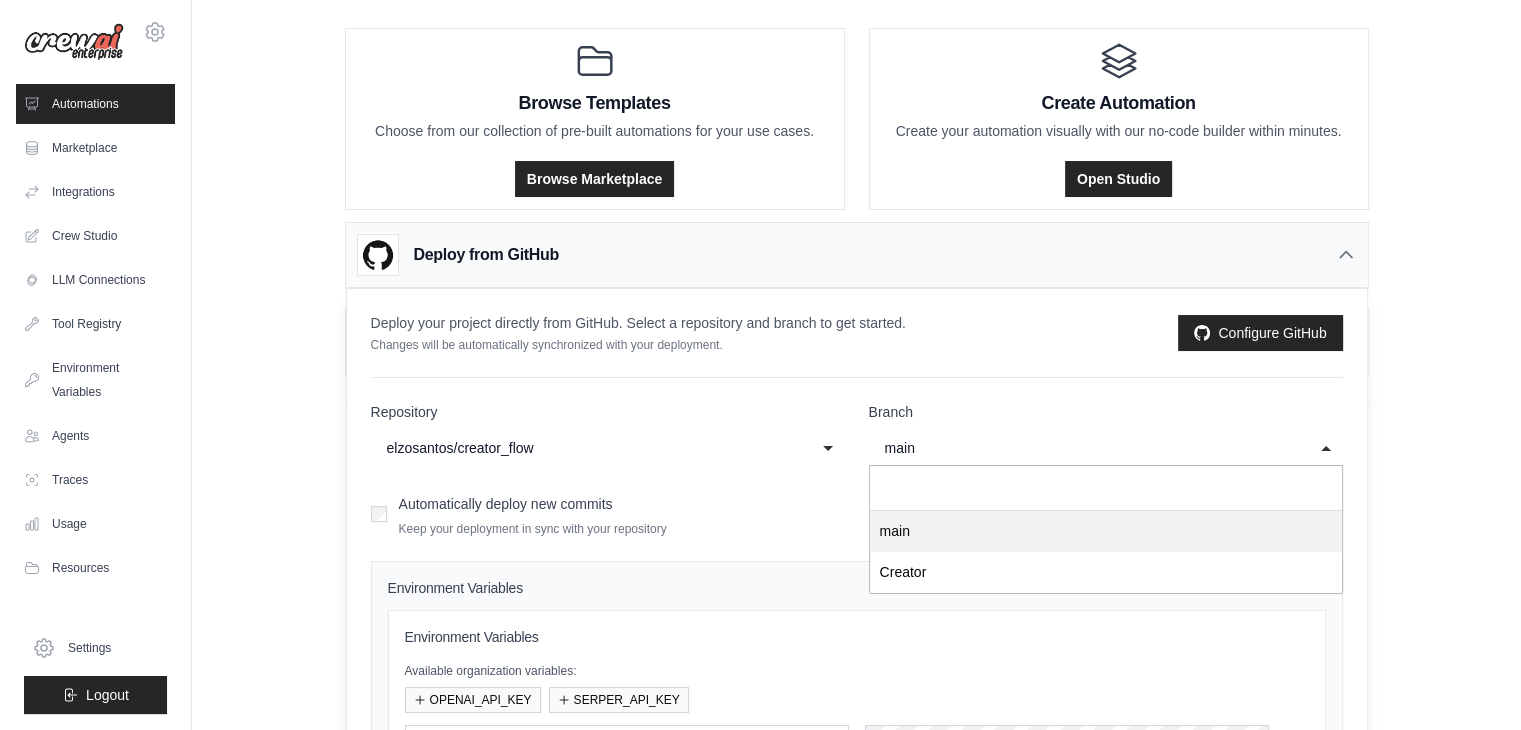 click on "main" 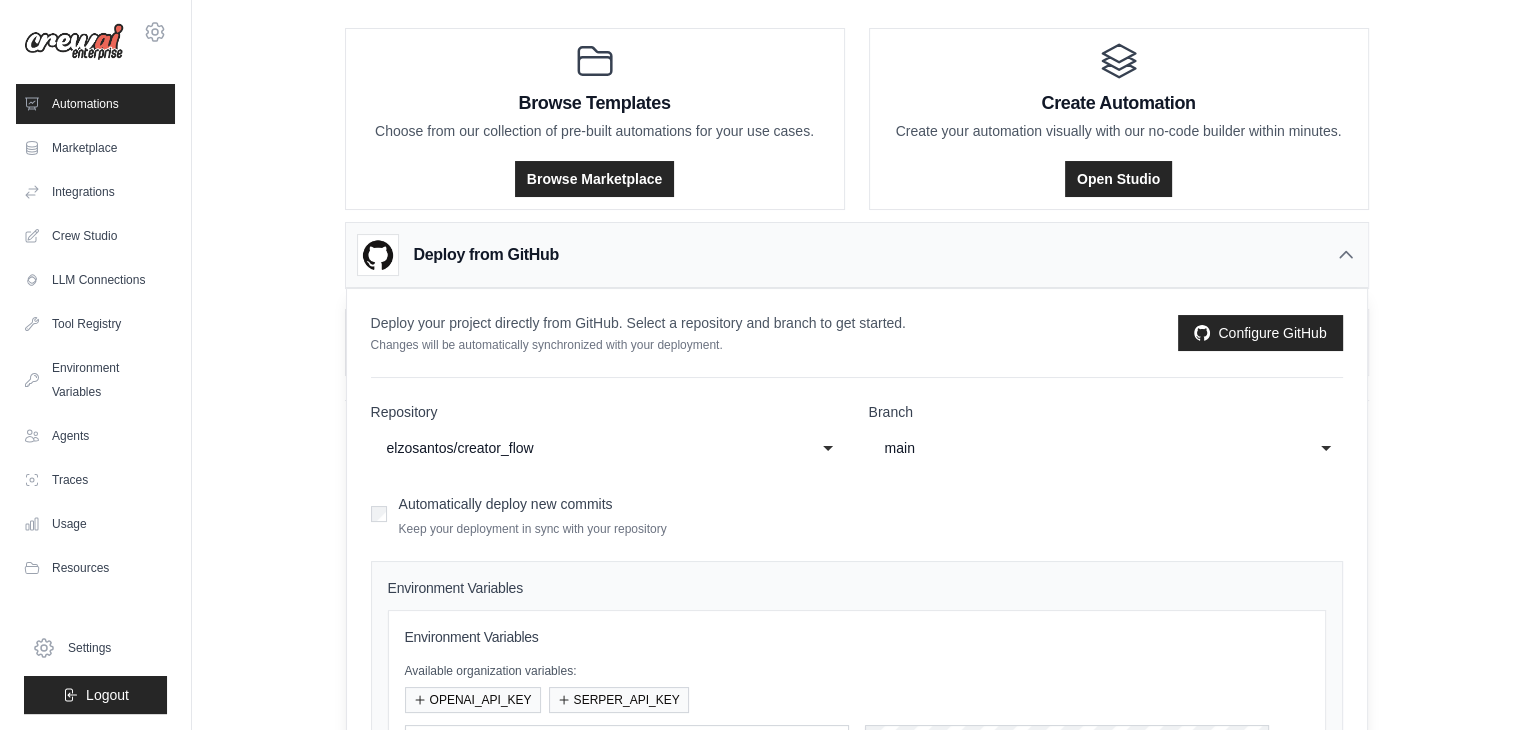 click on "Automatically deploy new commits" at bounding box center [506, 504] 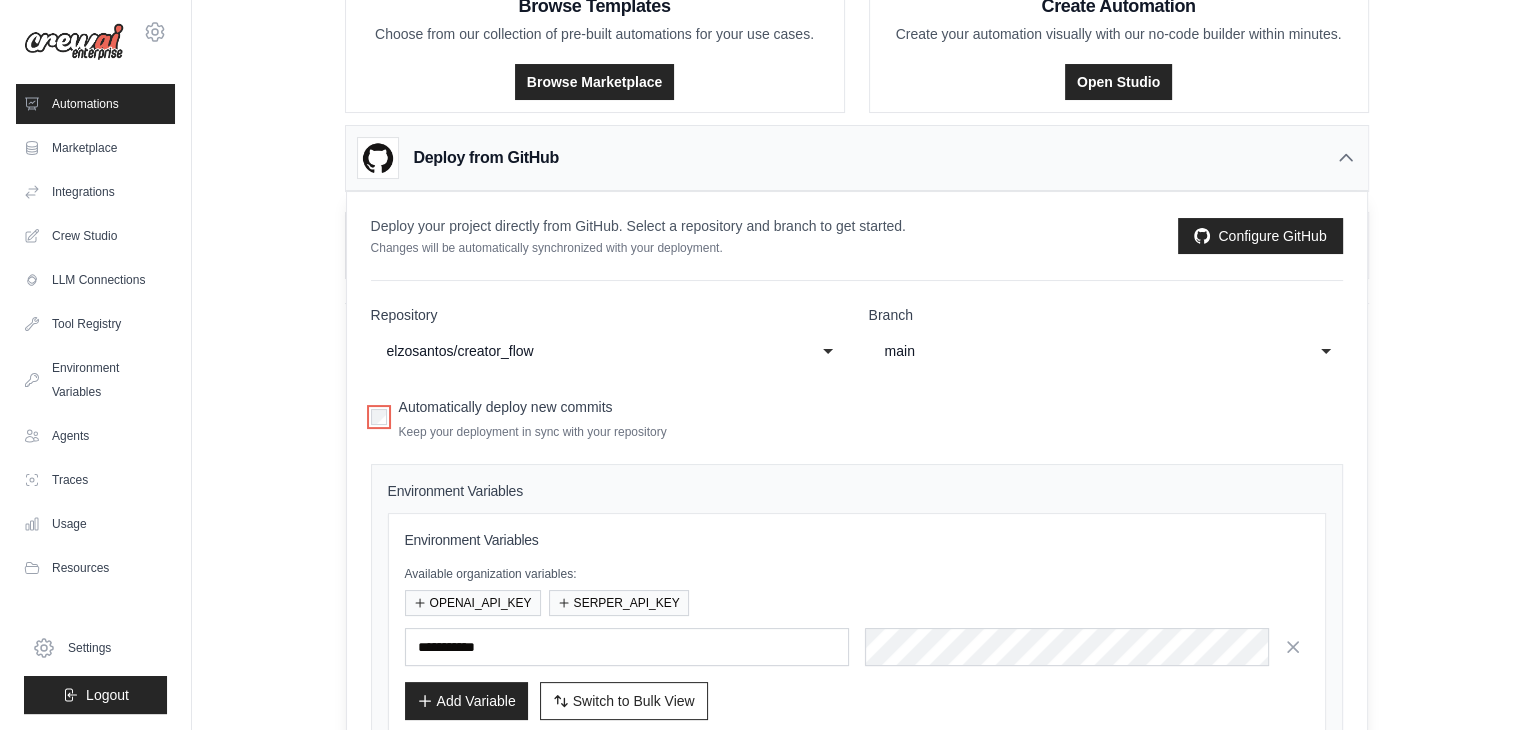 scroll, scrollTop: 304, scrollLeft: 0, axis: vertical 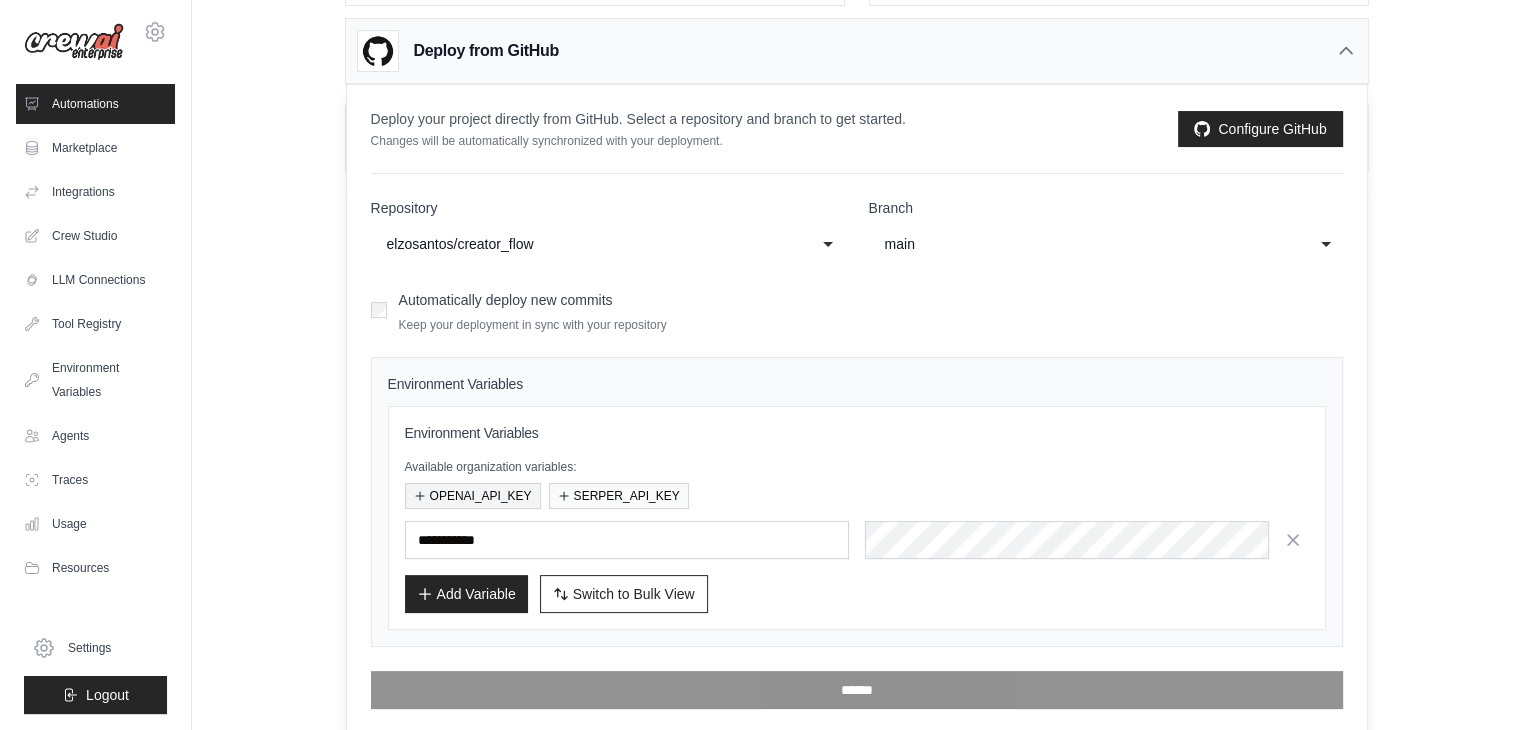 click on "OPENAI_API_KEY" at bounding box center (473, 496) 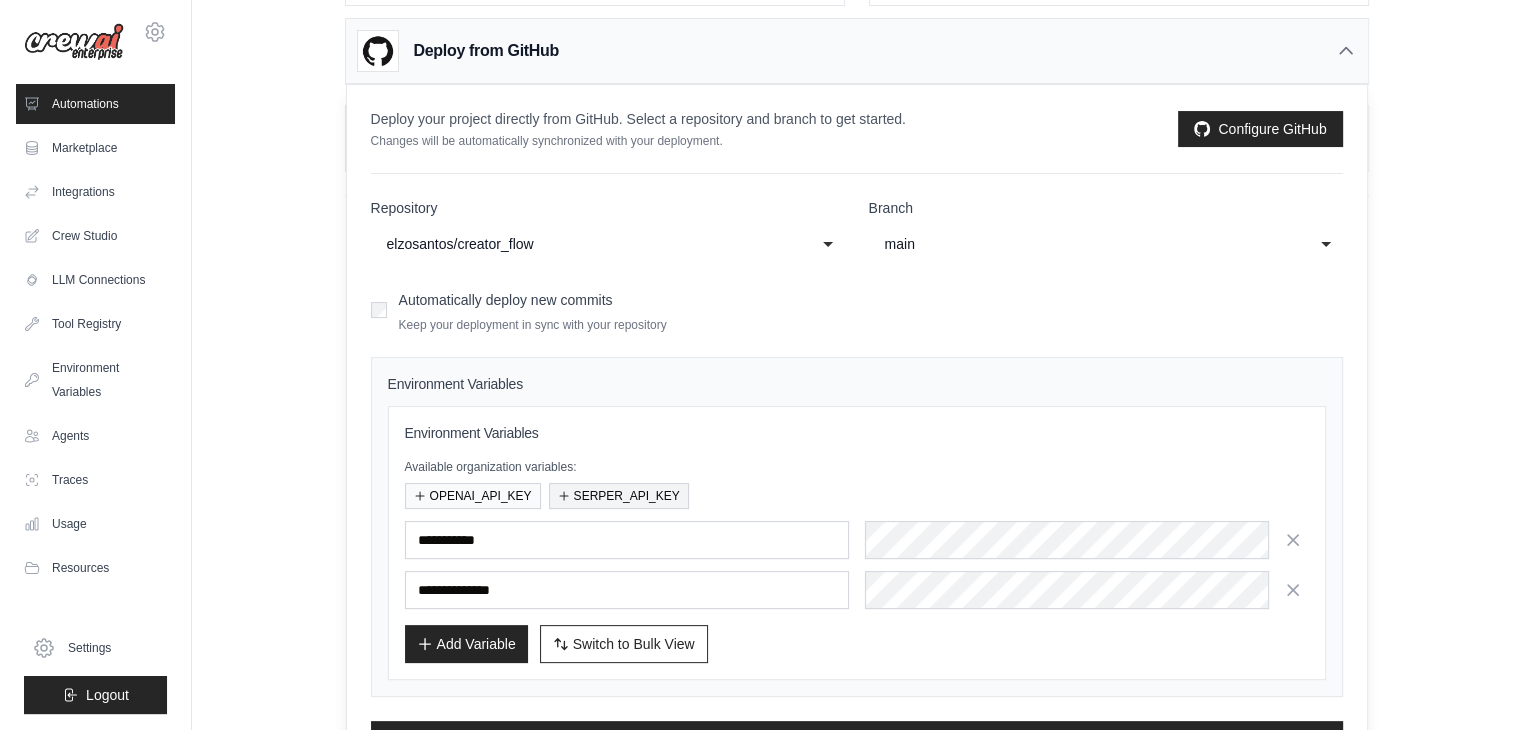 click on "SERPER_API_KEY" at bounding box center [619, 496] 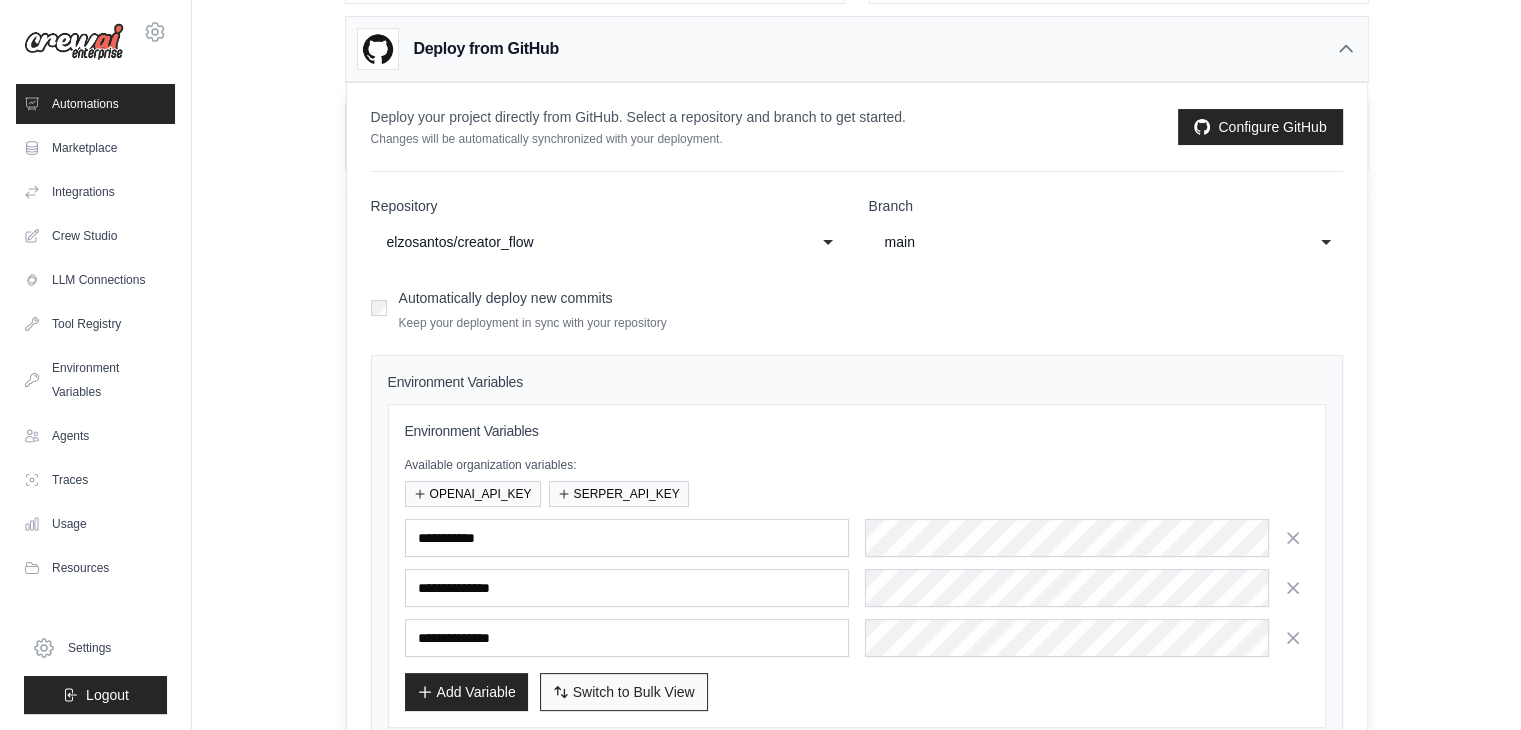 scroll, scrollTop: 404, scrollLeft: 0, axis: vertical 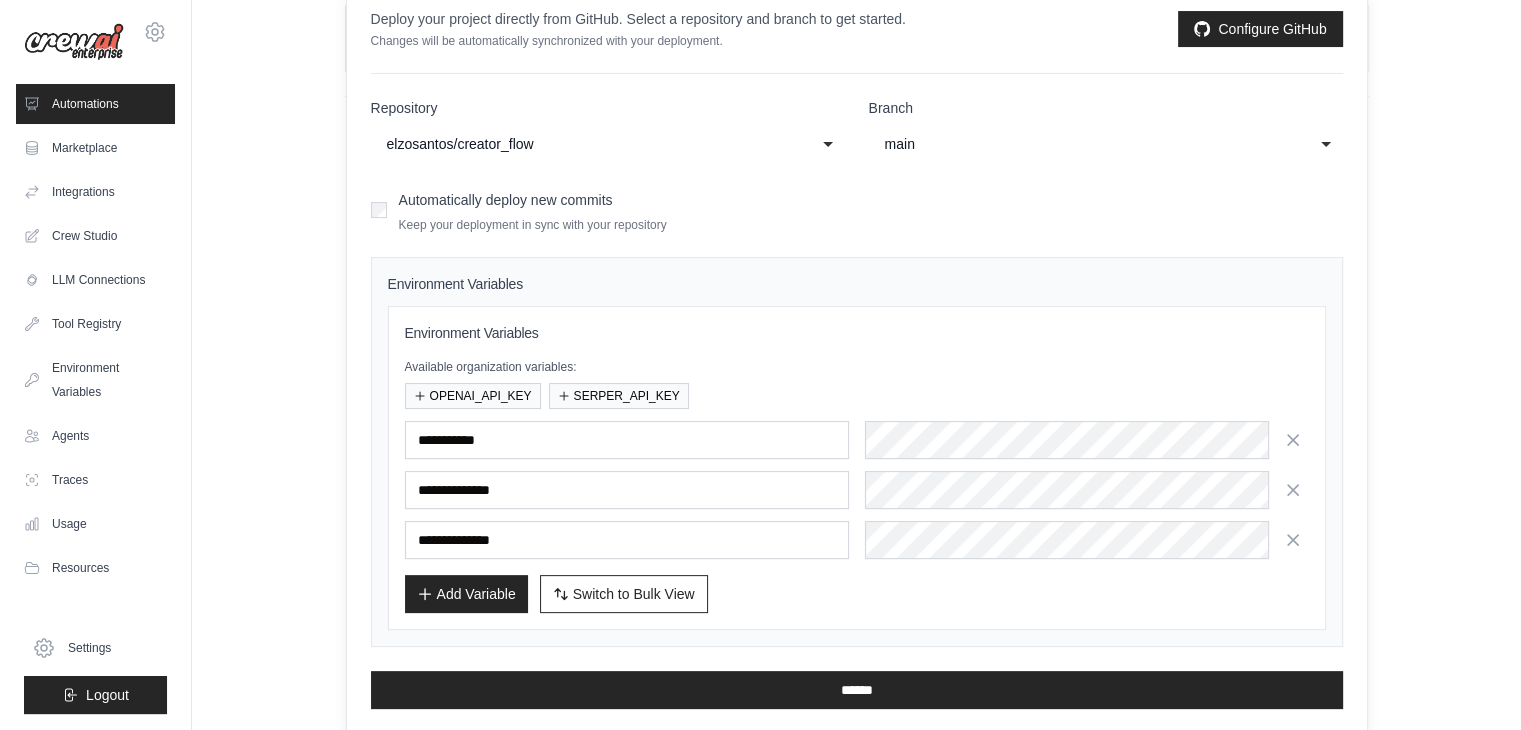 click on "Deploy your project directly from GitHub. Select a repository and
branch to get started.
Changes will be automatically synchronized with your deployment.
Configure GitHub
Repository
[REDACTED]
[REDACTED]
[REDACTED] elzosantos/creator_flow Select a repository elzosantos/creator_flow elzosantos/research_crew
Branch
**** ******* main main Creator" at bounding box center (857, 359) 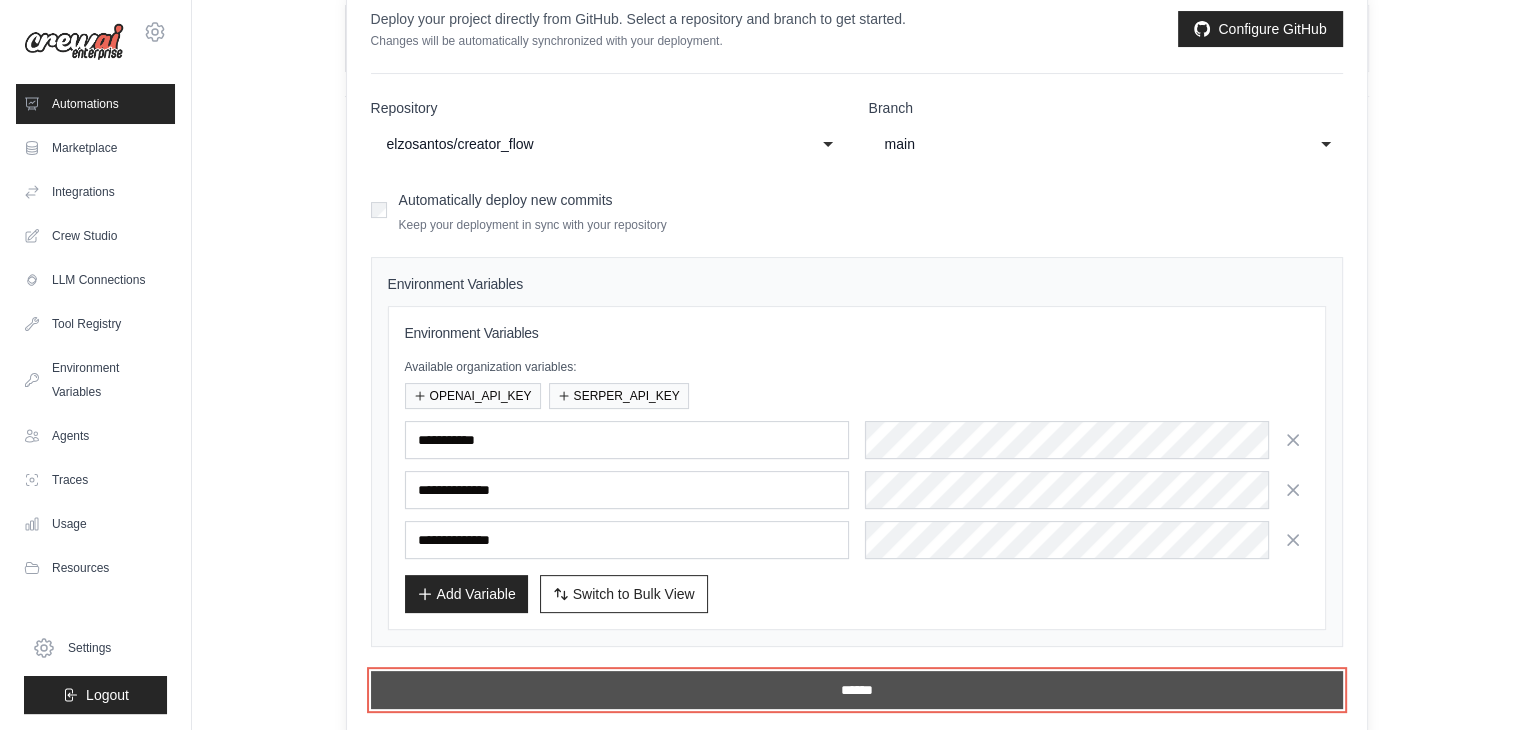 click on "******" at bounding box center (857, 690) 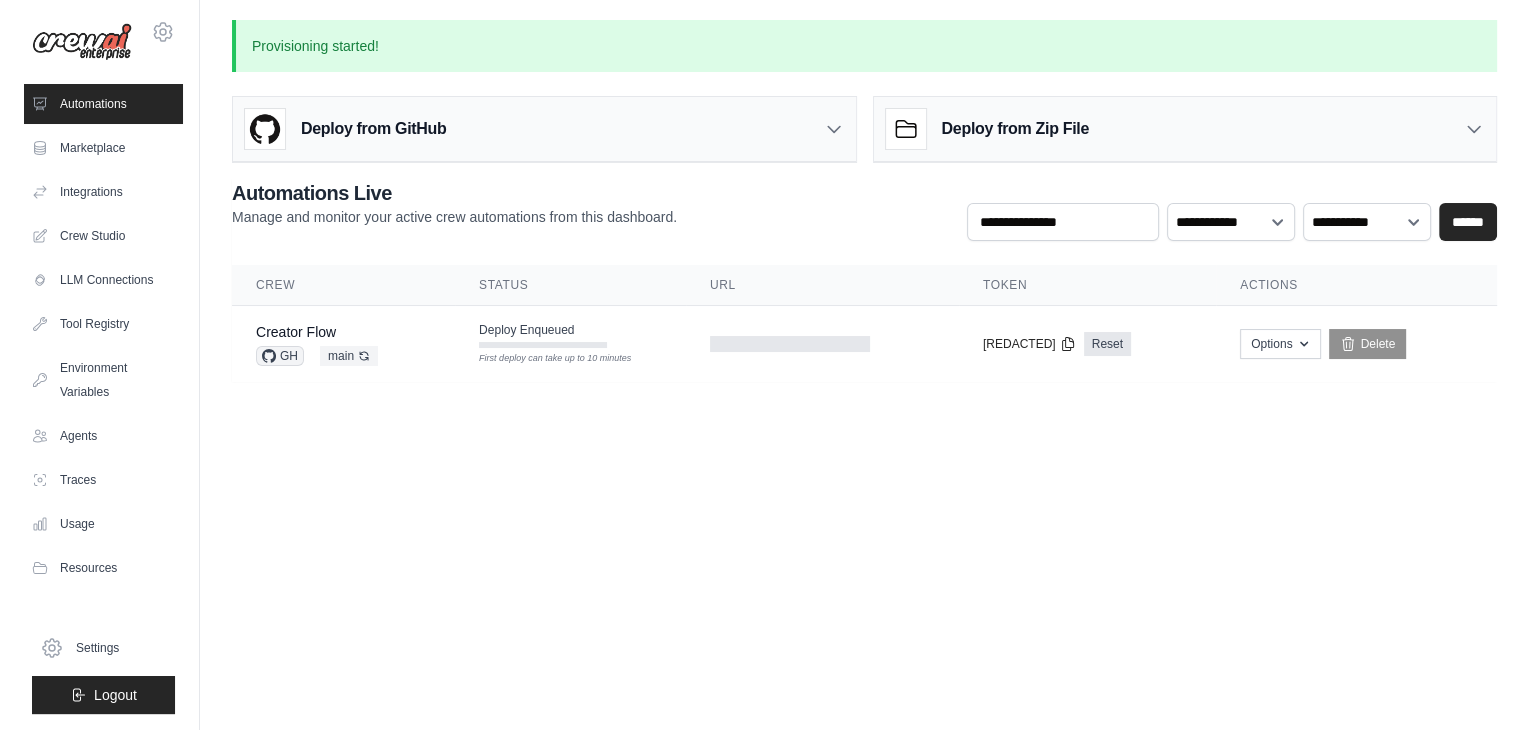 scroll, scrollTop: 0, scrollLeft: 0, axis: both 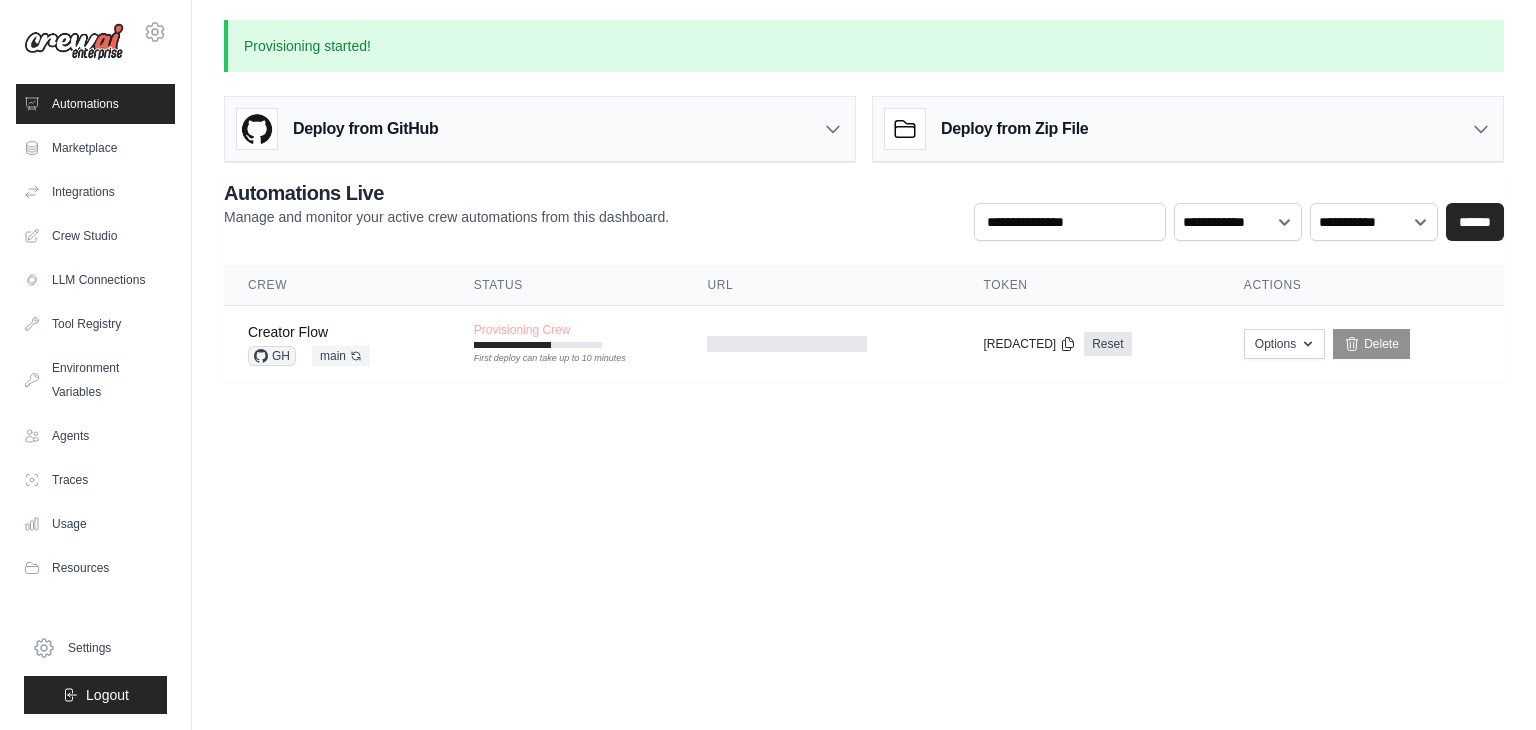 click on "Provisioning started!
Deploy from GitHub
Deploy your project directly from GitHub. Select a repository and
branch to get started.
Changes will be automatically synchronized with your deployment.
Configure GitHub
Repository
[REDACTED]
[REDACTED]
[REDACTED] Select a repository Select a repository elzosantos/creator_flow elzosantos/research_crew
Branch" at bounding box center [864, 213] 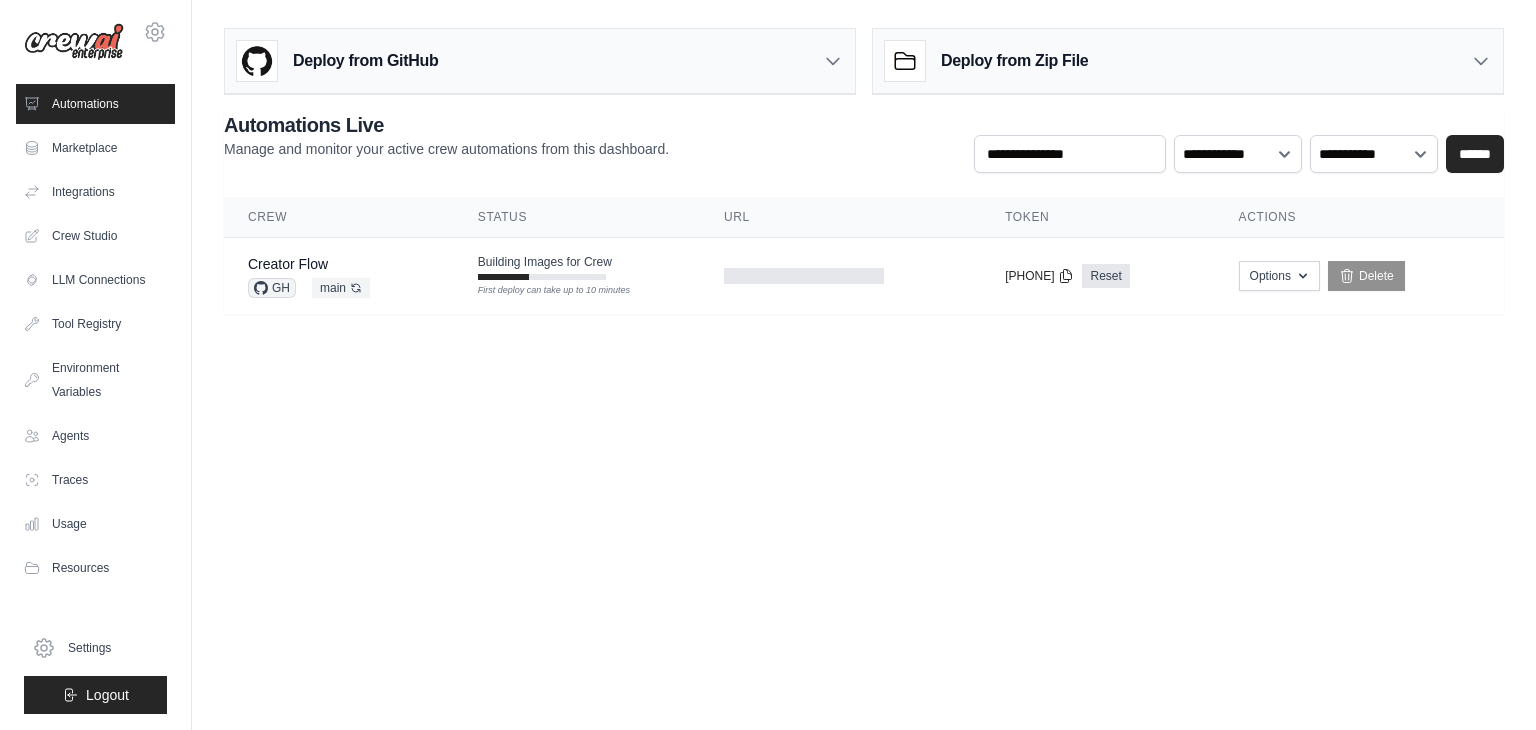 scroll, scrollTop: 0, scrollLeft: 0, axis: both 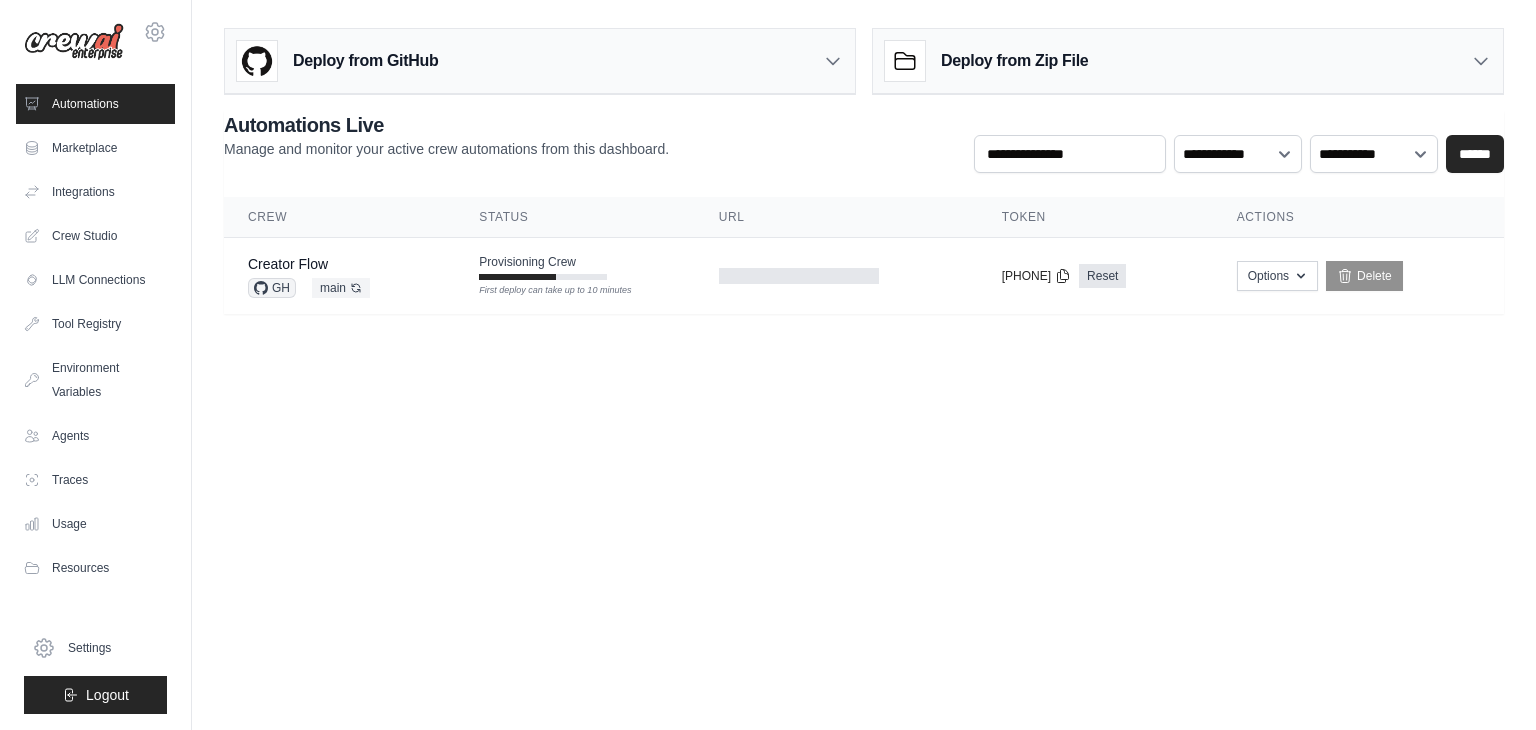 click on "elzo.santos.sousa@[REDACTED].com
Settings
Automations
Marketplace
Integrations" at bounding box center [768, 365] 